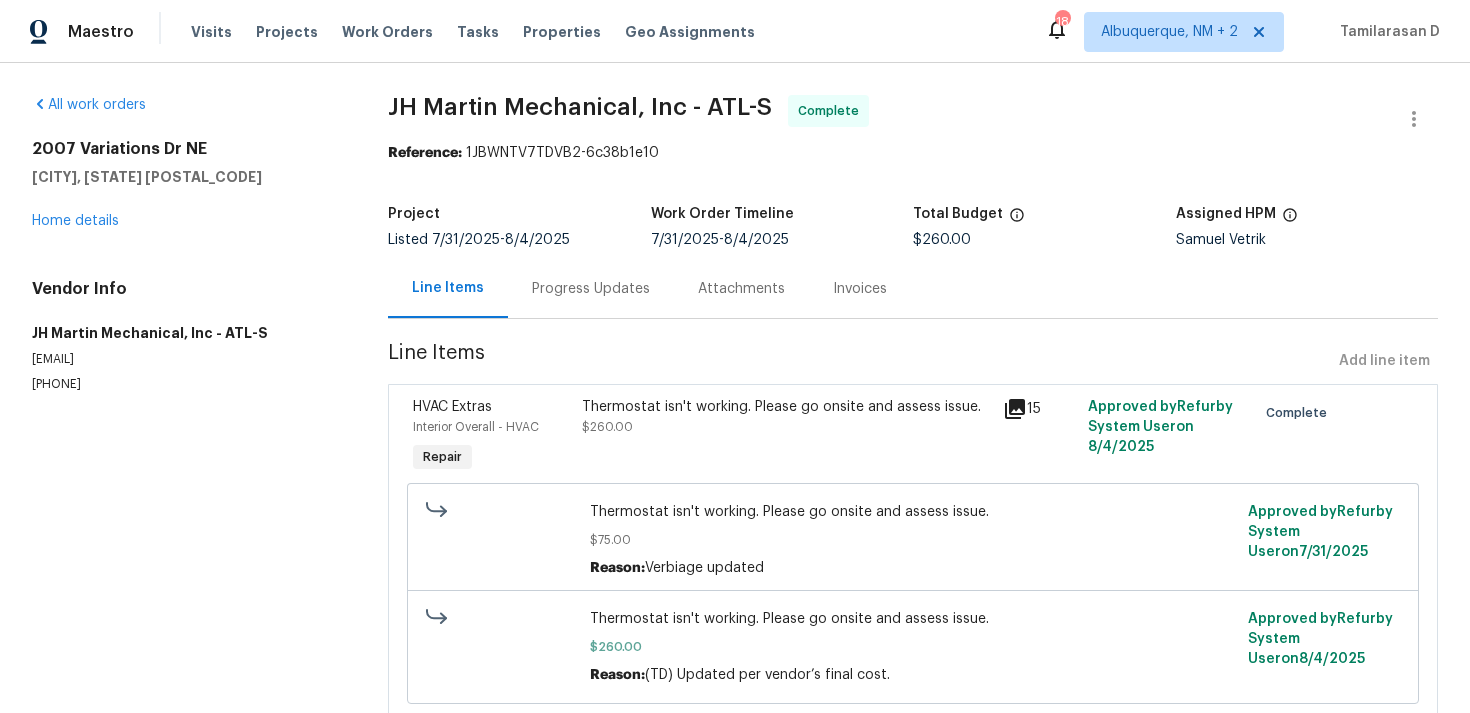 scroll, scrollTop: 0, scrollLeft: 0, axis: both 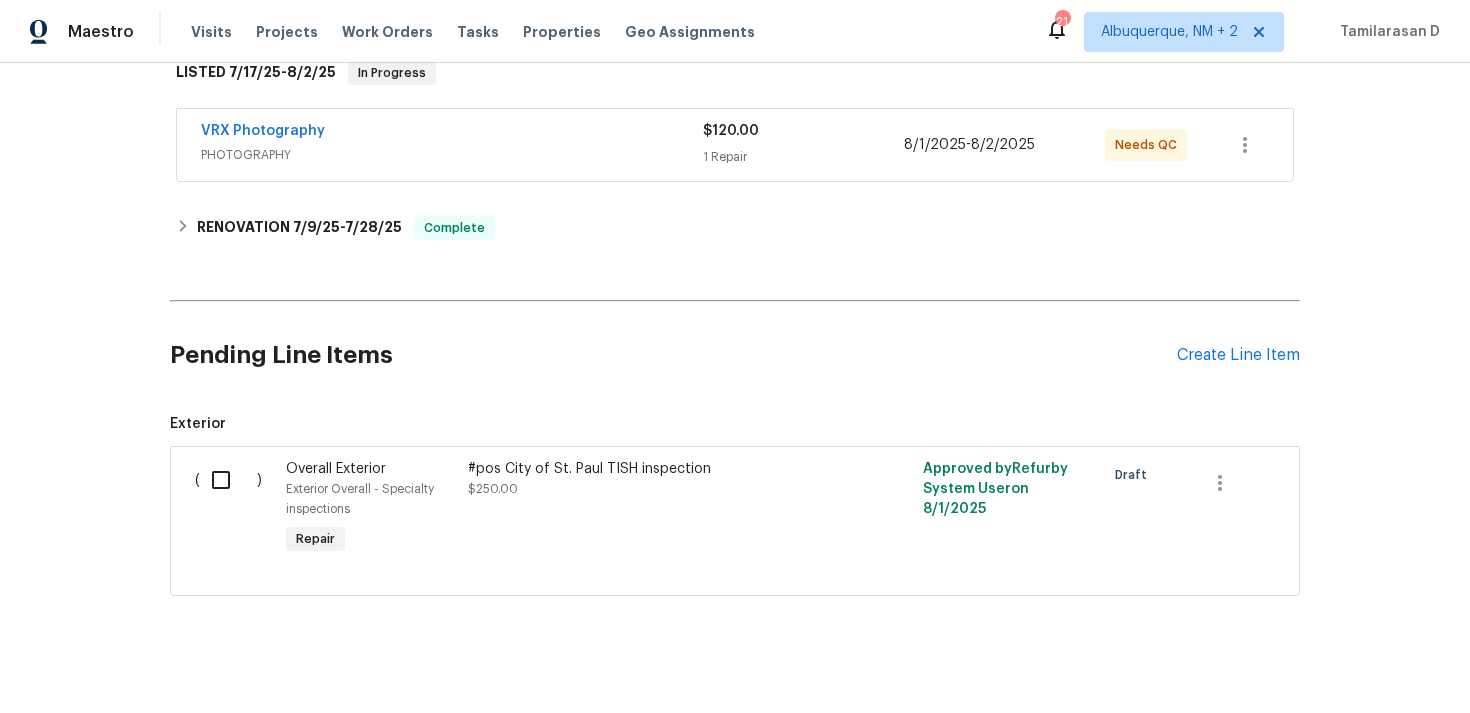 click at bounding box center (228, 480) 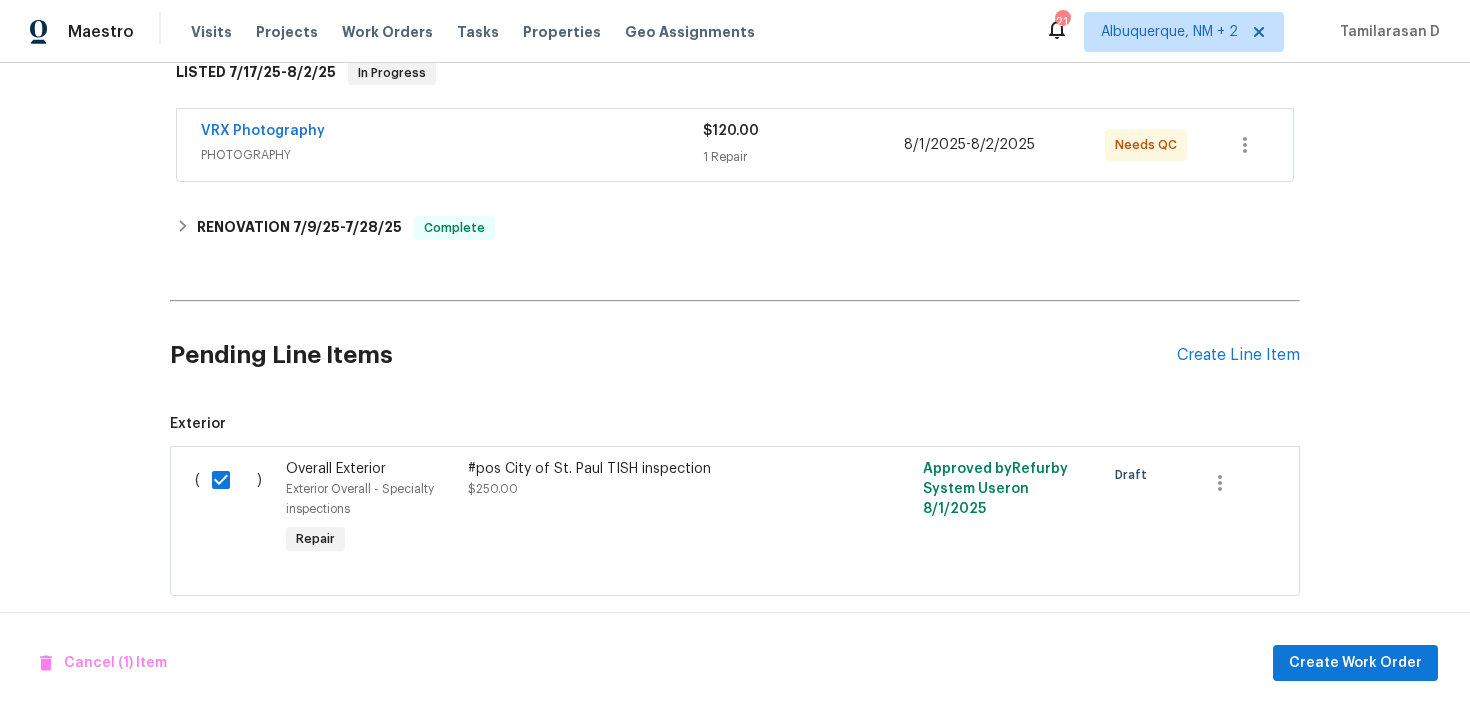 click on "Cancel (1) Item Create Work Order" at bounding box center (735, 663) 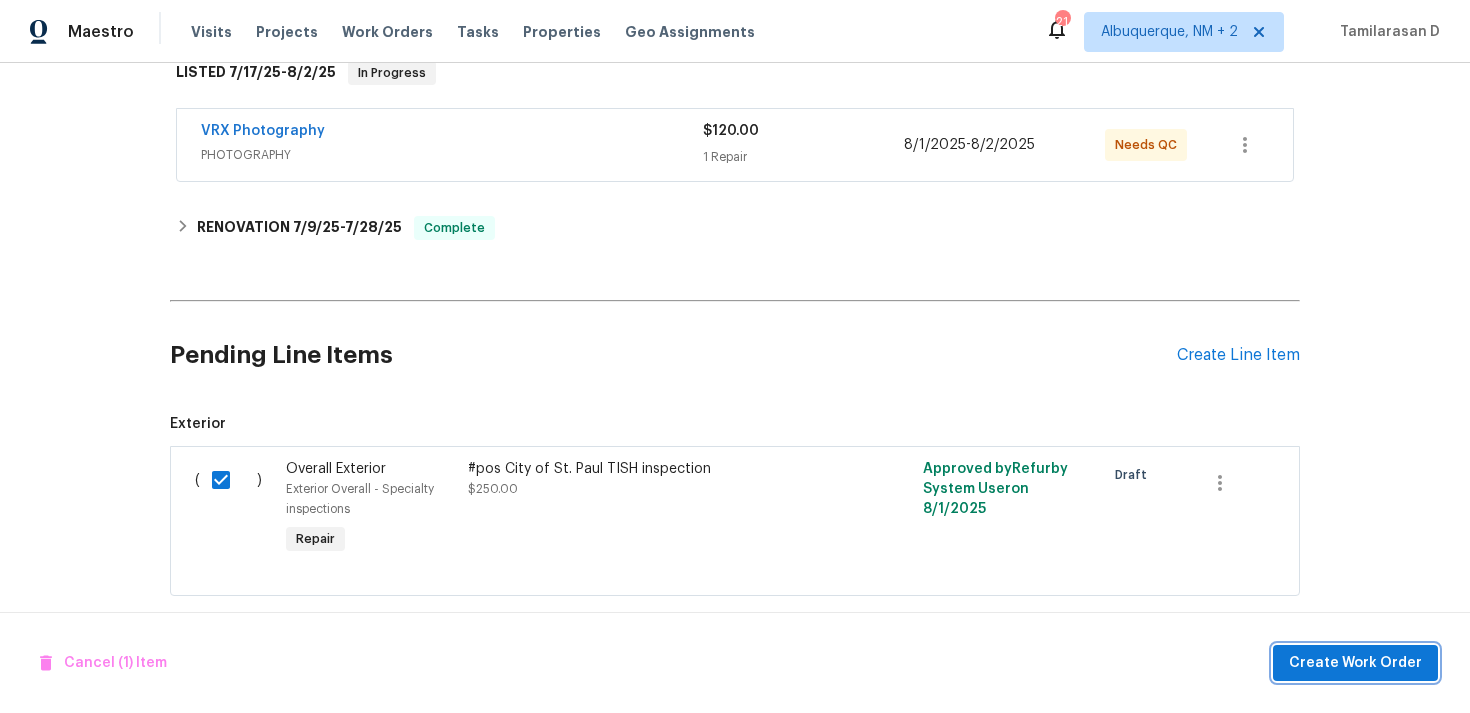 click on "Create Work Order" at bounding box center [1355, 663] 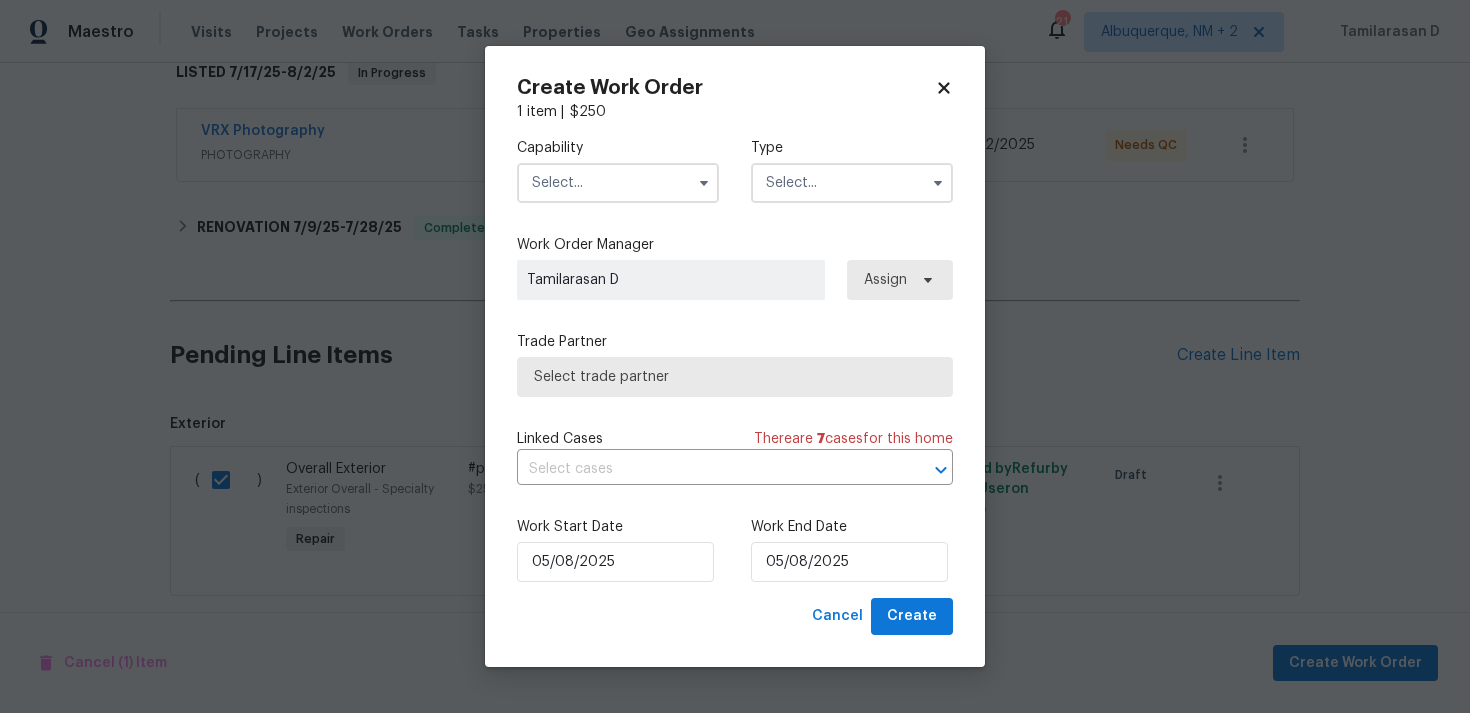 click at bounding box center [852, 183] 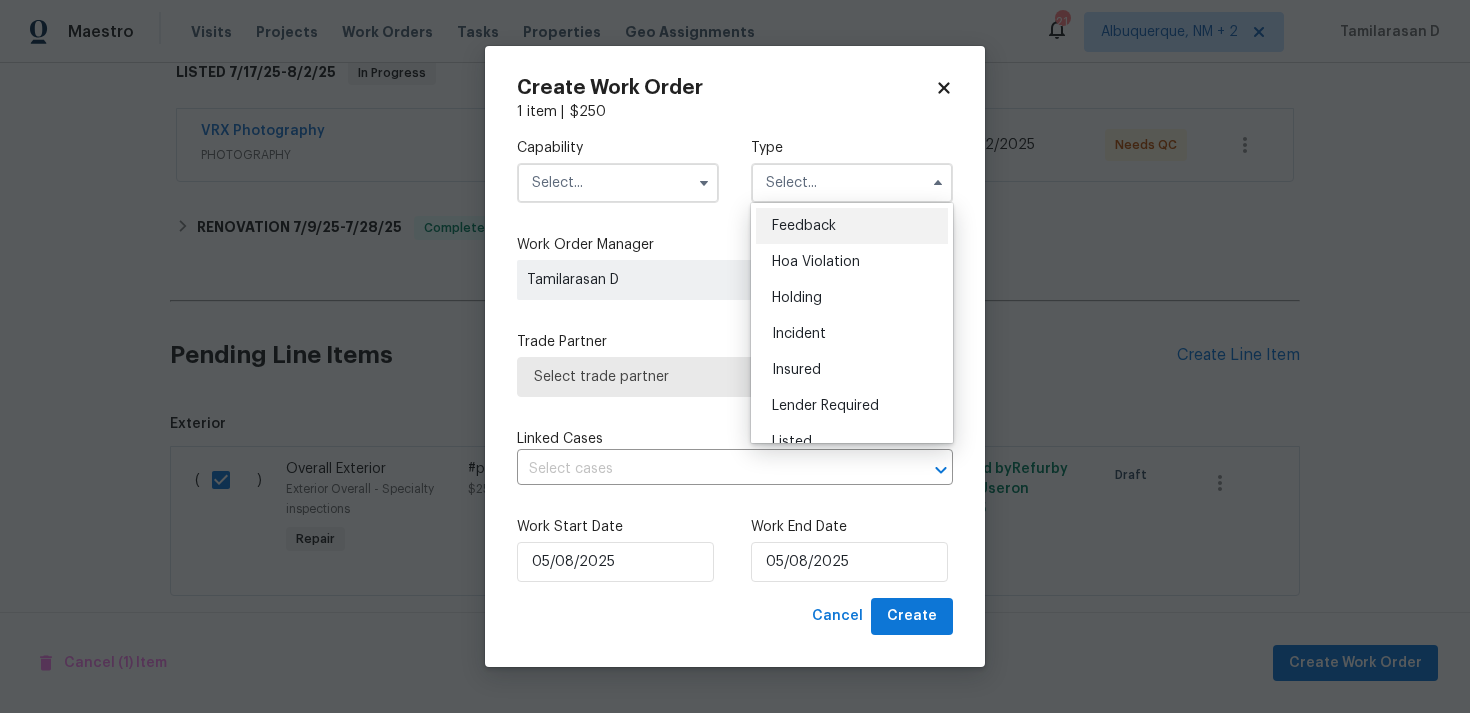 click on "Feedback" at bounding box center [804, 226] 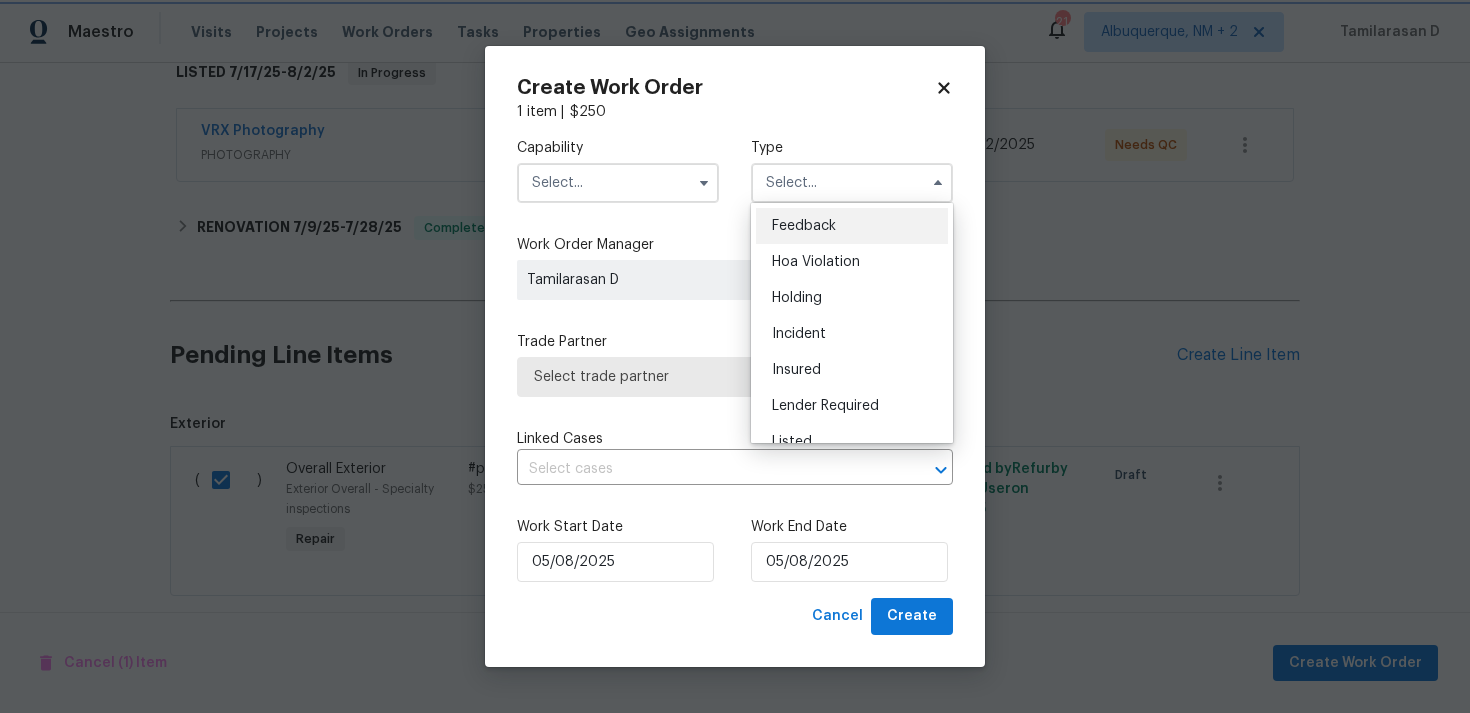 type on "Feedback" 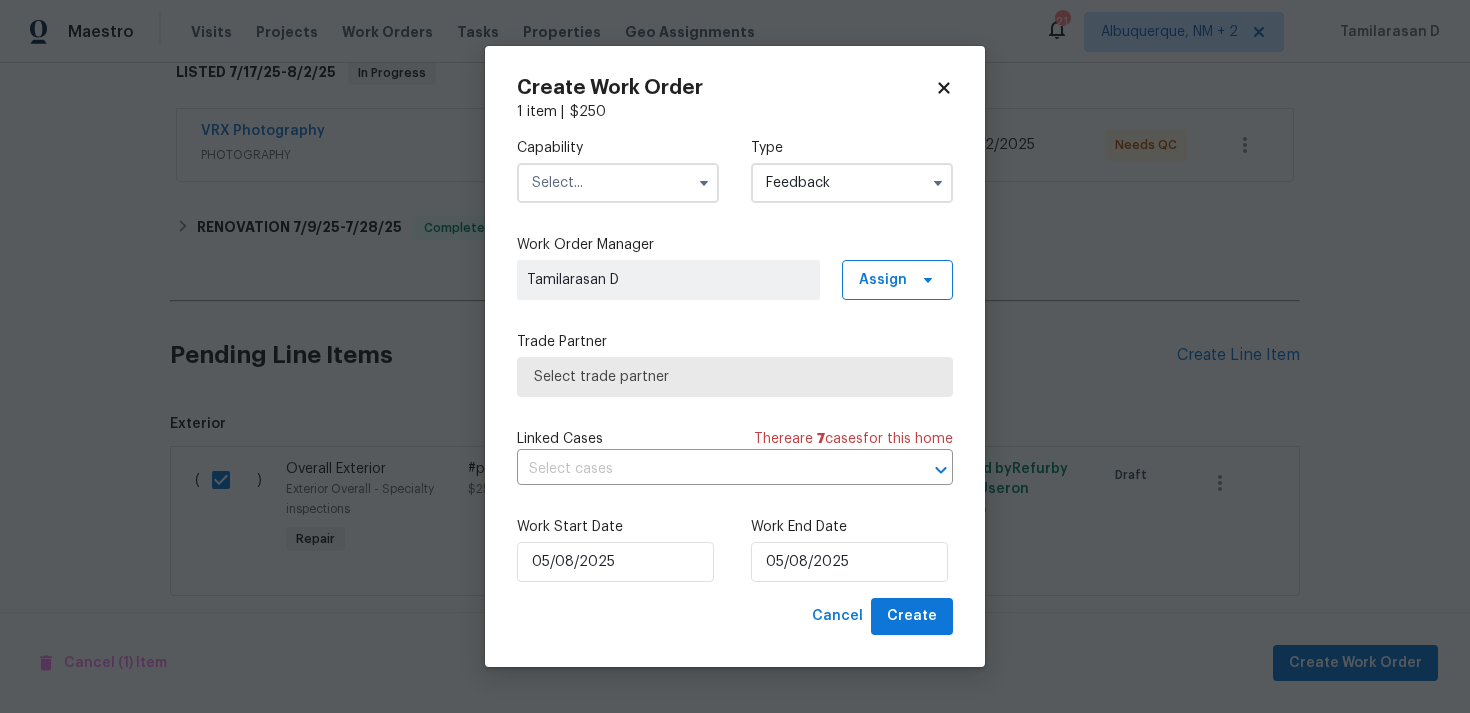 click at bounding box center [618, 183] 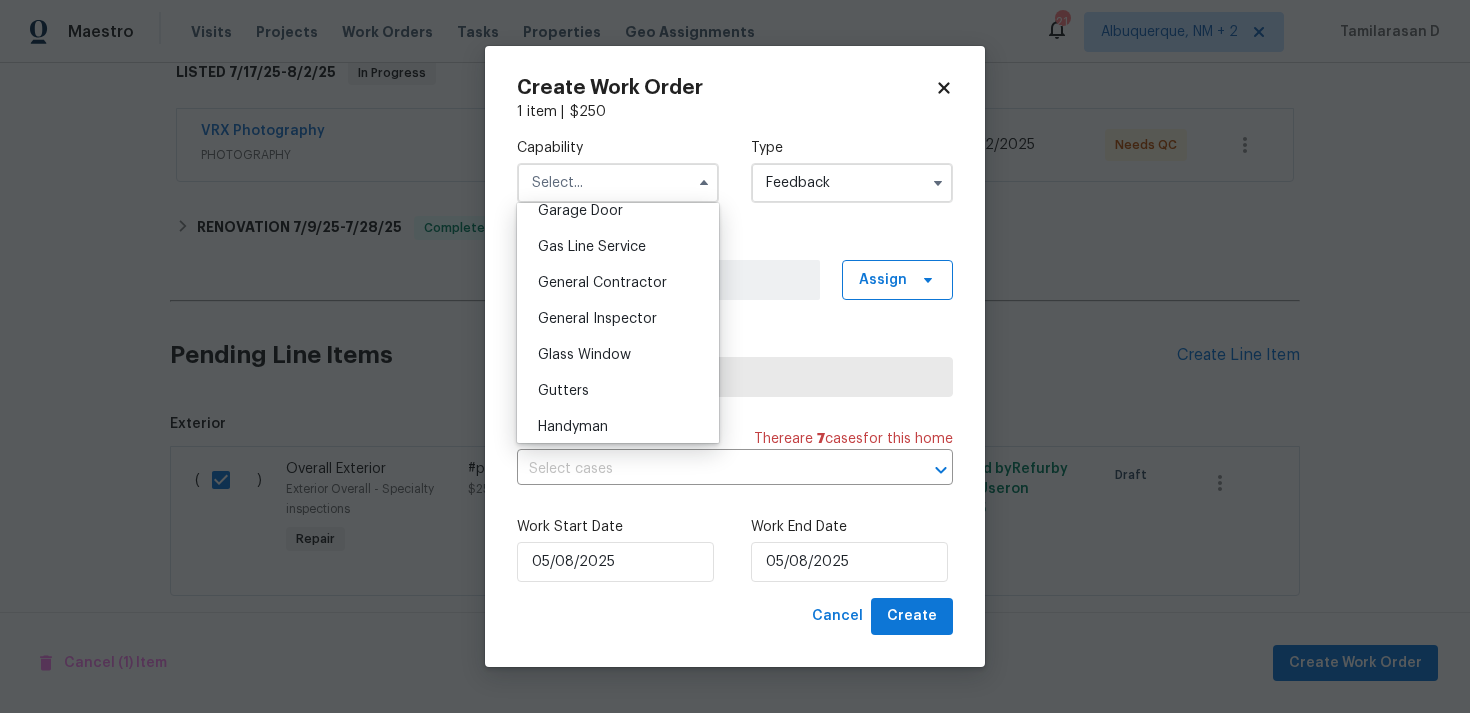 scroll, scrollTop: 931, scrollLeft: 0, axis: vertical 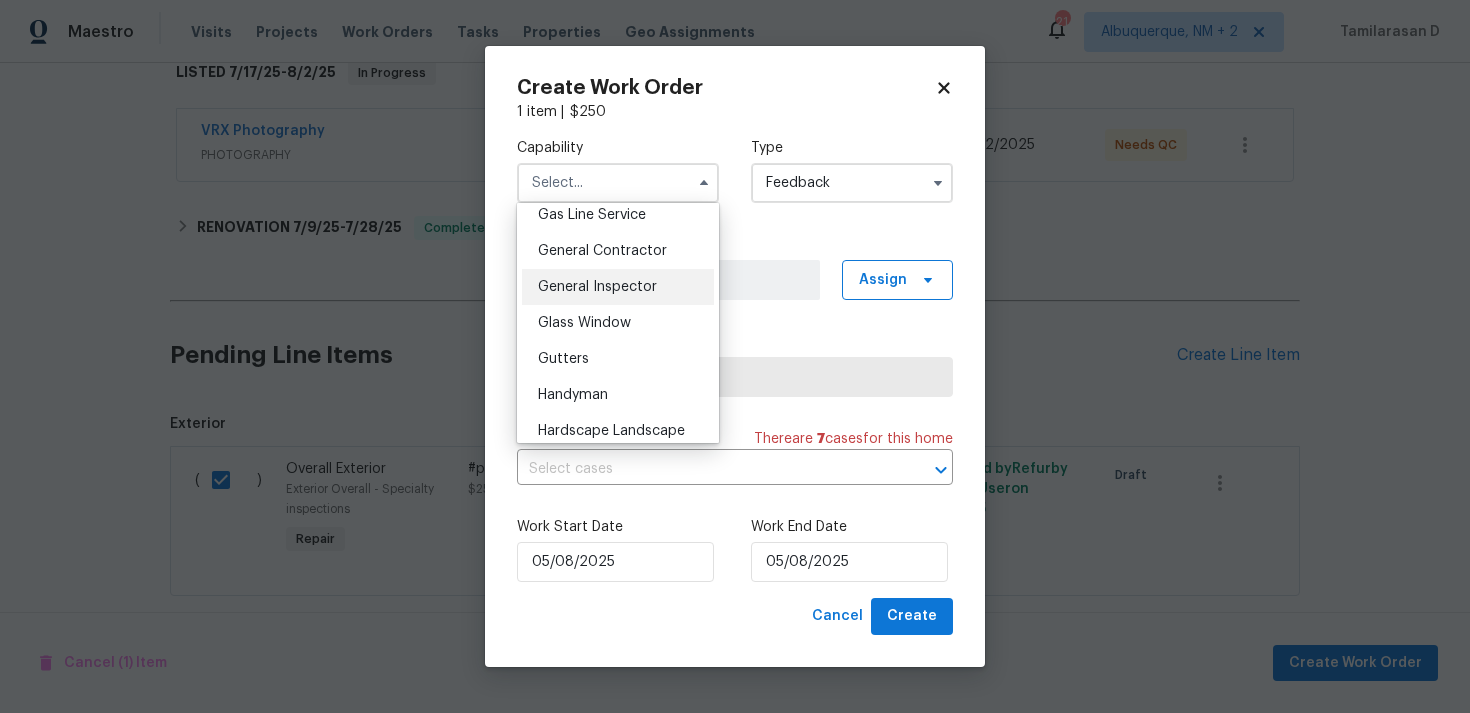 click on "General Inspector" at bounding box center [597, 287] 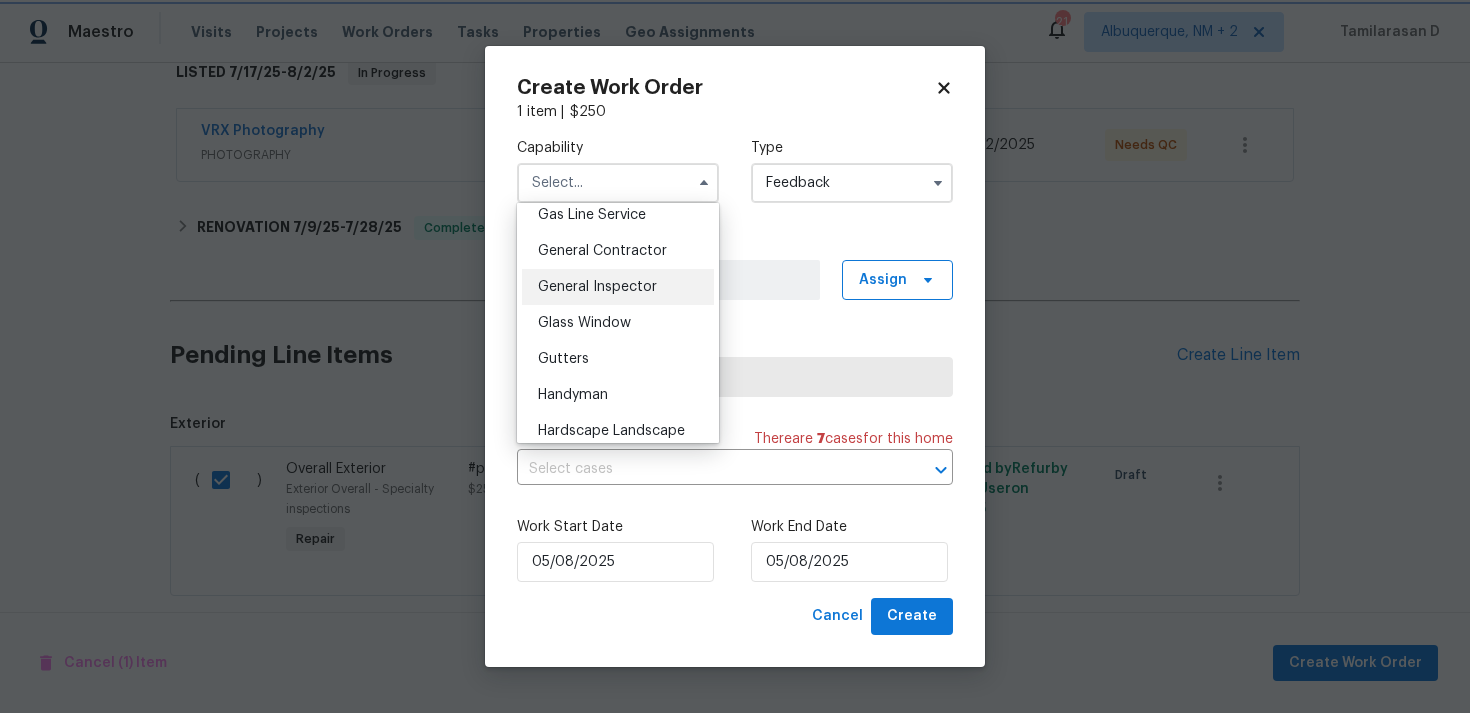 type on "General Inspector" 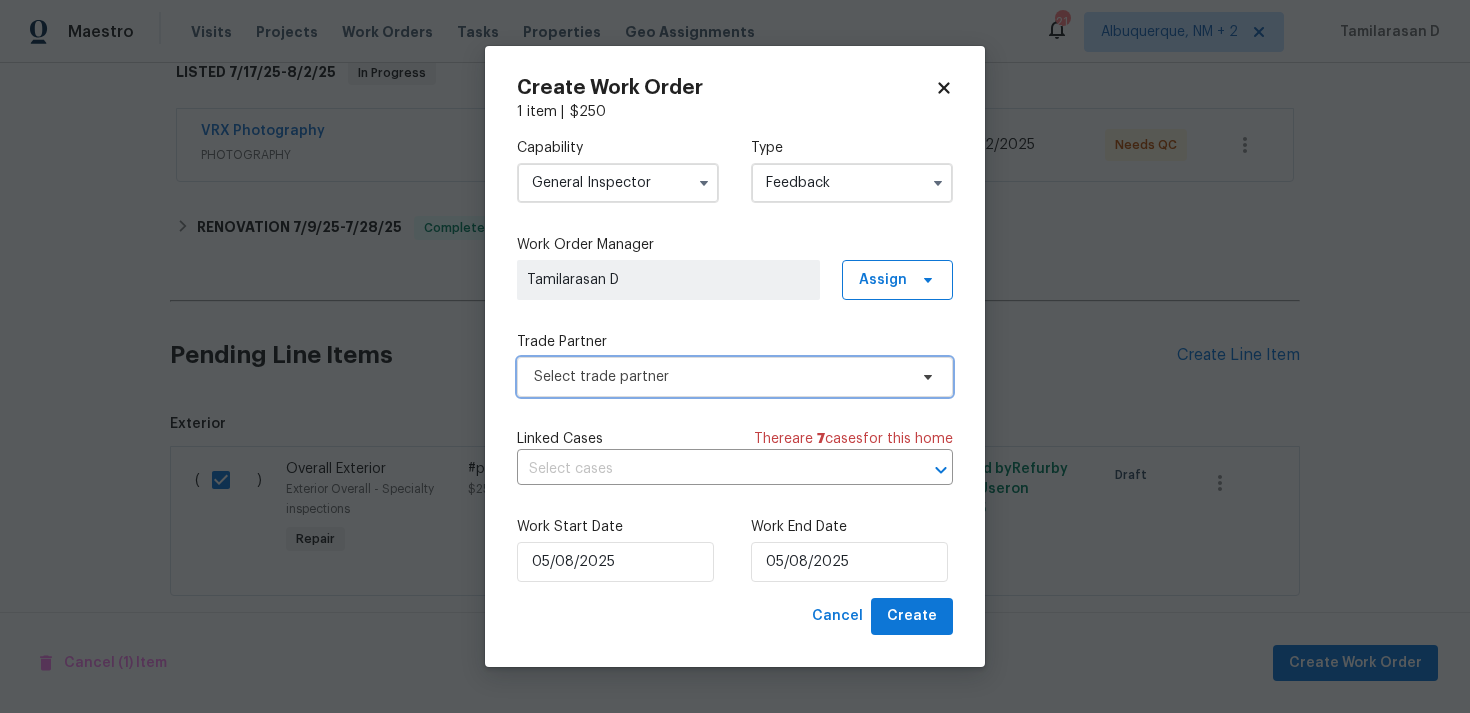 click on "Select trade partner" at bounding box center [720, 377] 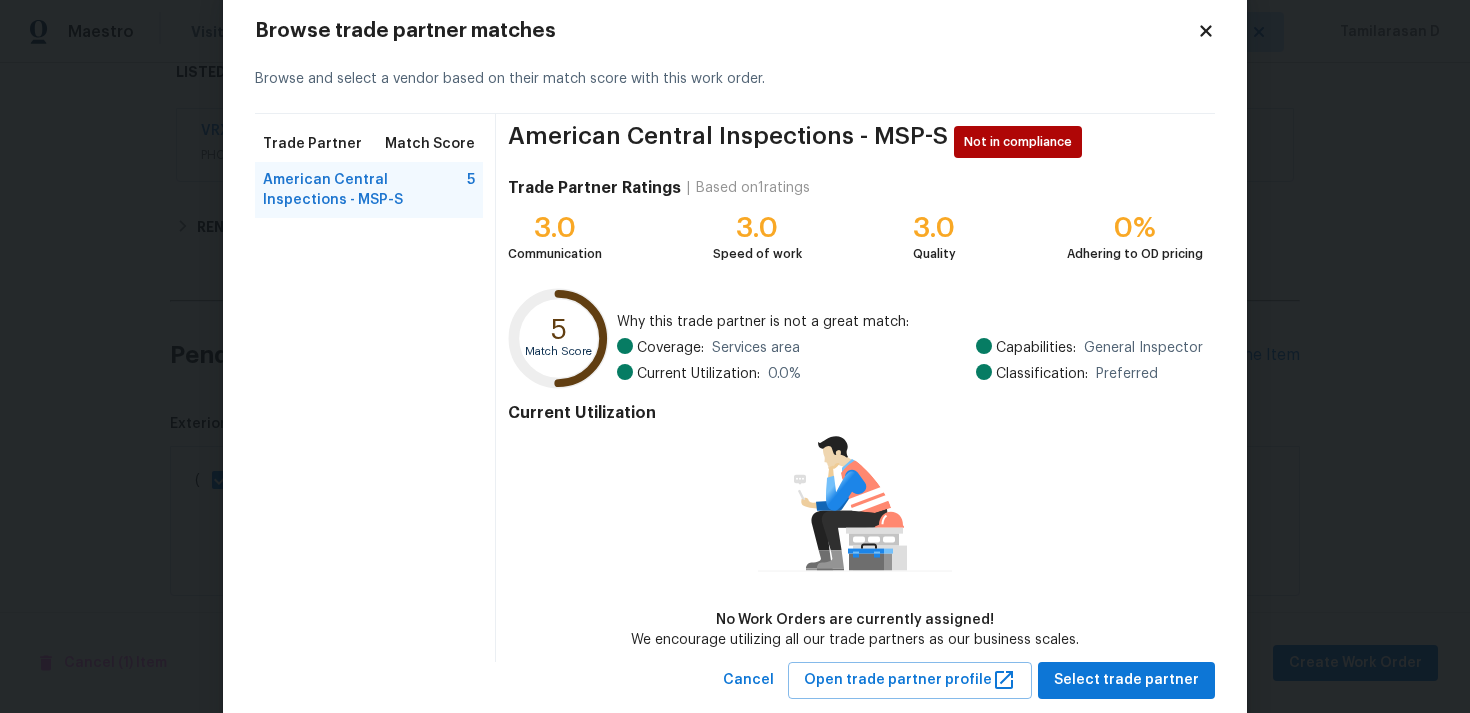 scroll, scrollTop: 87, scrollLeft: 0, axis: vertical 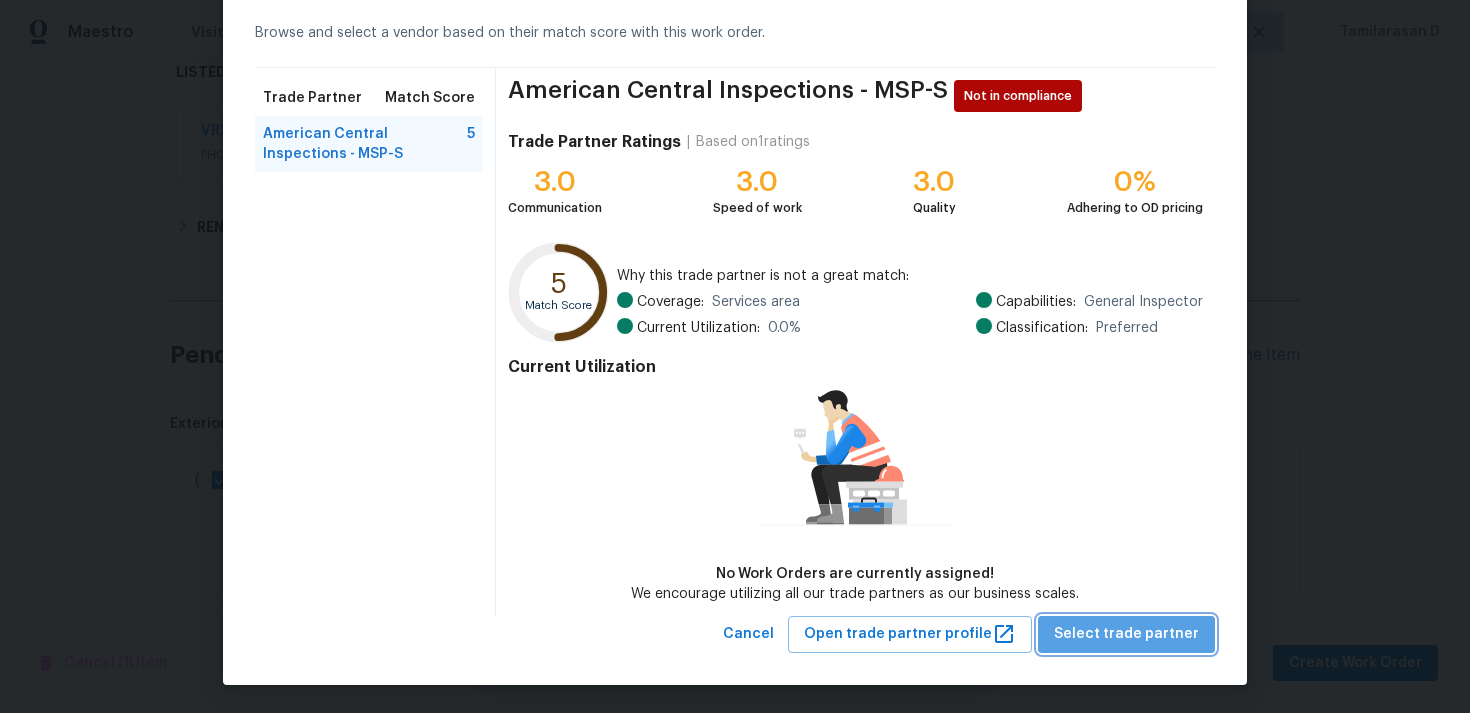 click on "Select trade partner" at bounding box center [1126, 634] 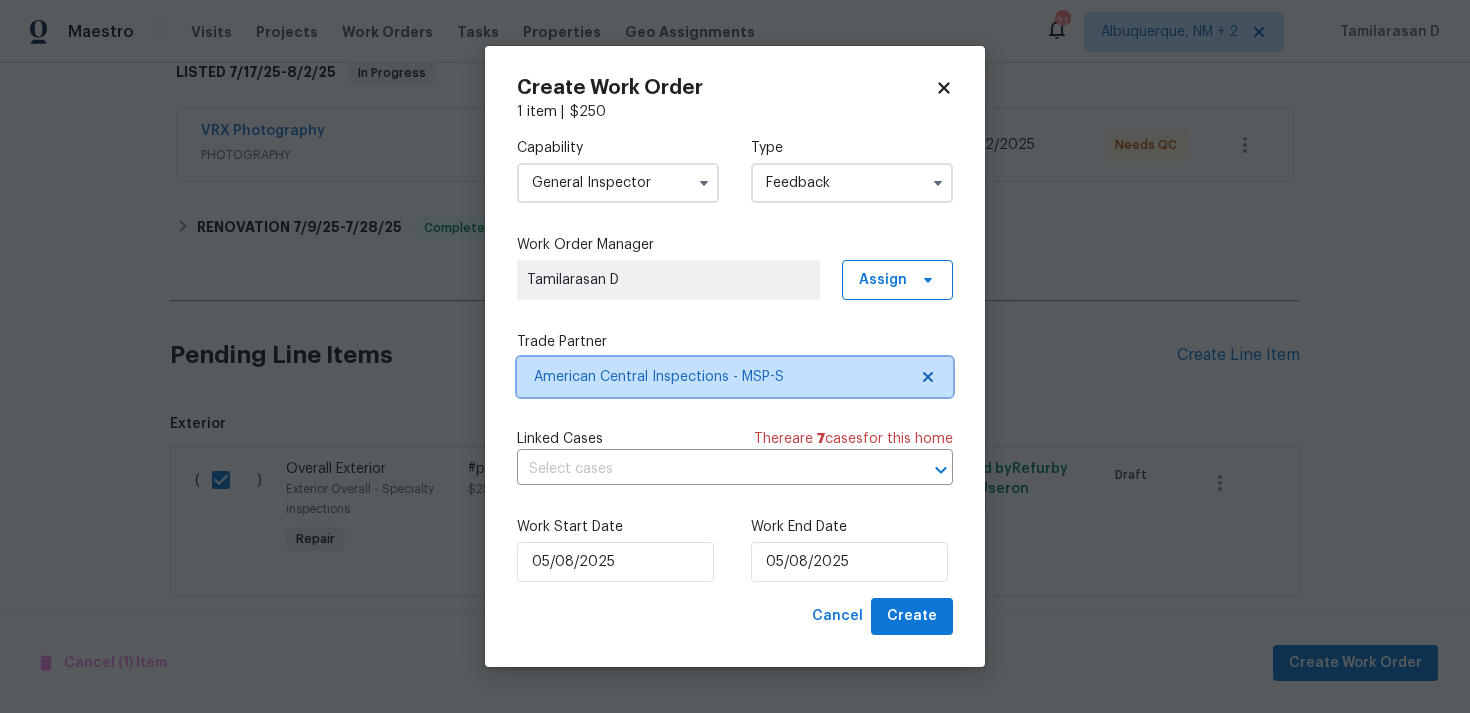 scroll, scrollTop: 0, scrollLeft: 0, axis: both 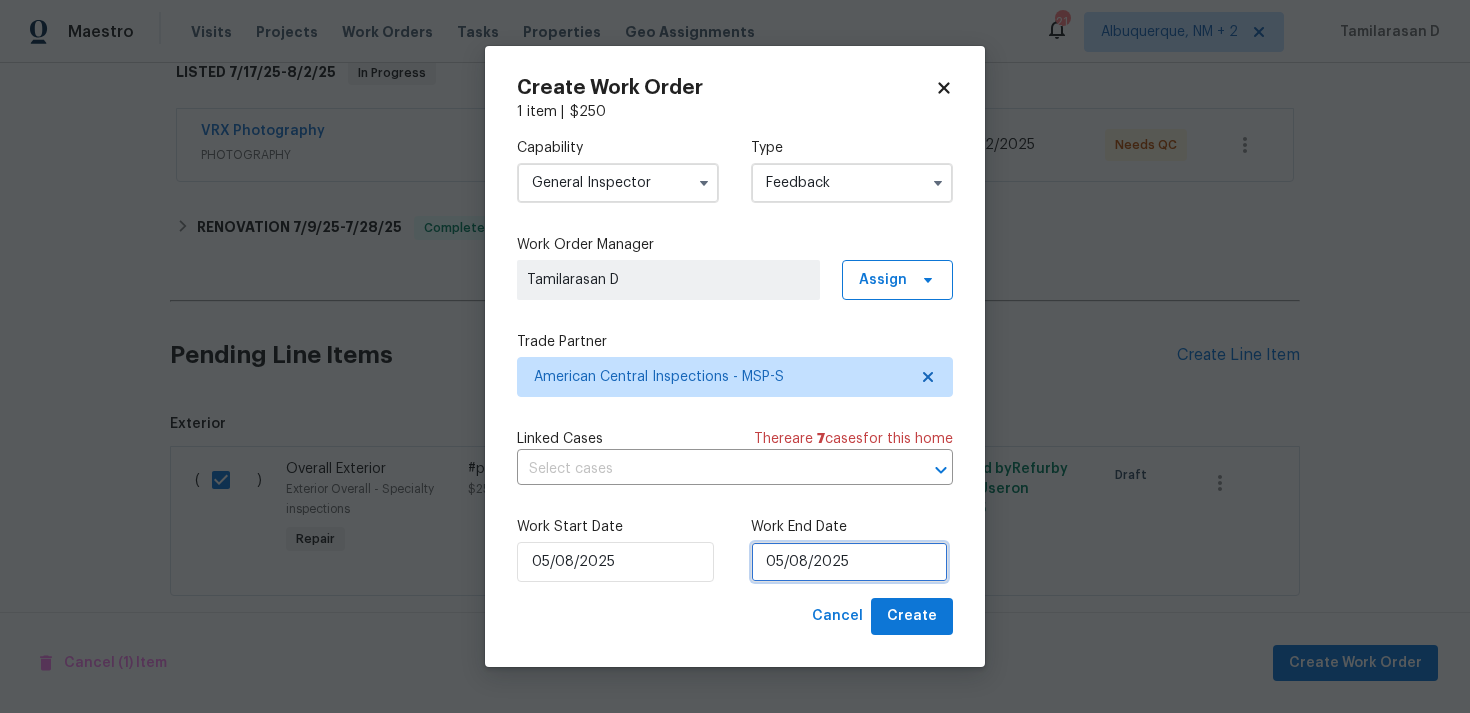 click on "05/08/2025" at bounding box center [849, 562] 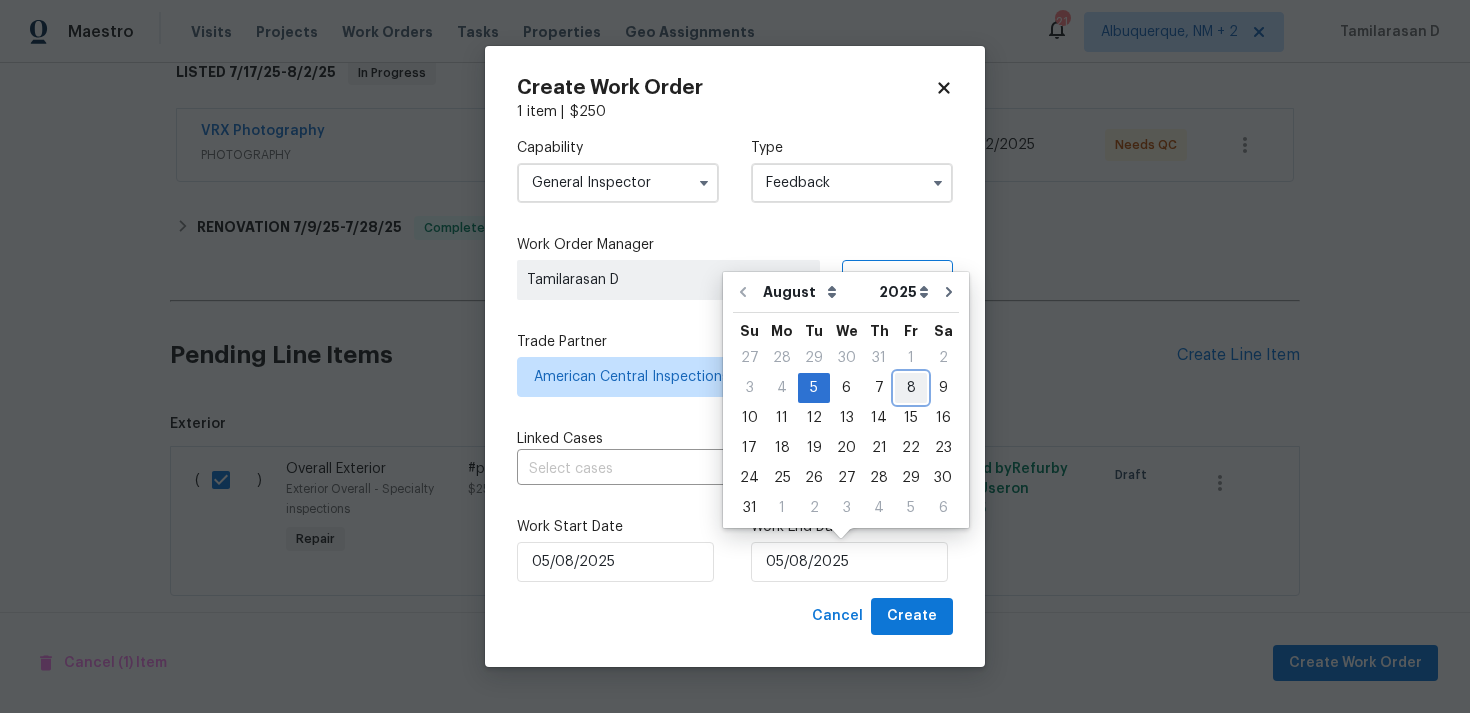 click on "8" at bounding box center [911, 388] 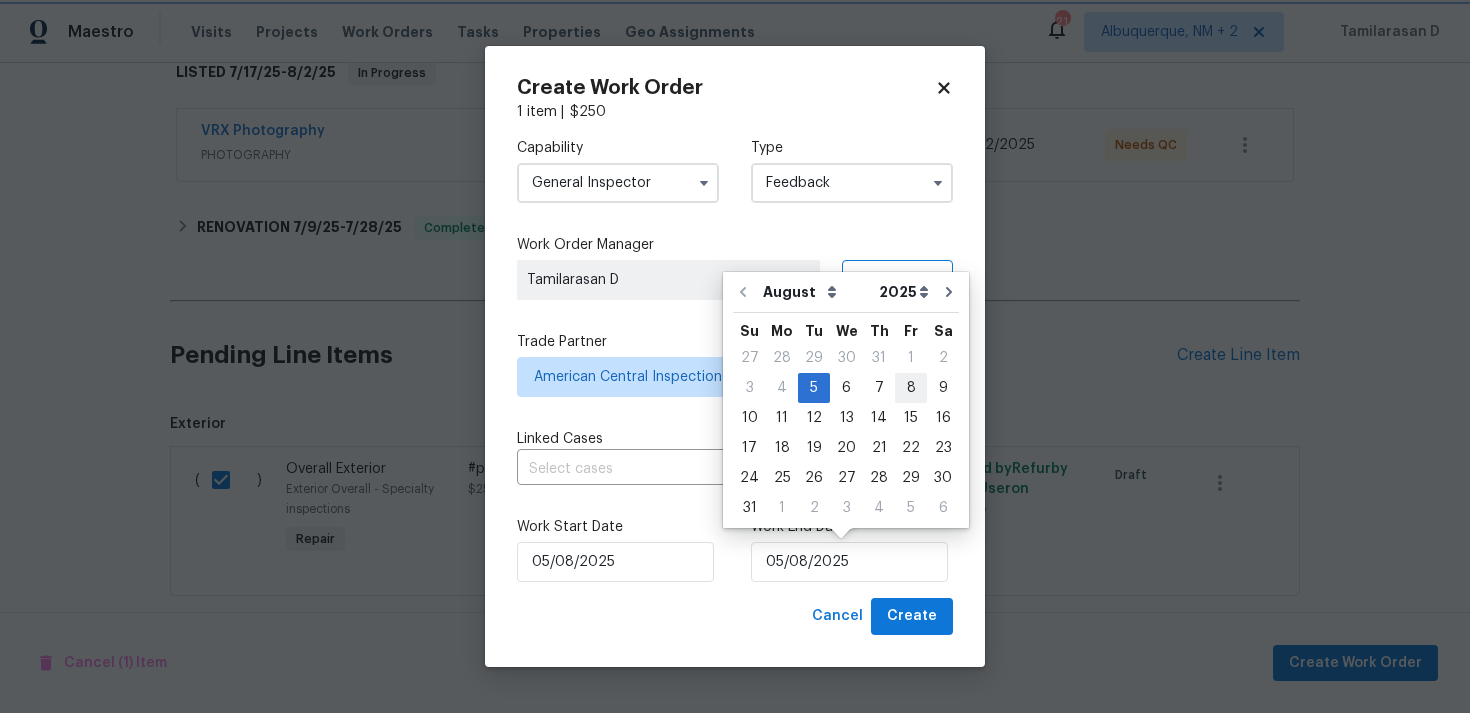 type on "08/08/2025" 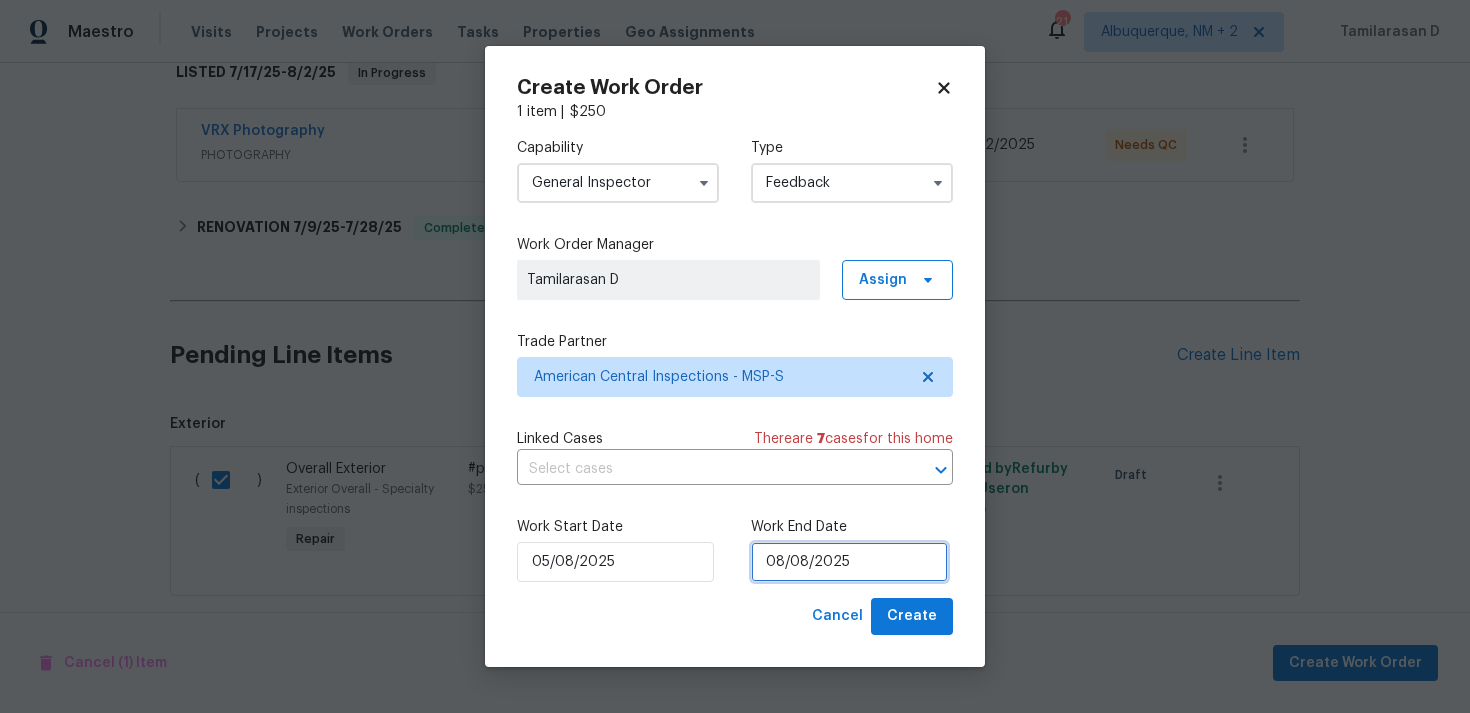 click on "08/08/2025" at bounding box center [849, 562] 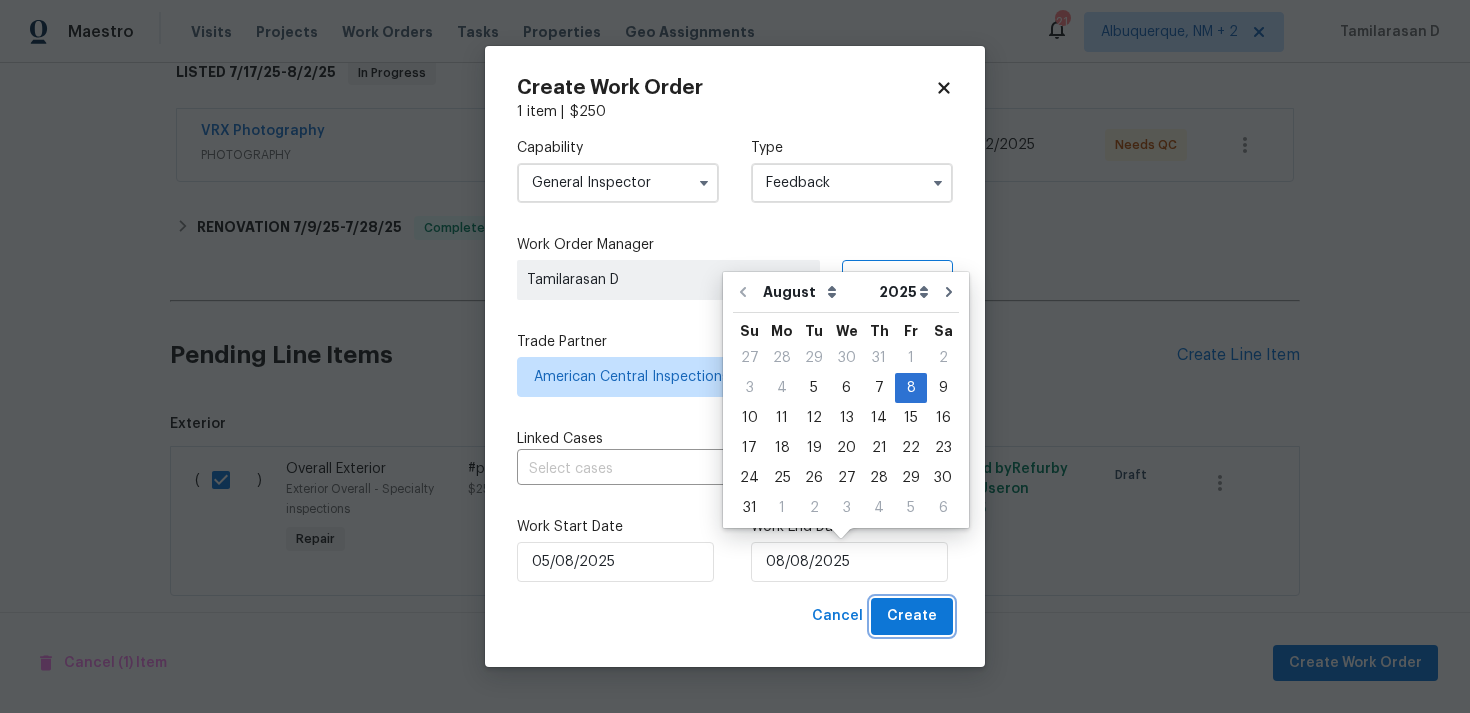 click on "Create" at bounding box center [912, 616] 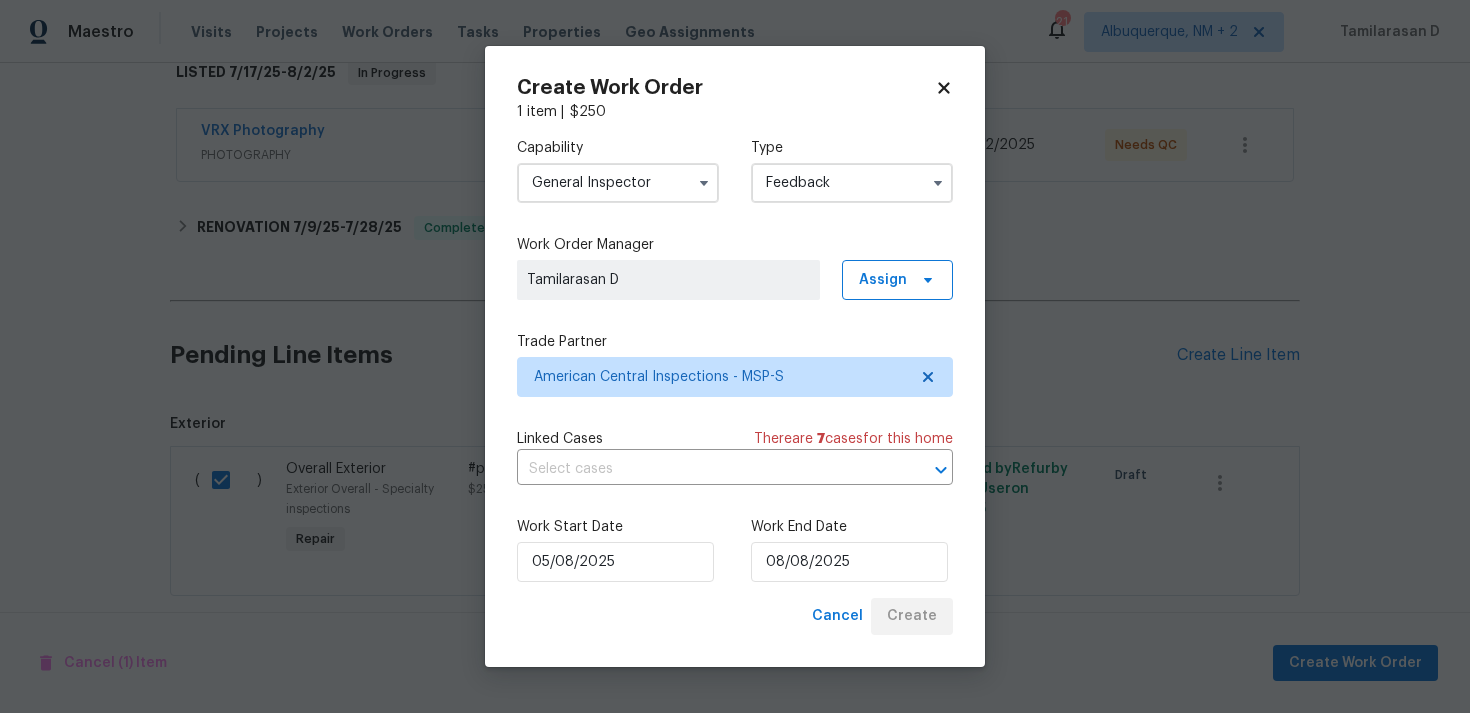 checkbox on "false" 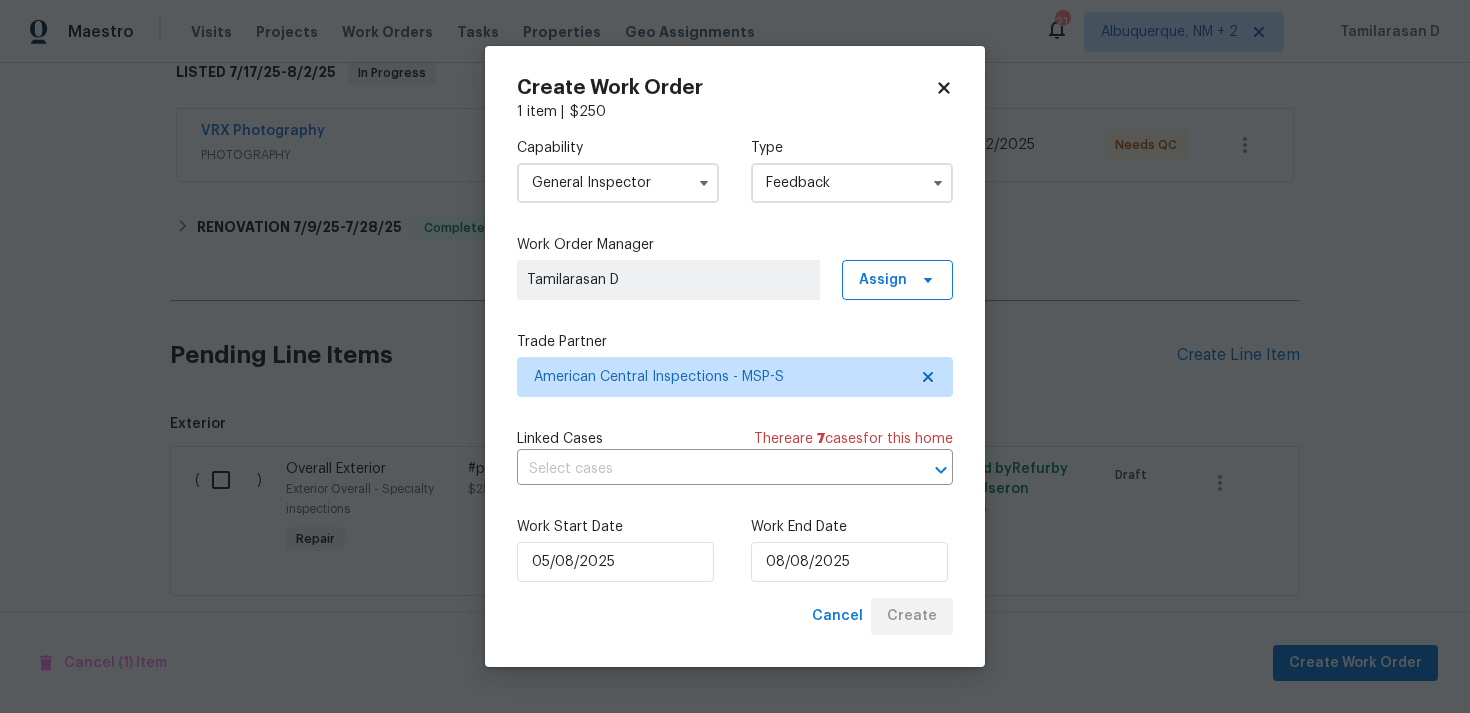 scroll, scrollTop: 256, scrollLeft: 0, axis: vertical 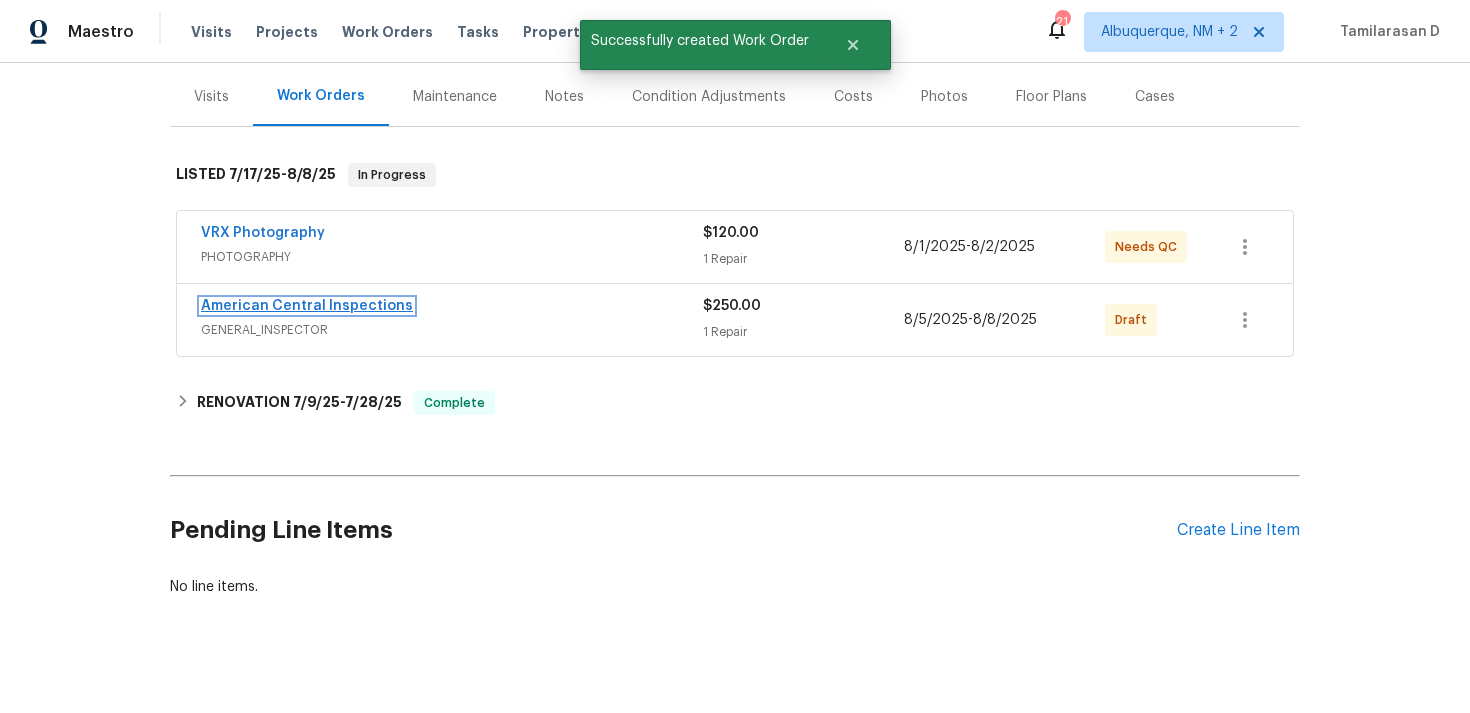 click on "American Central Inspections" at bounding box center (307, 306) 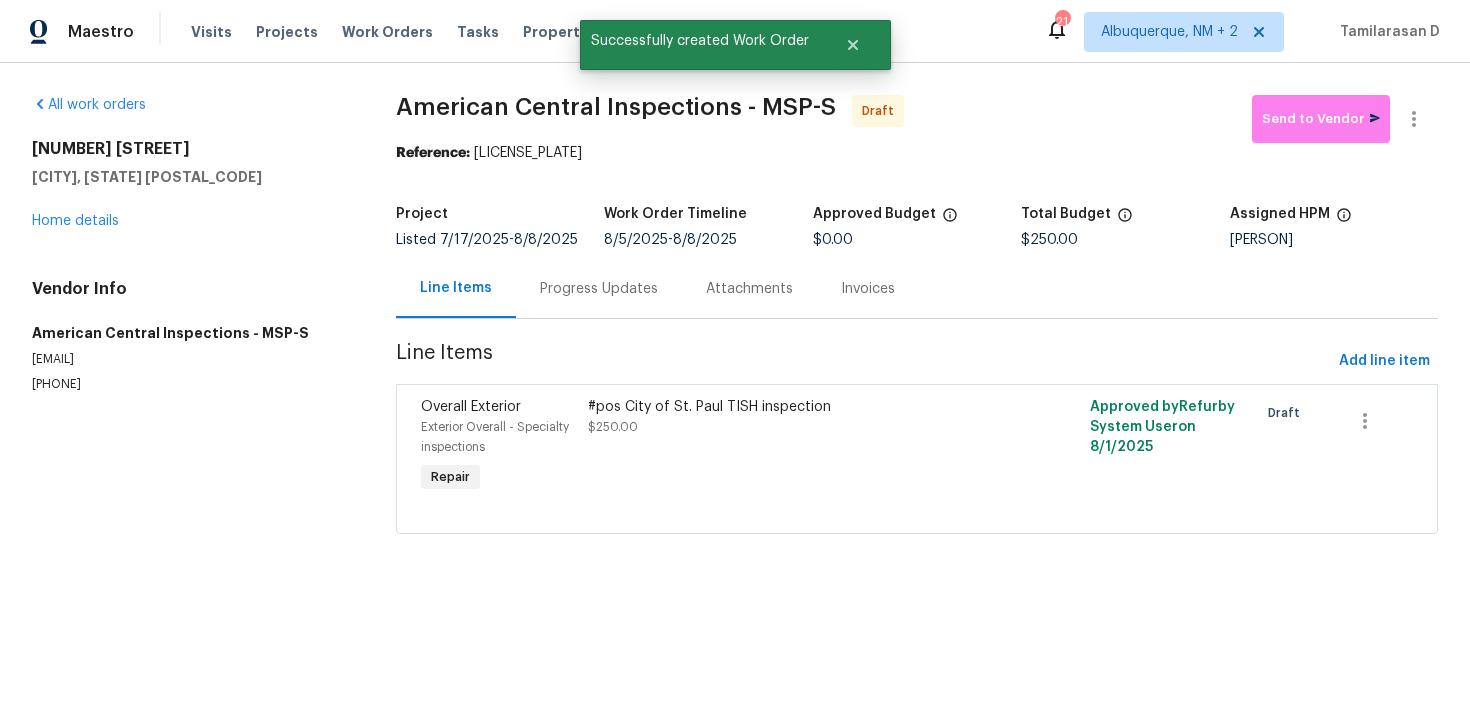 click on "Progress Updates" at bounding box center (599, 288) 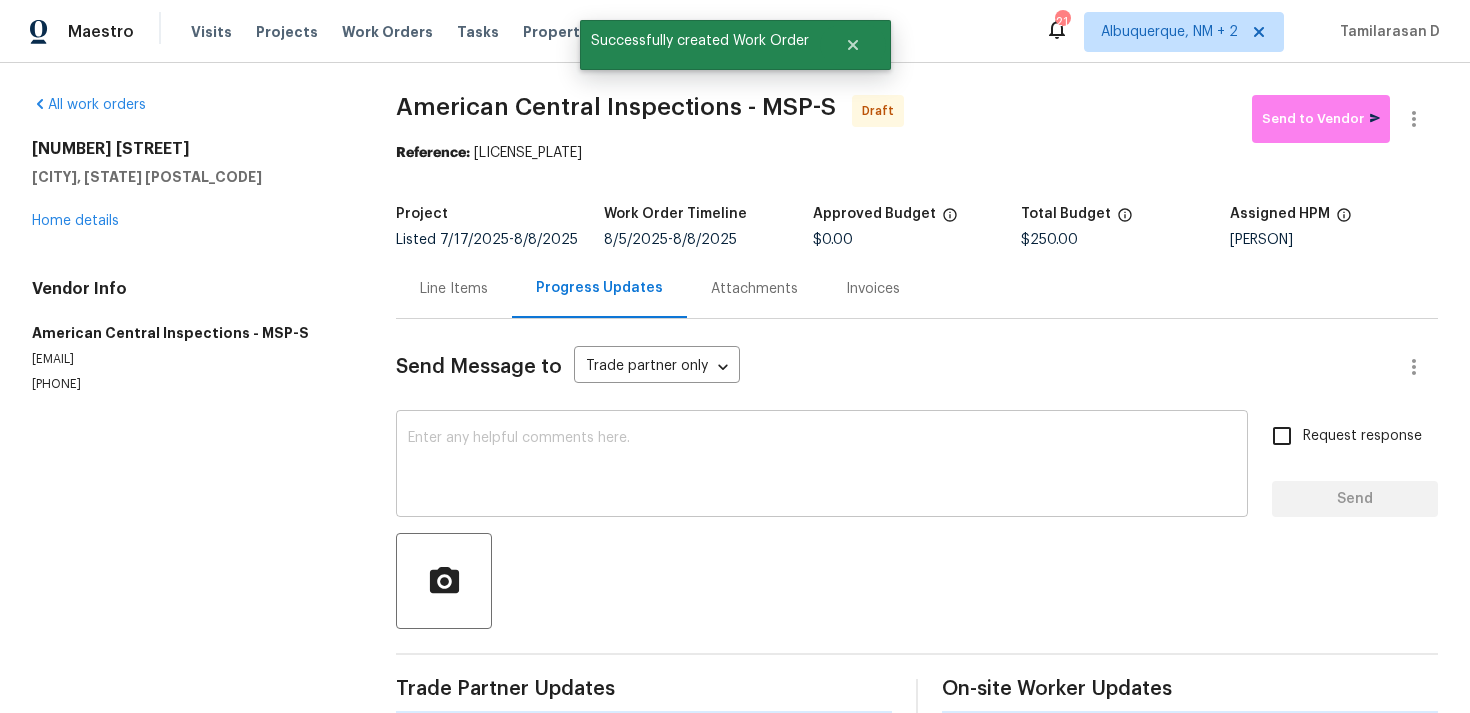 scroll, scrollTop: 30, scrollLeft: 0, axis: vertical 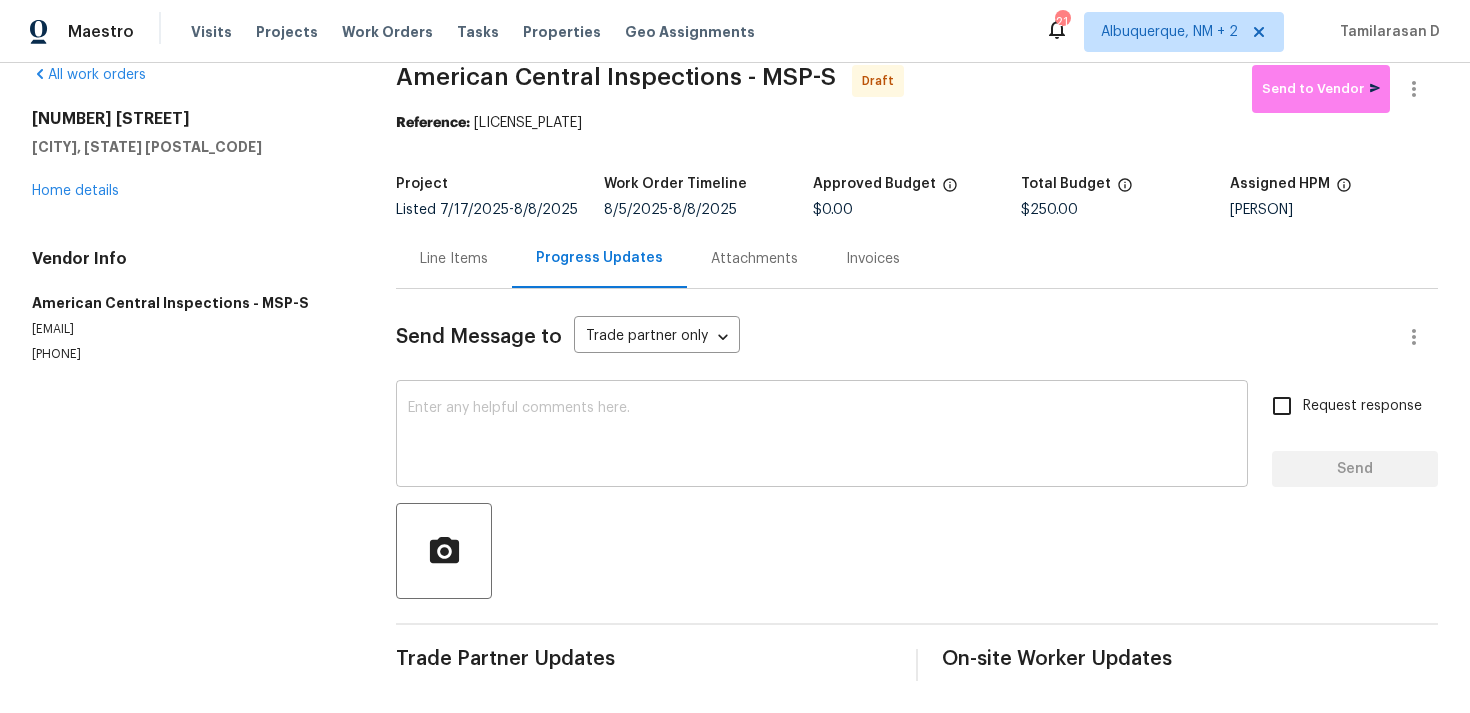 click on "x ​" at bounding box center [822, 436] 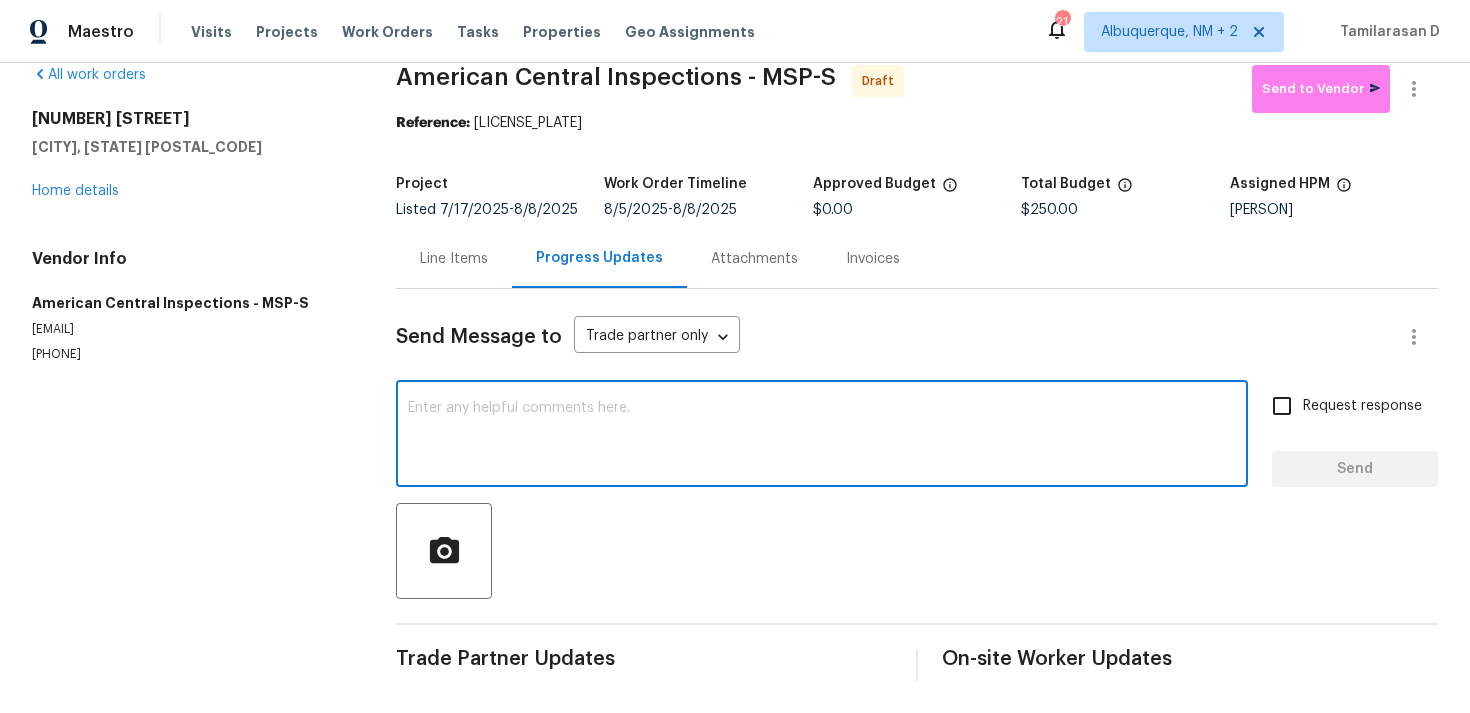 paste on "Hey, this is Tamil from Opendoor. I’m confirming you received the WO for the property at (Address). Please review and accept the WO within 24 hours and provide a scheduled date. Please disregard the contact information for the HPM included in the WO. Our Centralised LWO Team is responsible for Listed WOs." 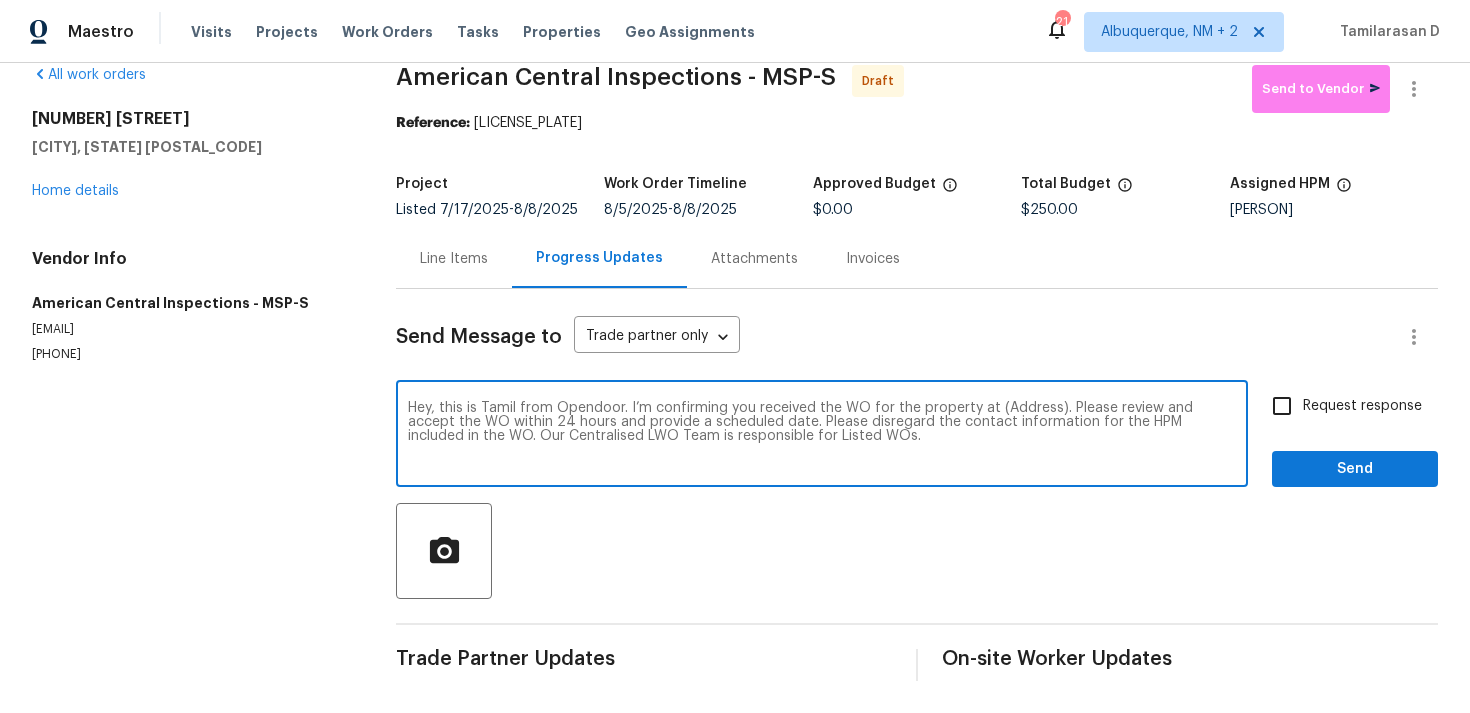 click on "Hey, this is Tamil from Opendoor. I’m confirming you received the WO for the property at (Address). Please review and accept the WO within 24 hours and provide a scheduled date. Please disregard the contact information for the HPM included in the WO. Our Centralised LWO Team is responsible for Listed WOs." at bounding box center [822, 436] 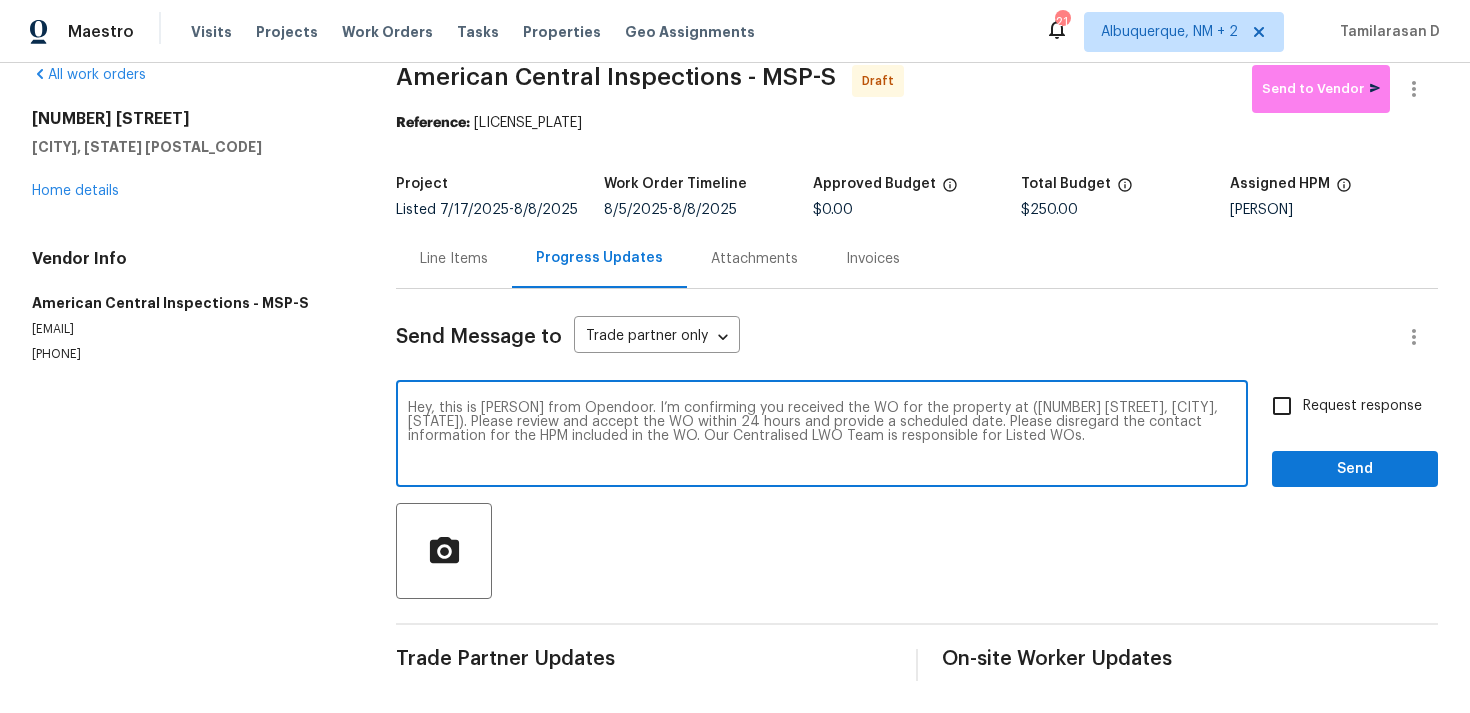 type on "Hey, this is Tamil from Opendoor. I’m confirming you received the WO for the property at (1521 Ames Ave, St. Paul, MN 55106). Please review and accept the WO within 24 hours and provide a scheduled date. Please disregard the contact information for the HPM included in the WO. Our Centralised LWO Team is responsible for Listed WOs." 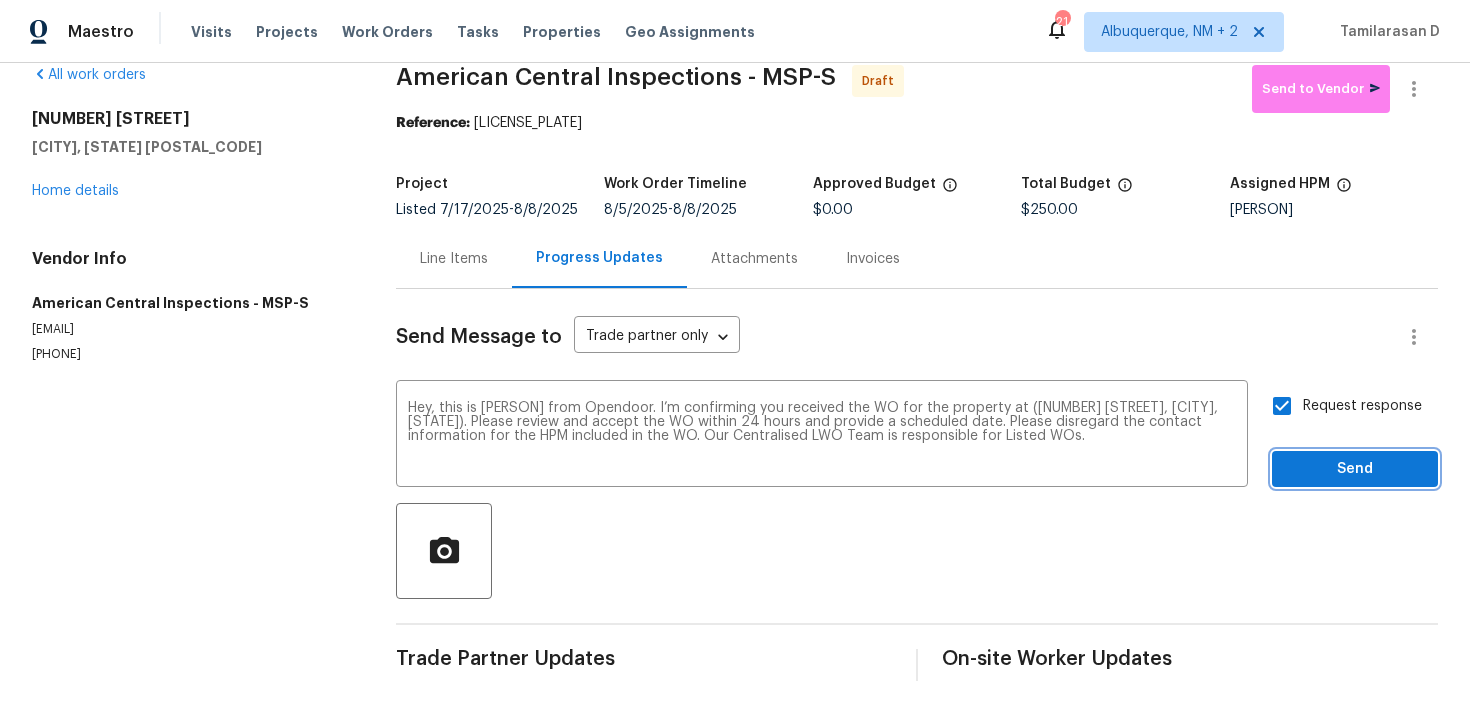 click on "Send" at bounding box center [1355, 469] 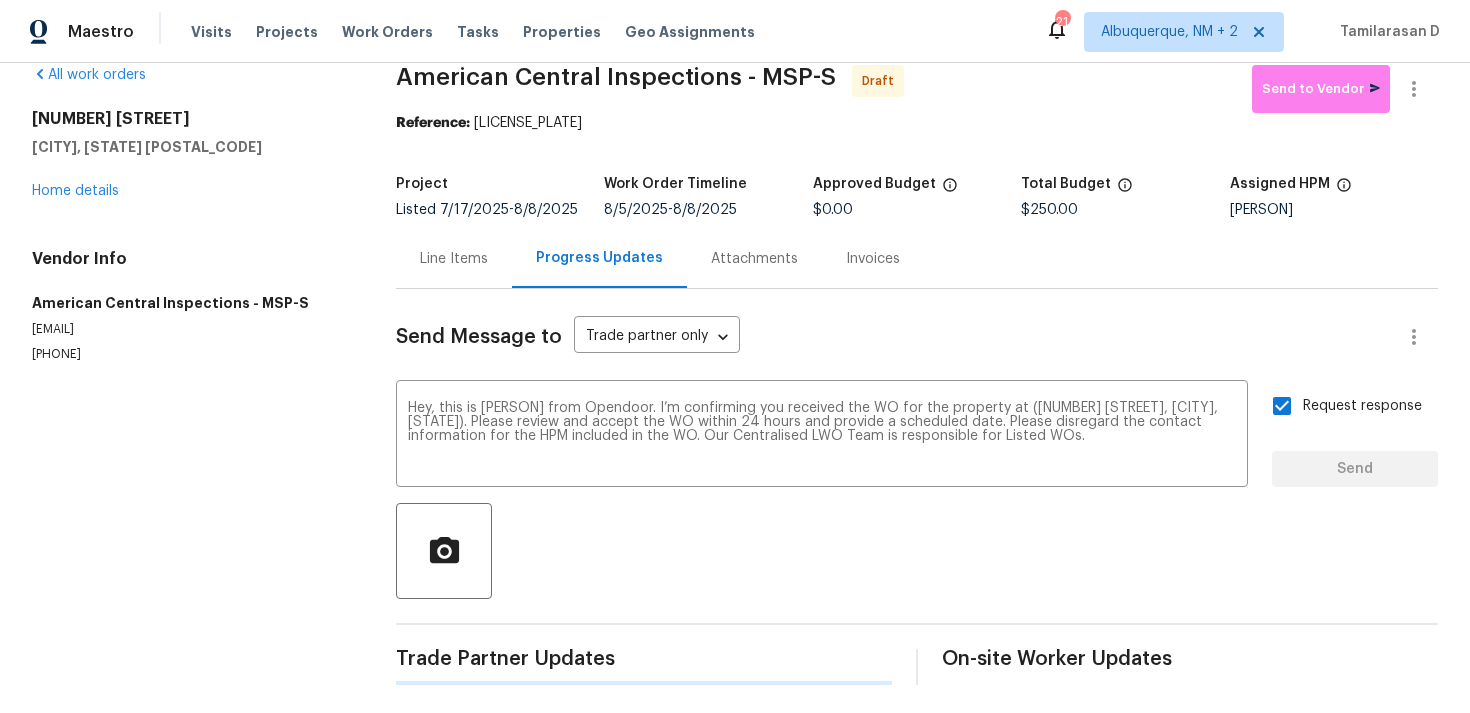 type 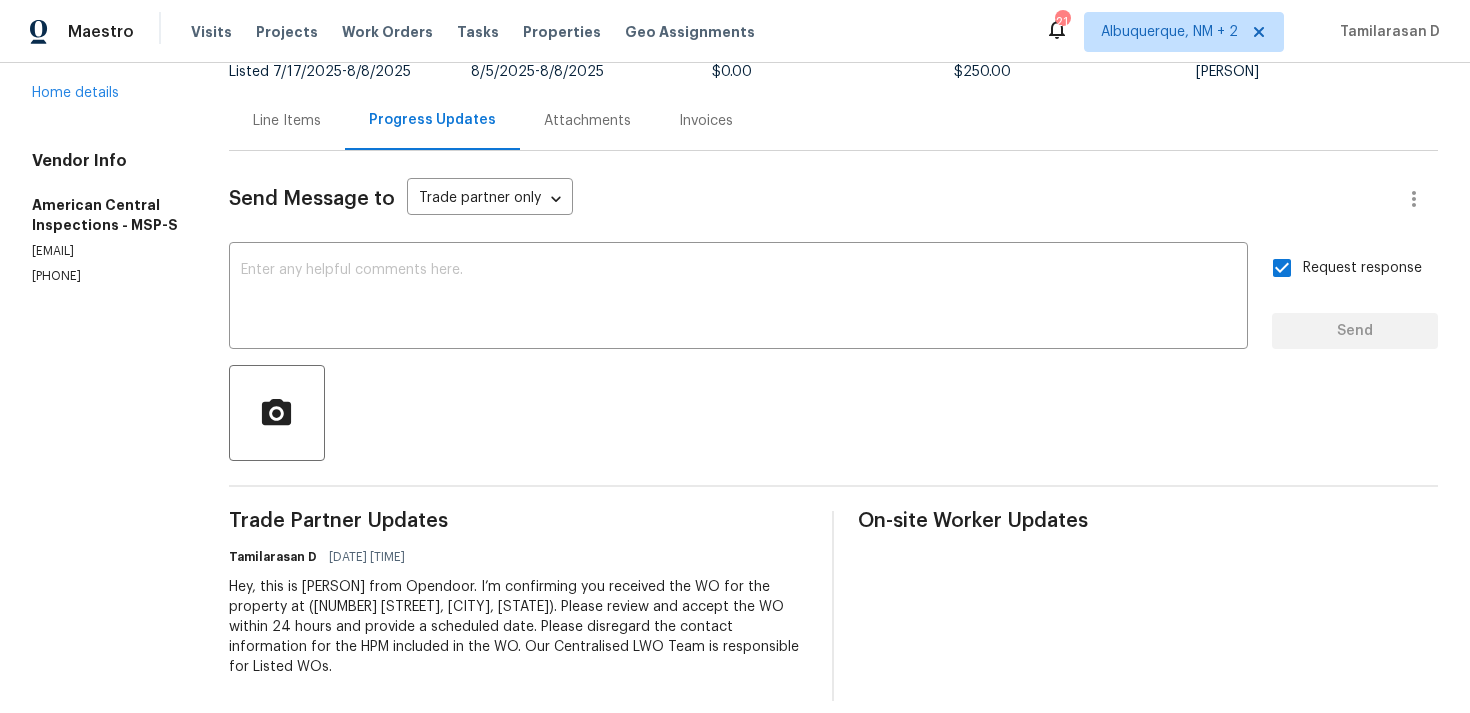 scroll, scrollTop: 0, scrollLeft: 0, axis: both 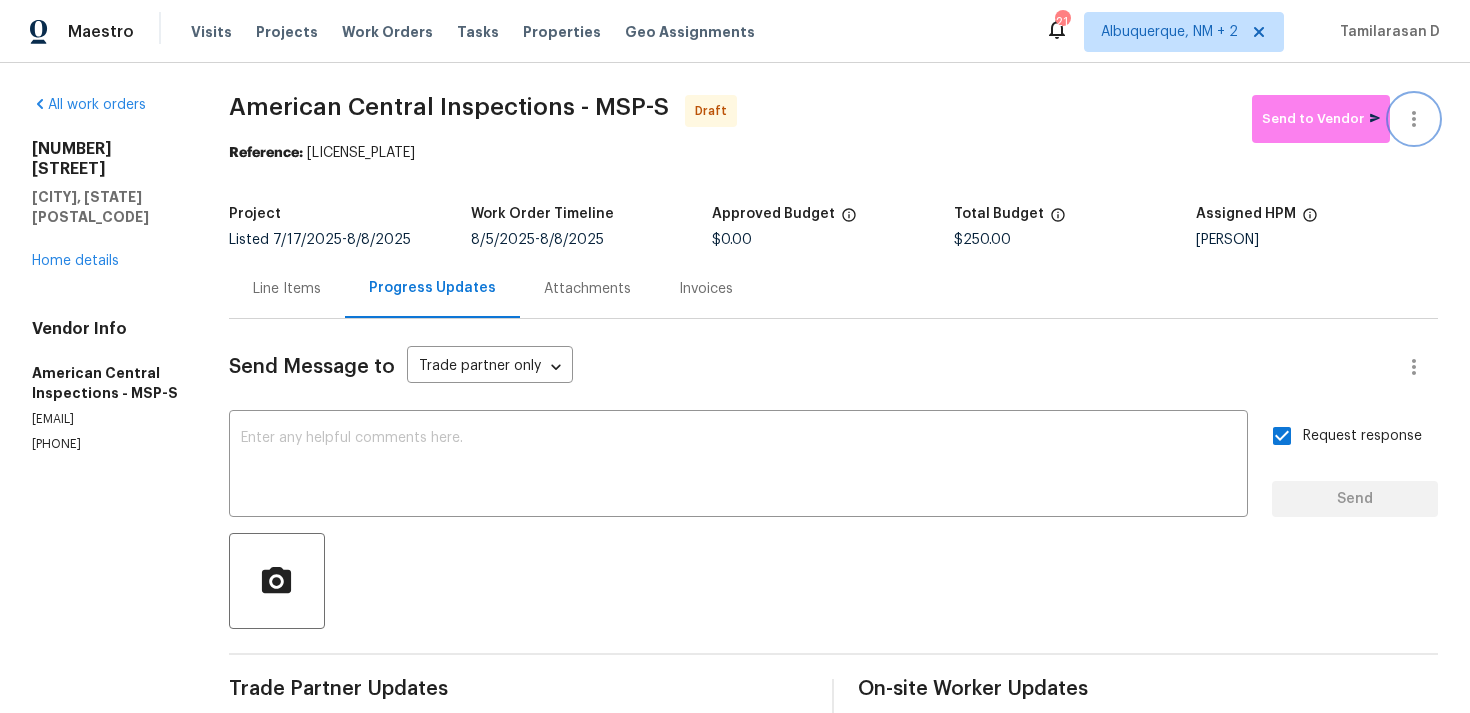 click 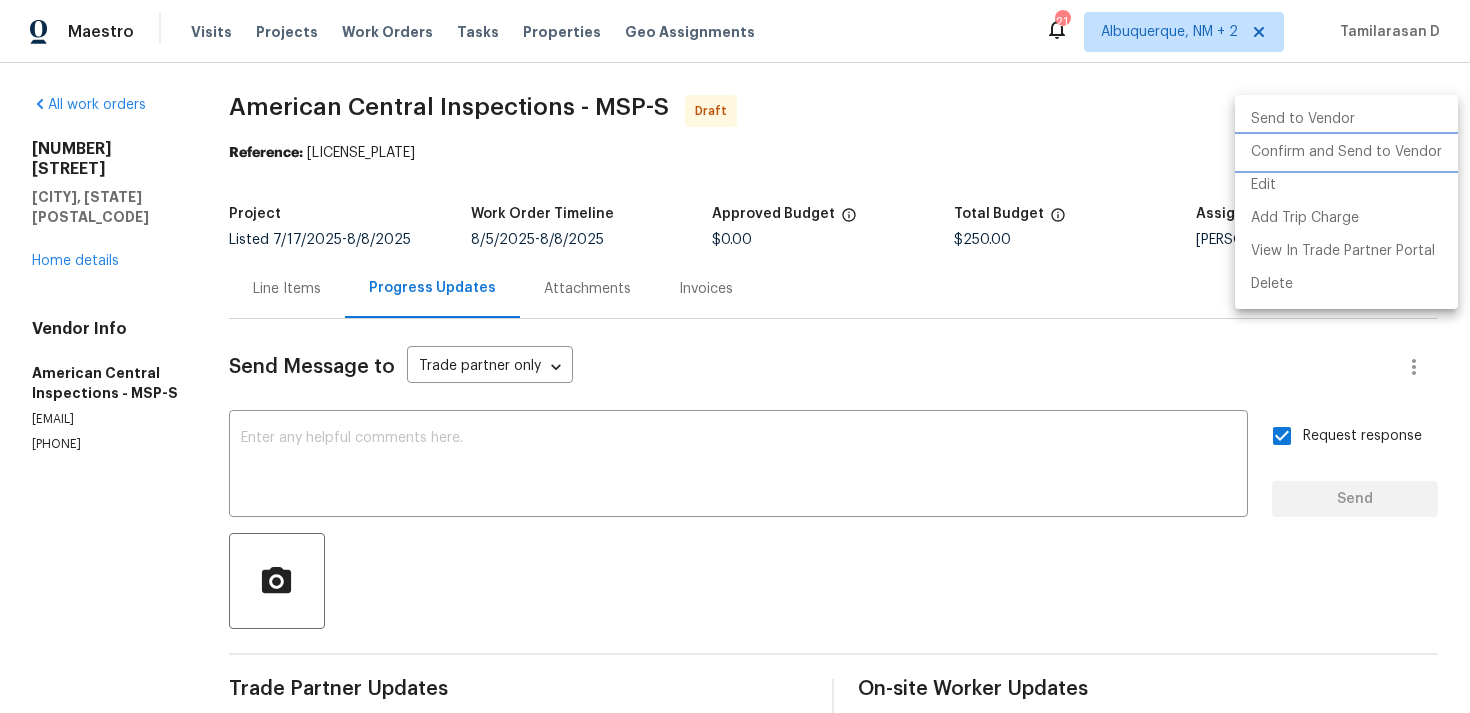 click on "Confirm and Send to Vendor" at bounding box center [1346, 152] 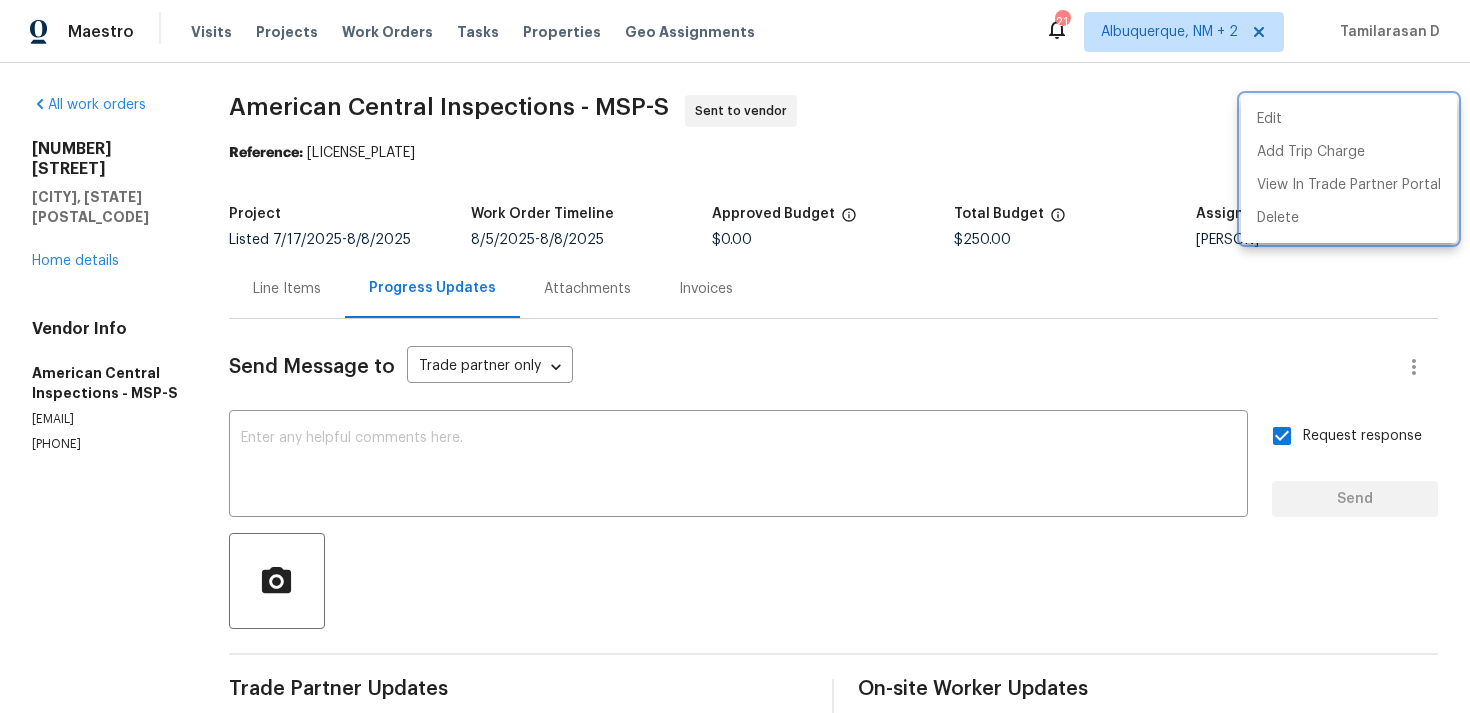 click at bounding box center [735, 356] 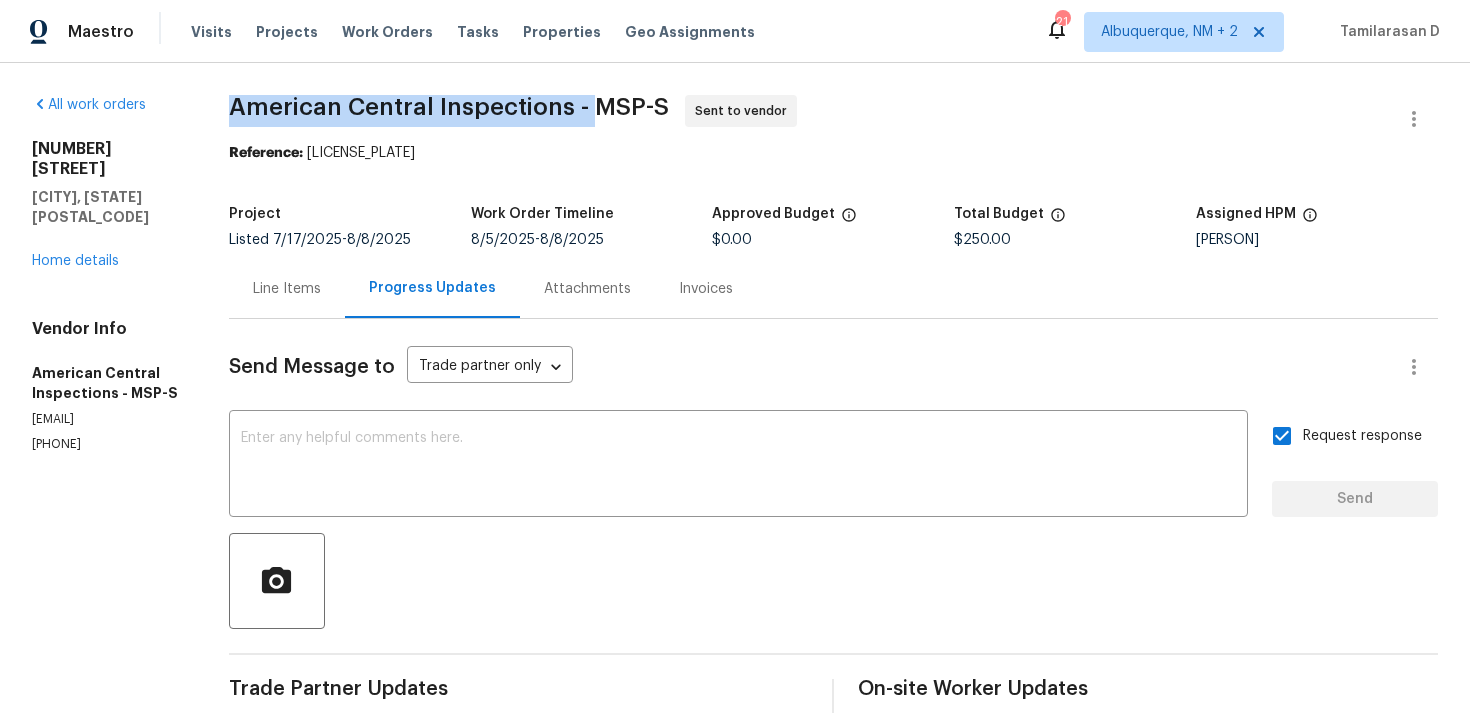 drag, startPoint x: 235, startPoint y: 104, endPoint x: 592, endPoint y: 113, distance: 357.11343 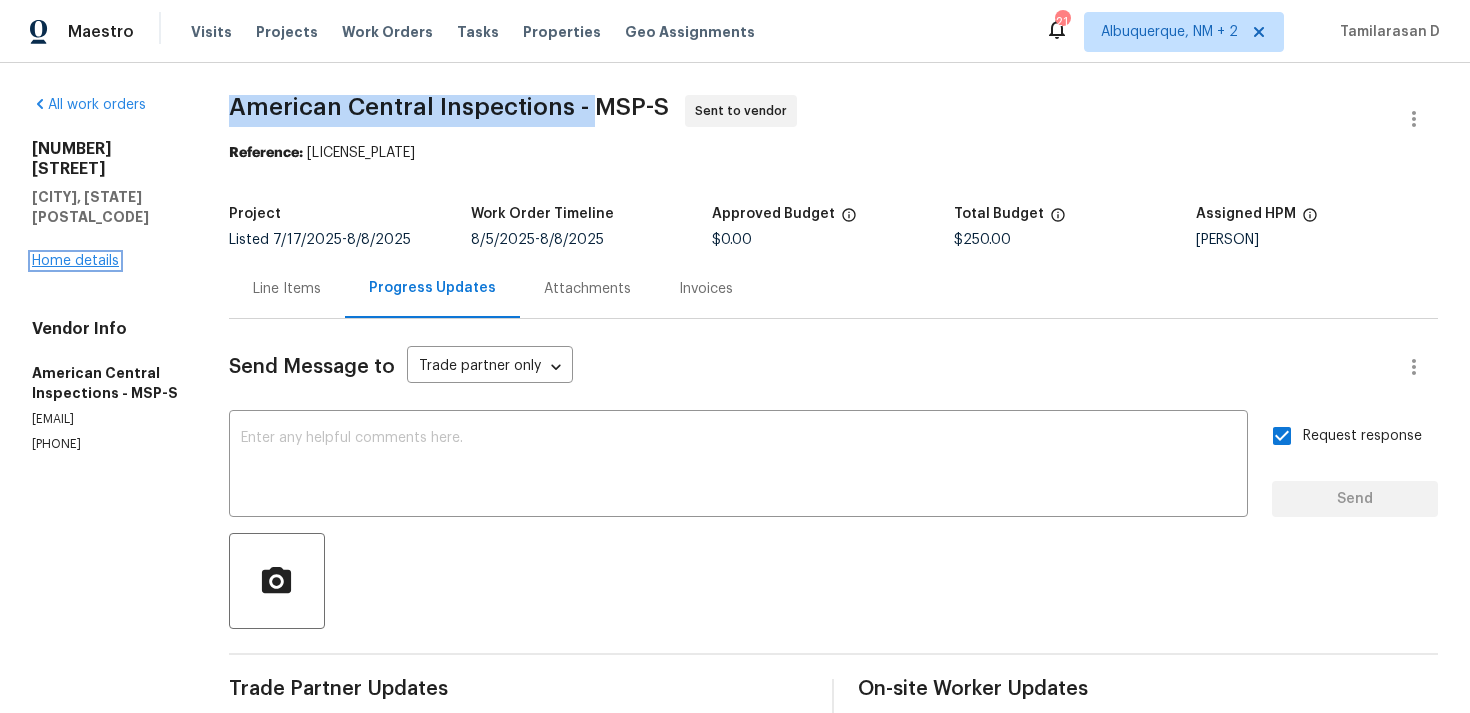 click on "Home details" at bounding box center [75, 261] 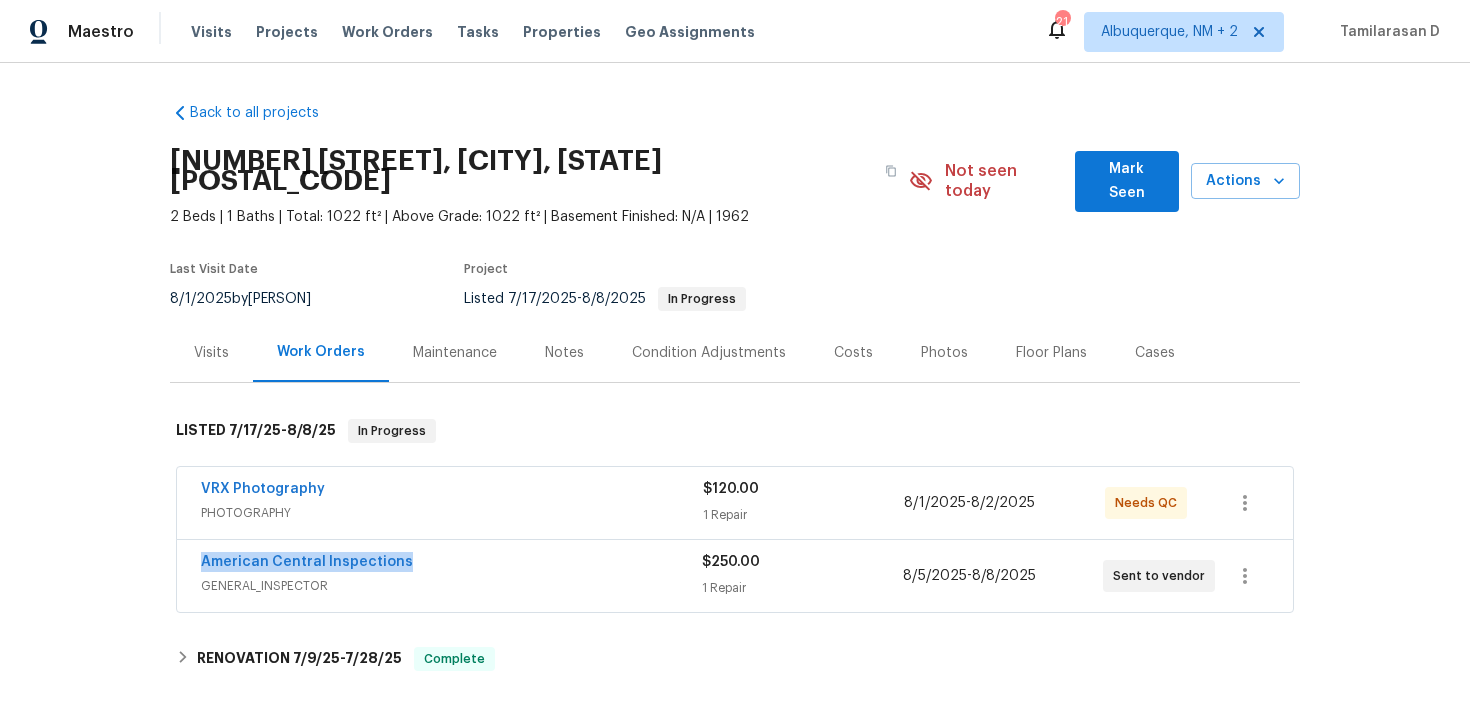 drag, startPoint x: 410, startPoint y: 541, endPoint x: 175, endPoint y: 536, distance: 235.05319 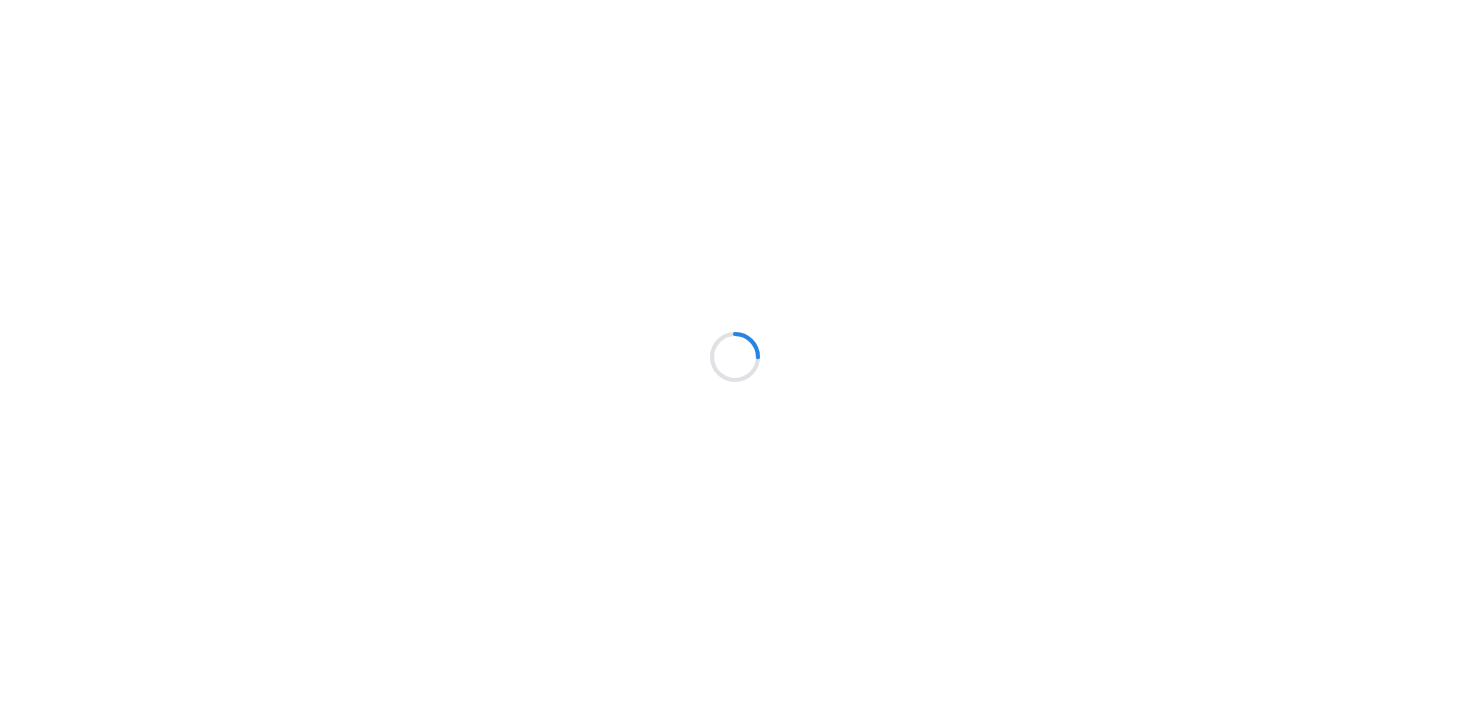 scroll, scrollTop: 0, scrollLeft: 0, axis: both 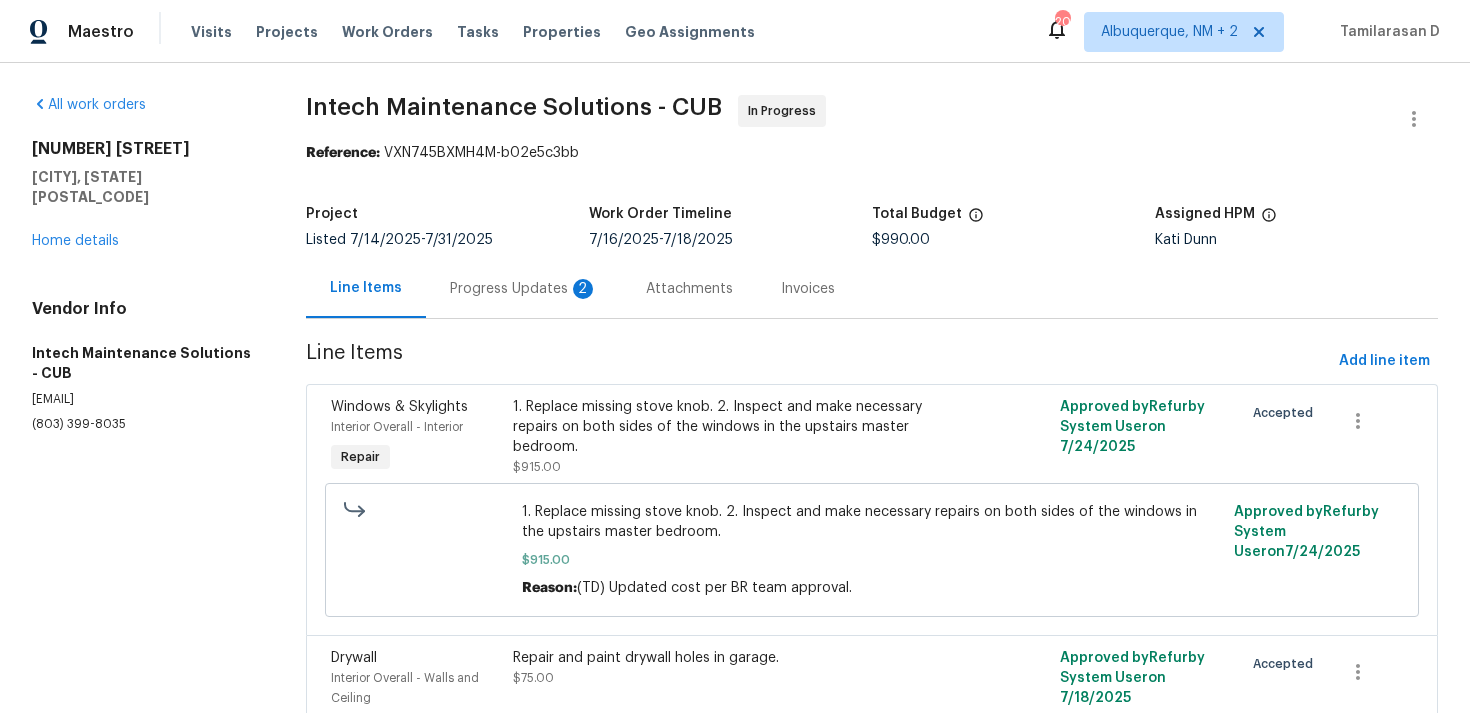 click on "Progress Updates 2" at bounding box center (524, 288) 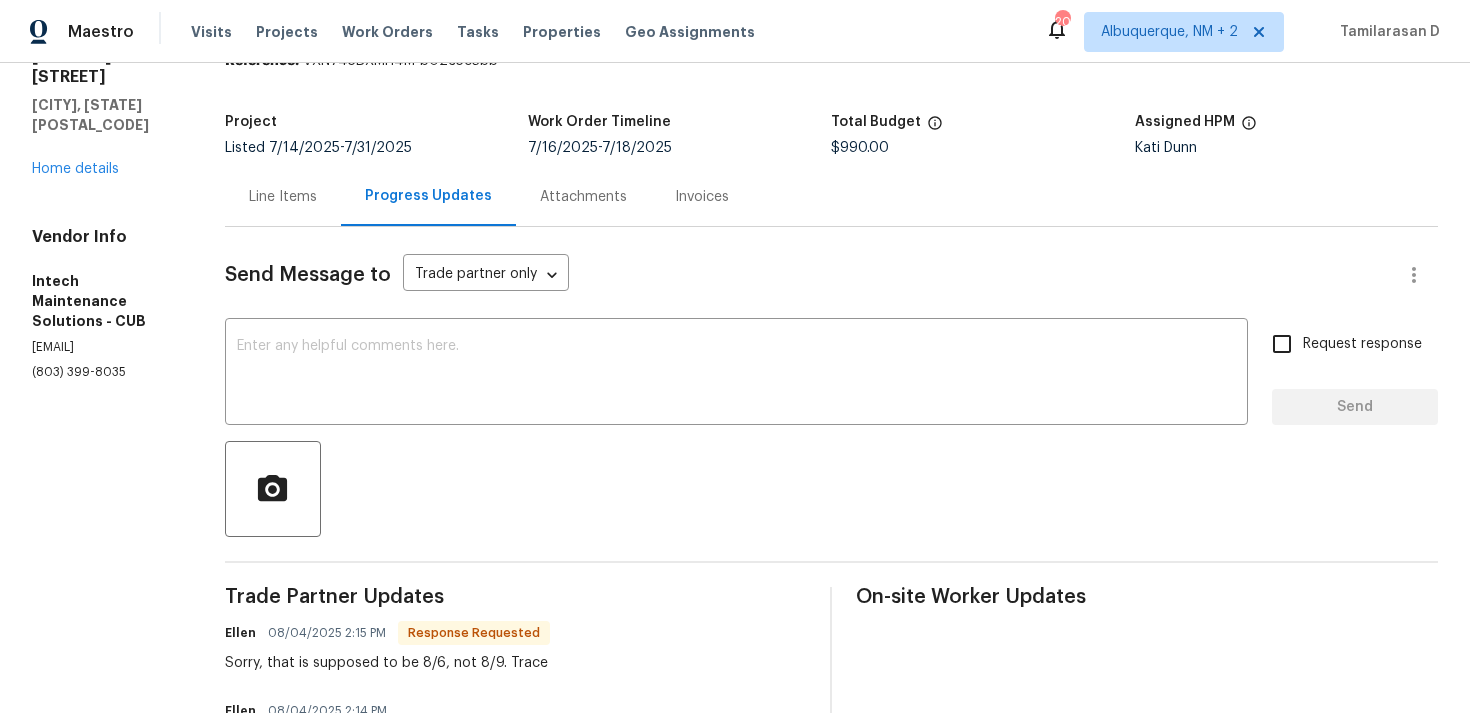 scroll, scrollTop: 195, scrollLeft: 0, axis: vertical 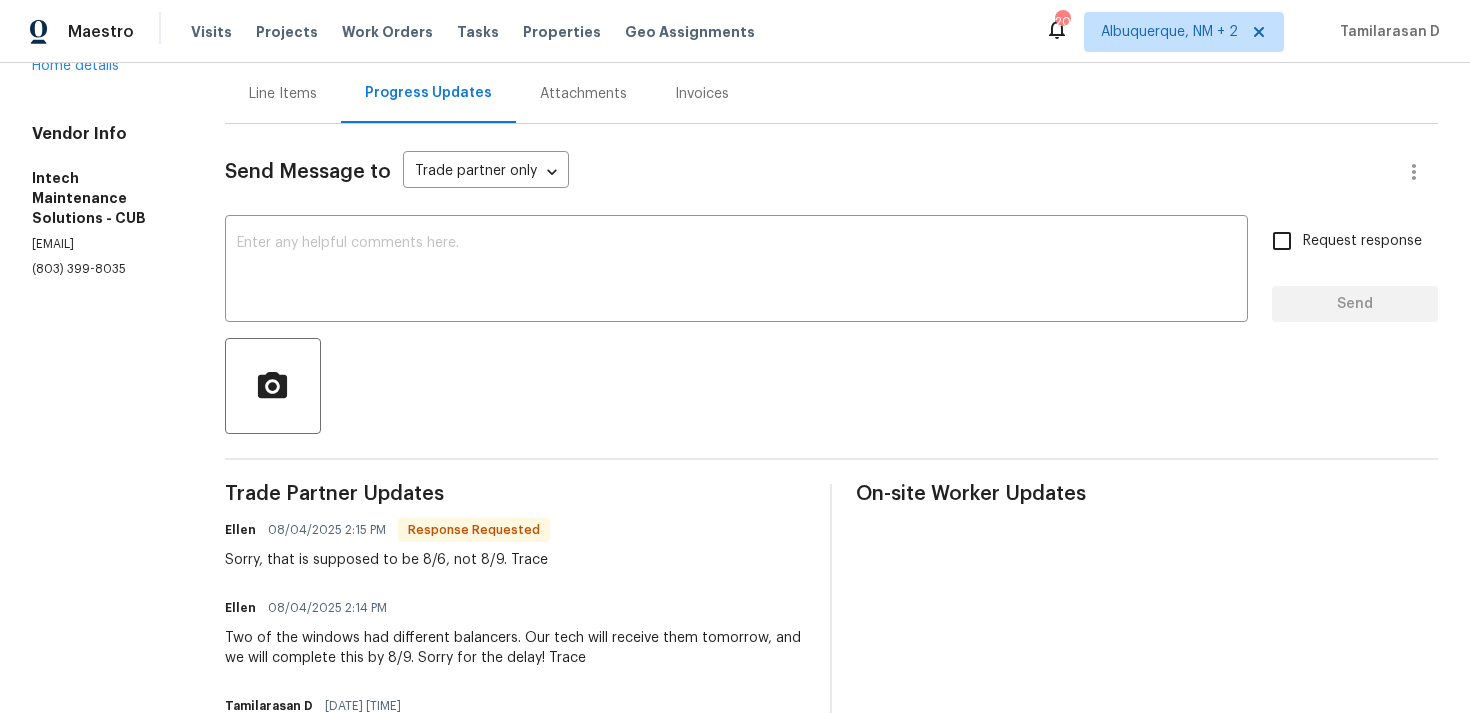 click on "Trade Partner Updates Ellen 08/04/2025 2:15 PM Response Requested Sorry, that is supposed to be 8/6, not 8/9.  Trace Ellen 08/04/2025 2:14 PM Two of the windows had different balancers. Our tech will receive them tomorrow, and we will complete this by 8/9. Sorry for the delay!  Trace Tamilarasan D 08/04/2025 1:27 PM Hi Ellen, Please keep me updated on today's visit. Tamilarasan D 07/30/2025 1:56 PM Thank you, Trace! Ellen 07/29/2025 1:47 PM Parts are expected to arrive on Friday.  The first set of balancers that were sent were the wrong ones.  We will install on Monday, Aug 4.  Trace Tamilarasan D 07/29/2025 11:05 AM Hi Ellen, Please let me know once the order has been placed. Tamilarasan D 07/28/2025 11:21 AM Got it, Thanks! Ellen 07/25/2025 1:42 PM Good afternoon We are ordering the parts for the window and the range.  We will advise onces received and we have a scheduled date.  Thanks Trace Tamilarasan D 07/25/2025 11:12 AM Hi Ellen, any update on the expected completion date for this? Tamilarasan D Ellen" at bounding box center [516, 1556] 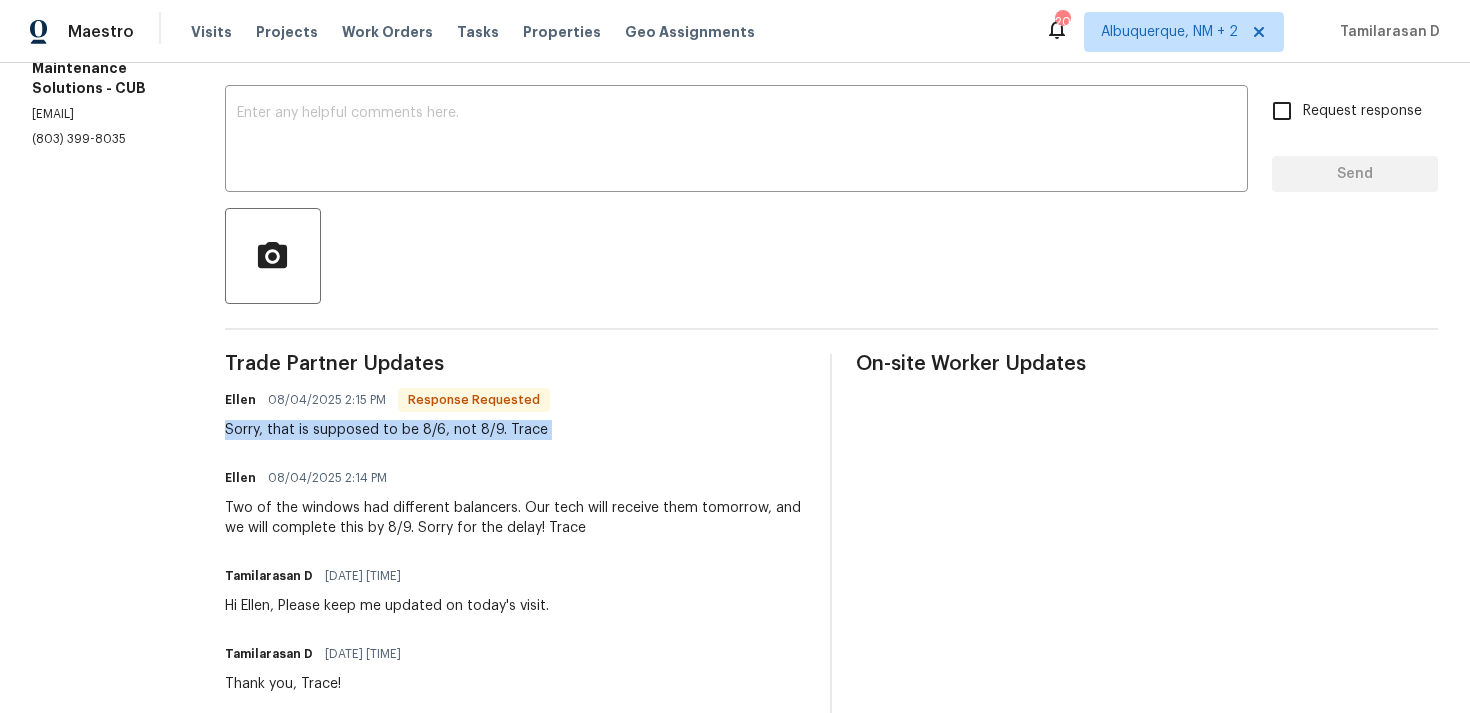 scroll, scrollTop: 217, scrollLeft: 0, axis: vertical 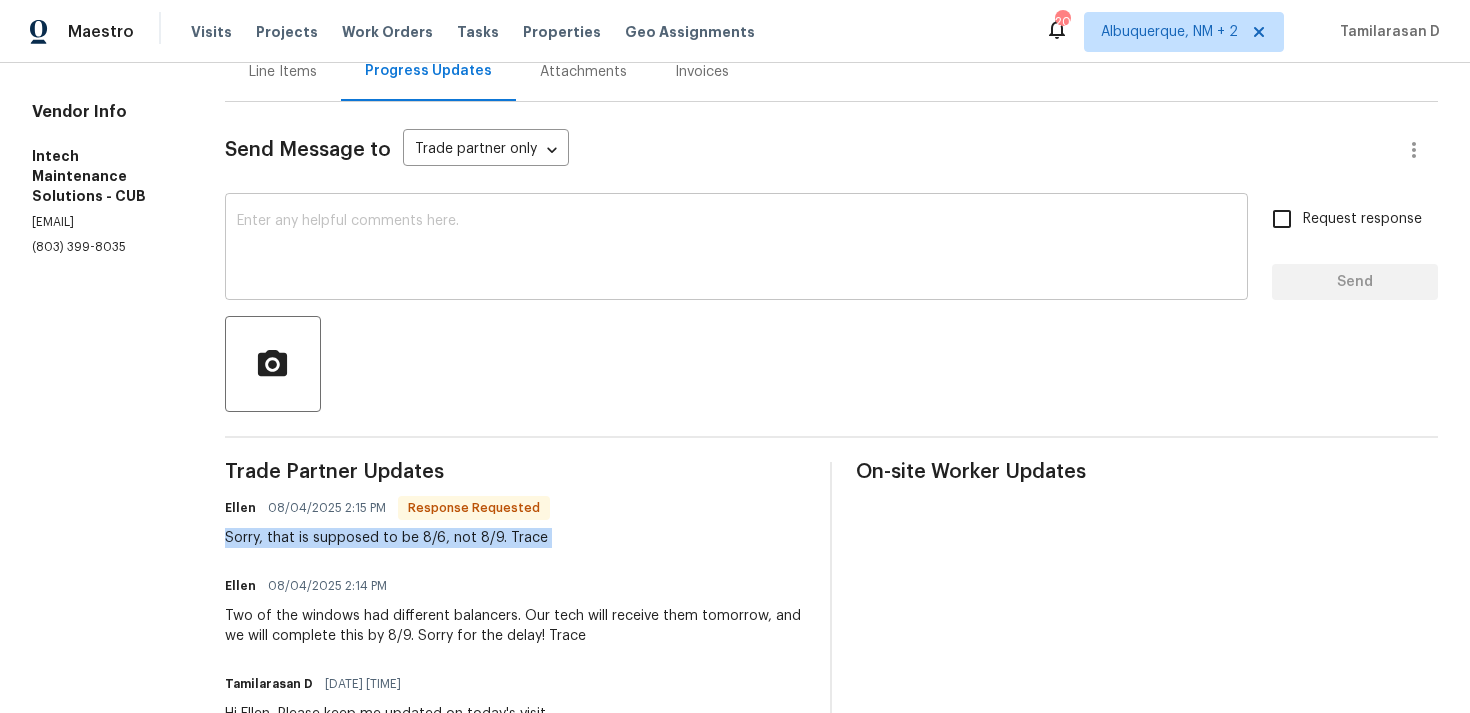 click at bounding box center [736, 249] 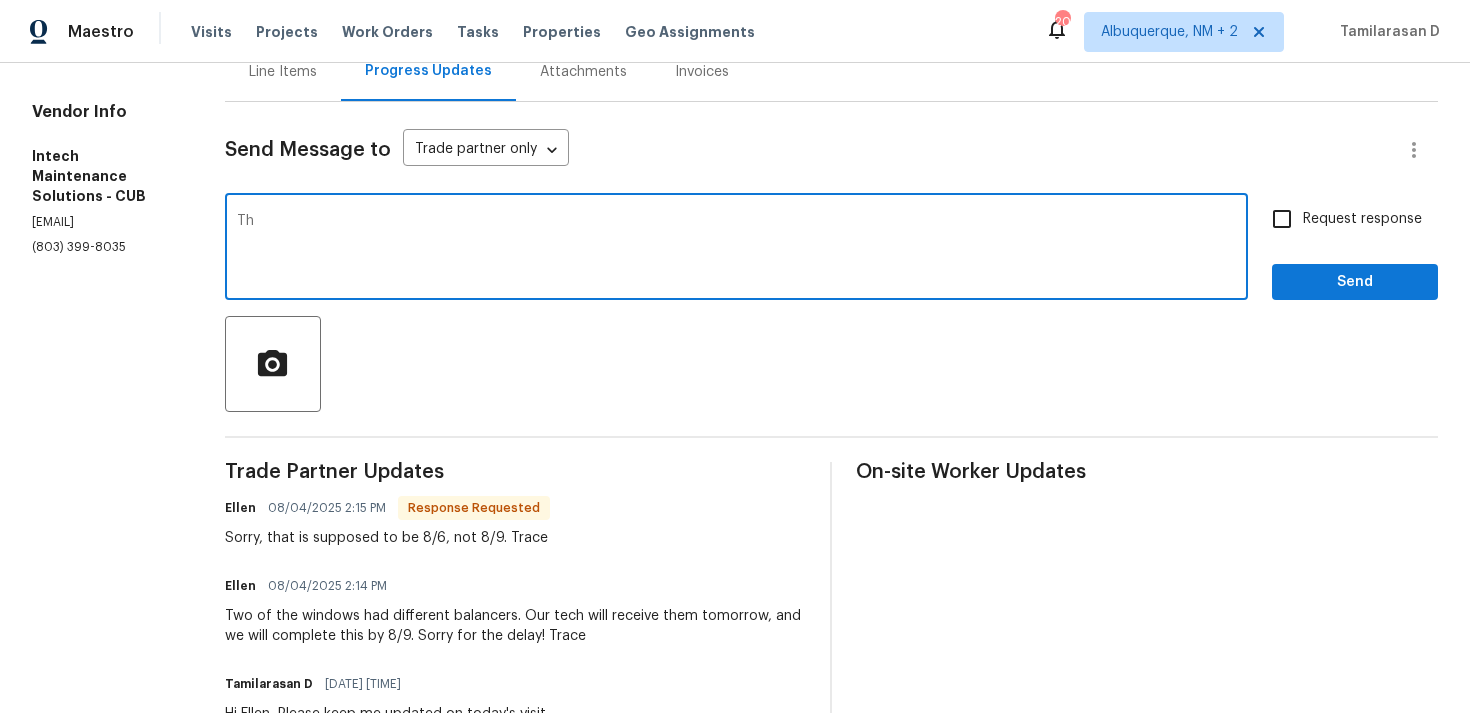 type on "T" 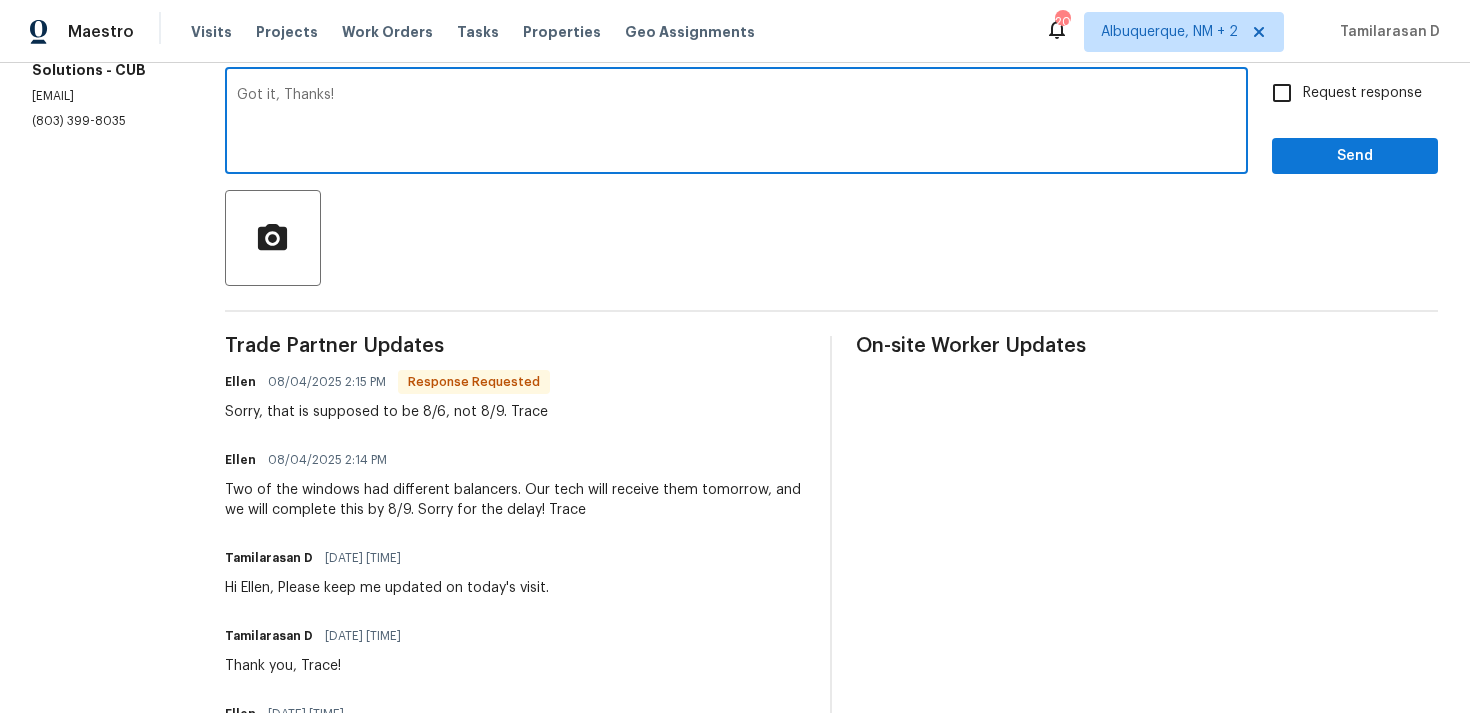 scroll, scrollTop: 353, scrollLeft: 0, axis: vertical 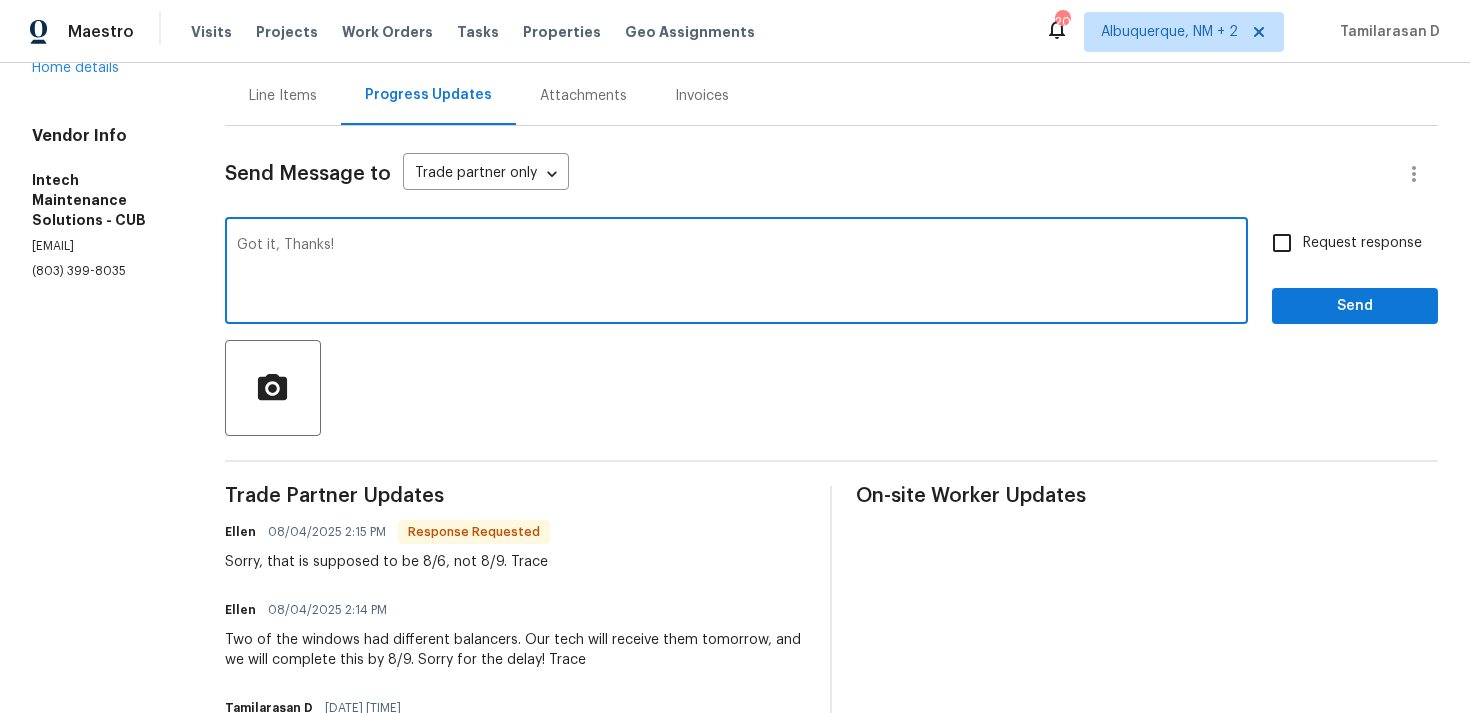 type on "Got it, Thanks!" 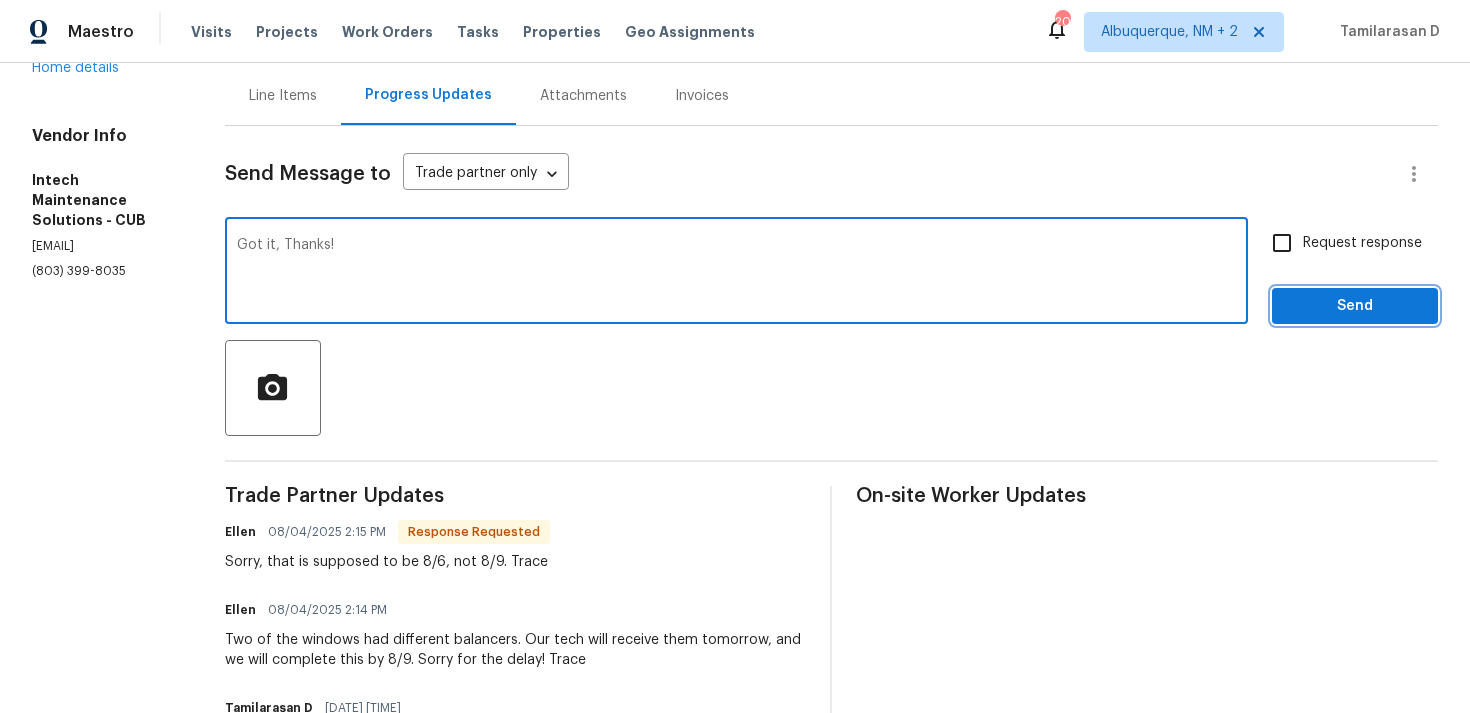 click on "Send" at bounding box center [1355, 306] 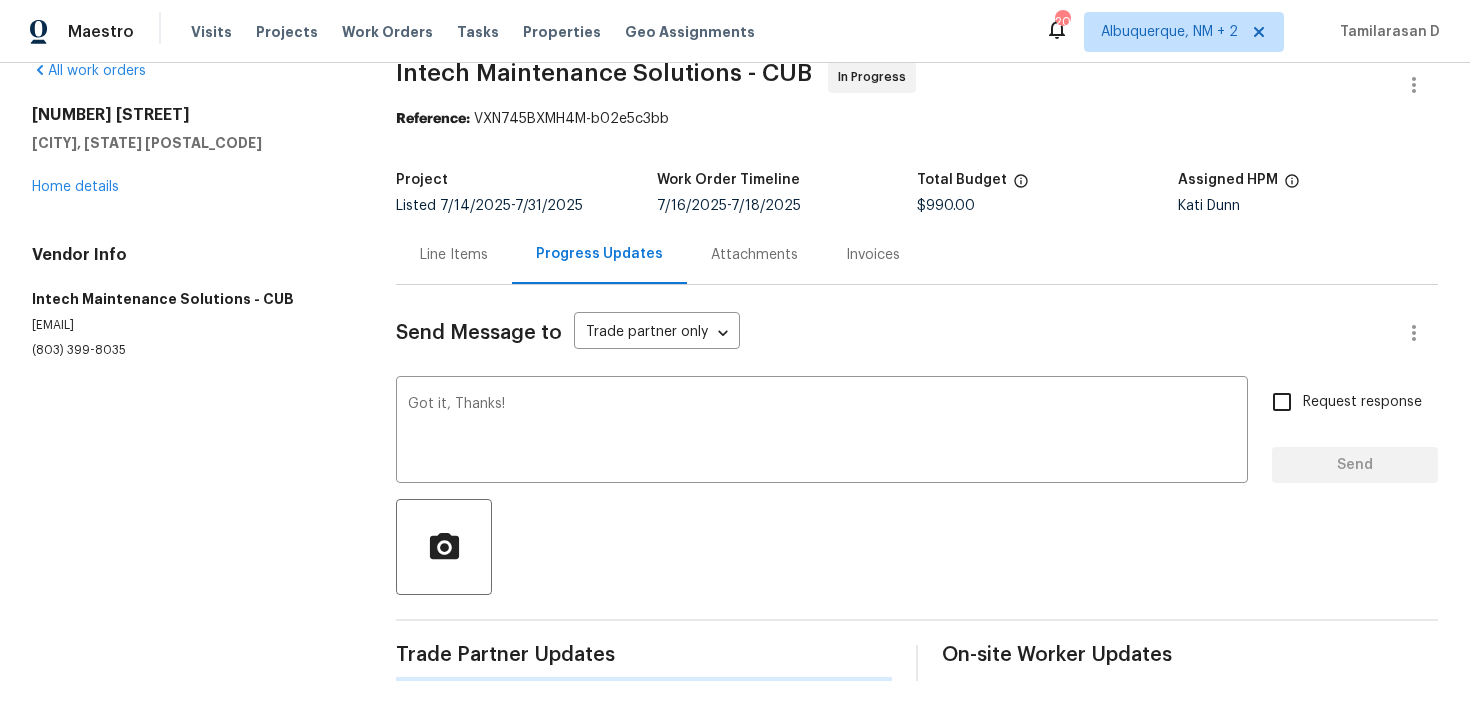 type 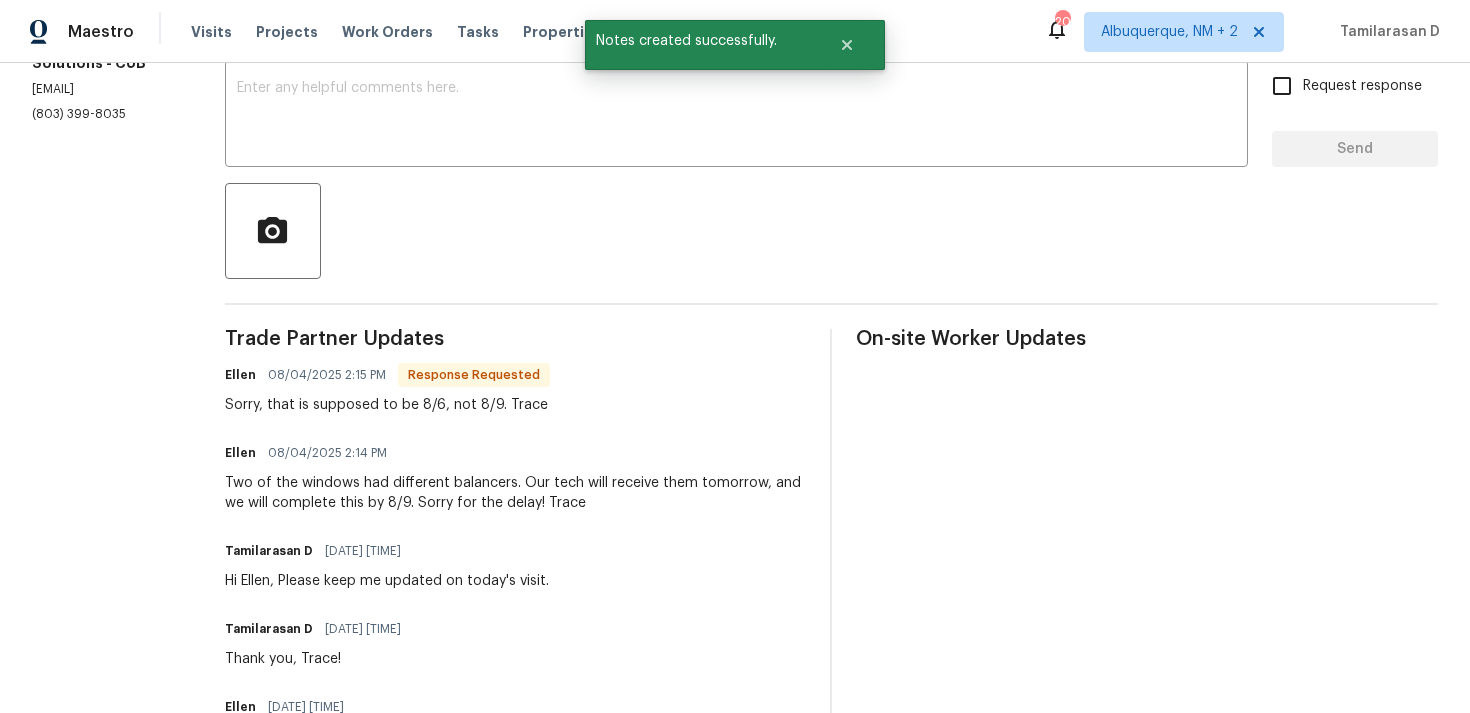 scroll, scrollTop: 442, scrollLeft: 0, axis: vertical 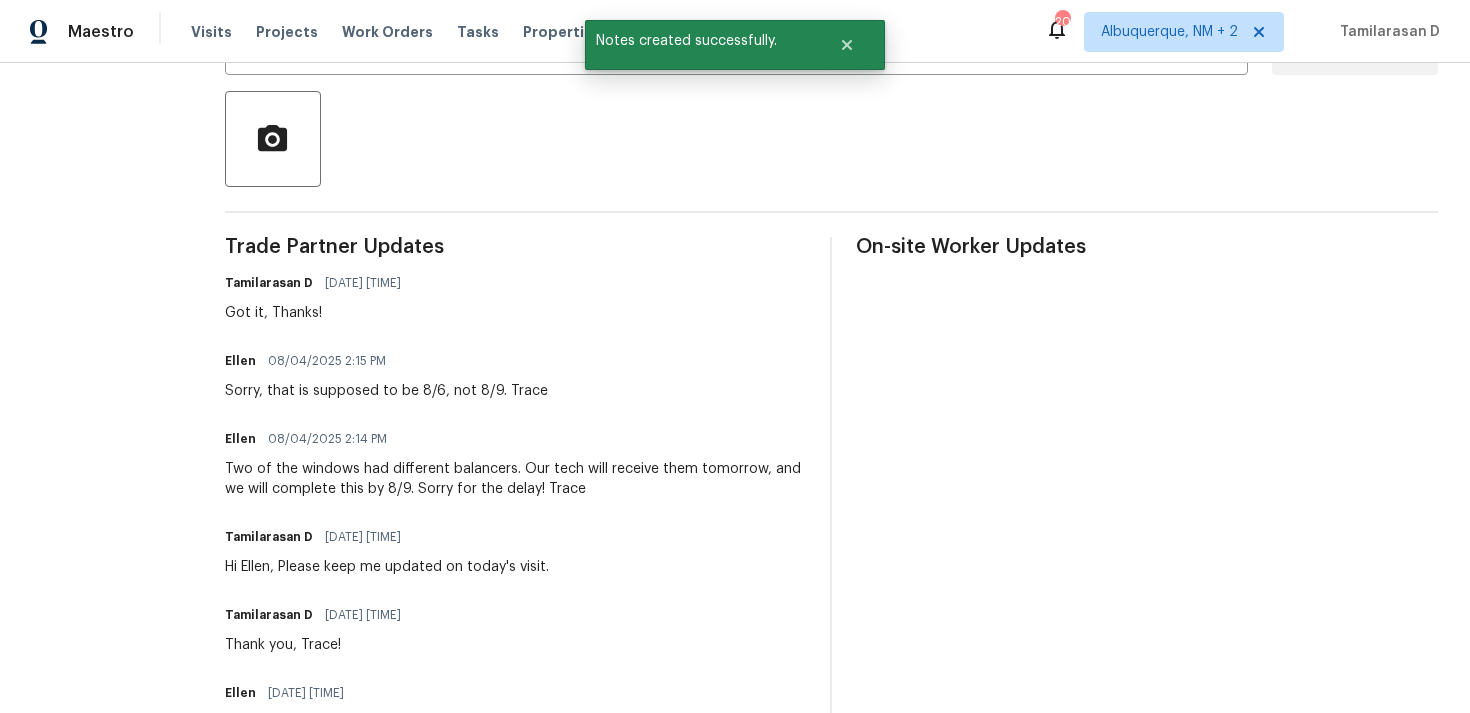 click on "Two of the windows had different balancers. Our tech will receive them tomorrow, and we will complete this by 8/9. Sorry for the delay!  Trace" at bounding box center (516, 479) 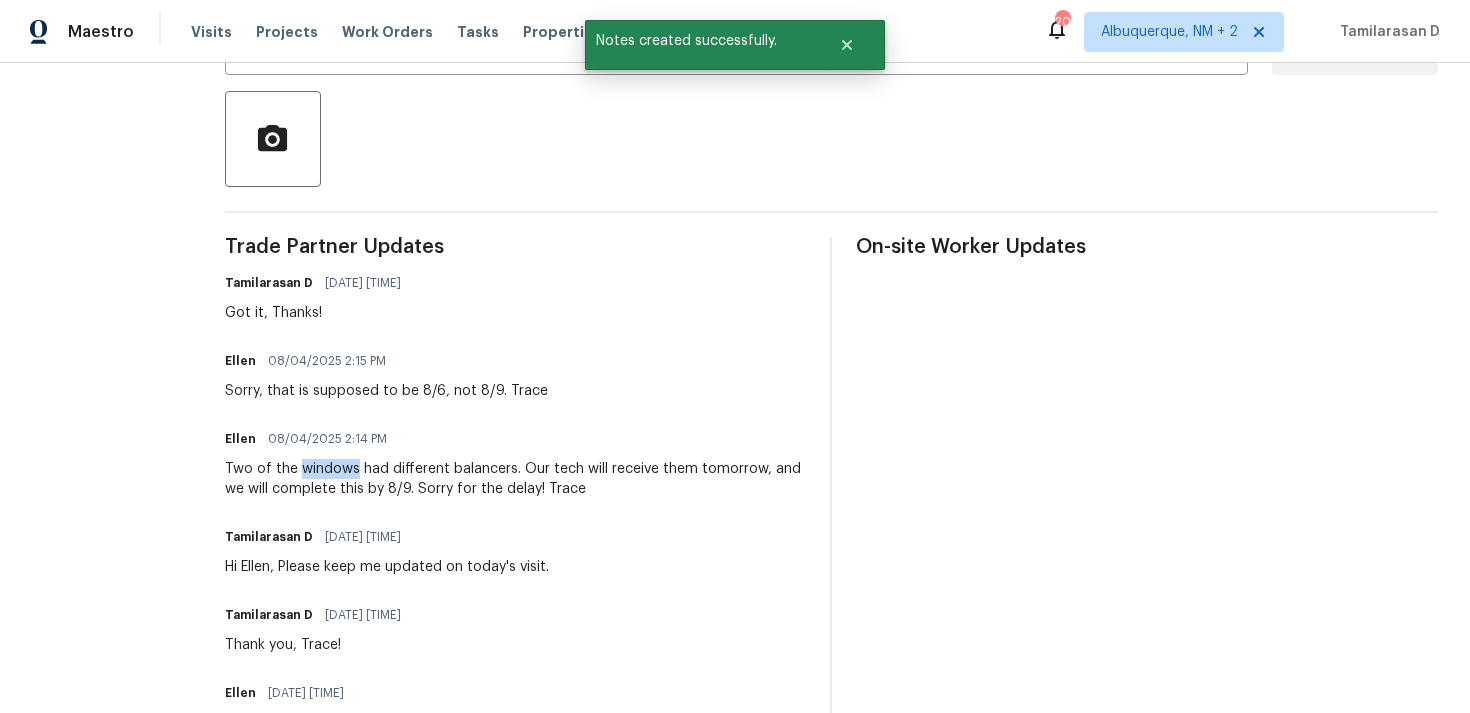 click on "Two of the windows had different balancers. Our tech will receive them tomorrow, and we will complete this by 8/9. Sorry for the delay!  Trace" at bounding box center (516, 479) 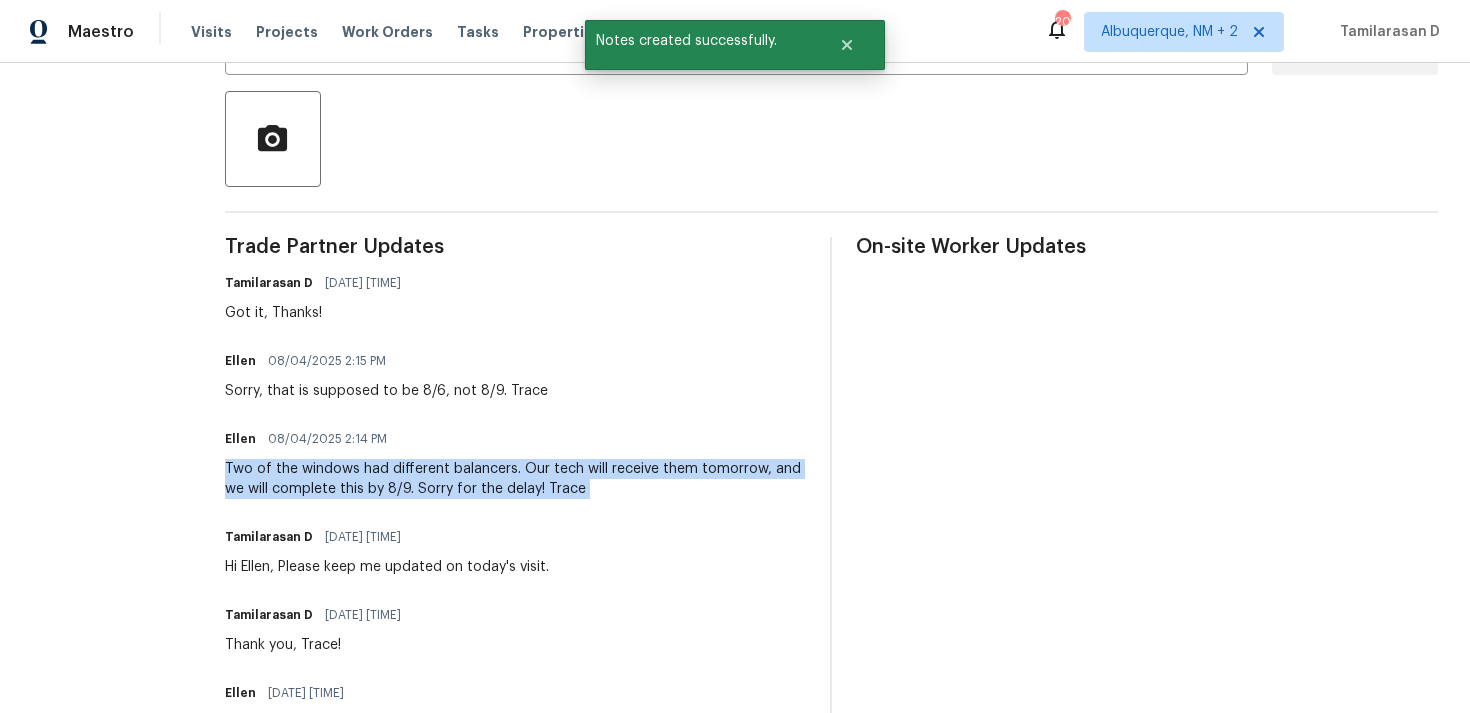 copy on "Two of the windows had different balancers. Our tech will receive them tomorrow, and we will complete this by 8/9. Sorry for the delay!  Trace" 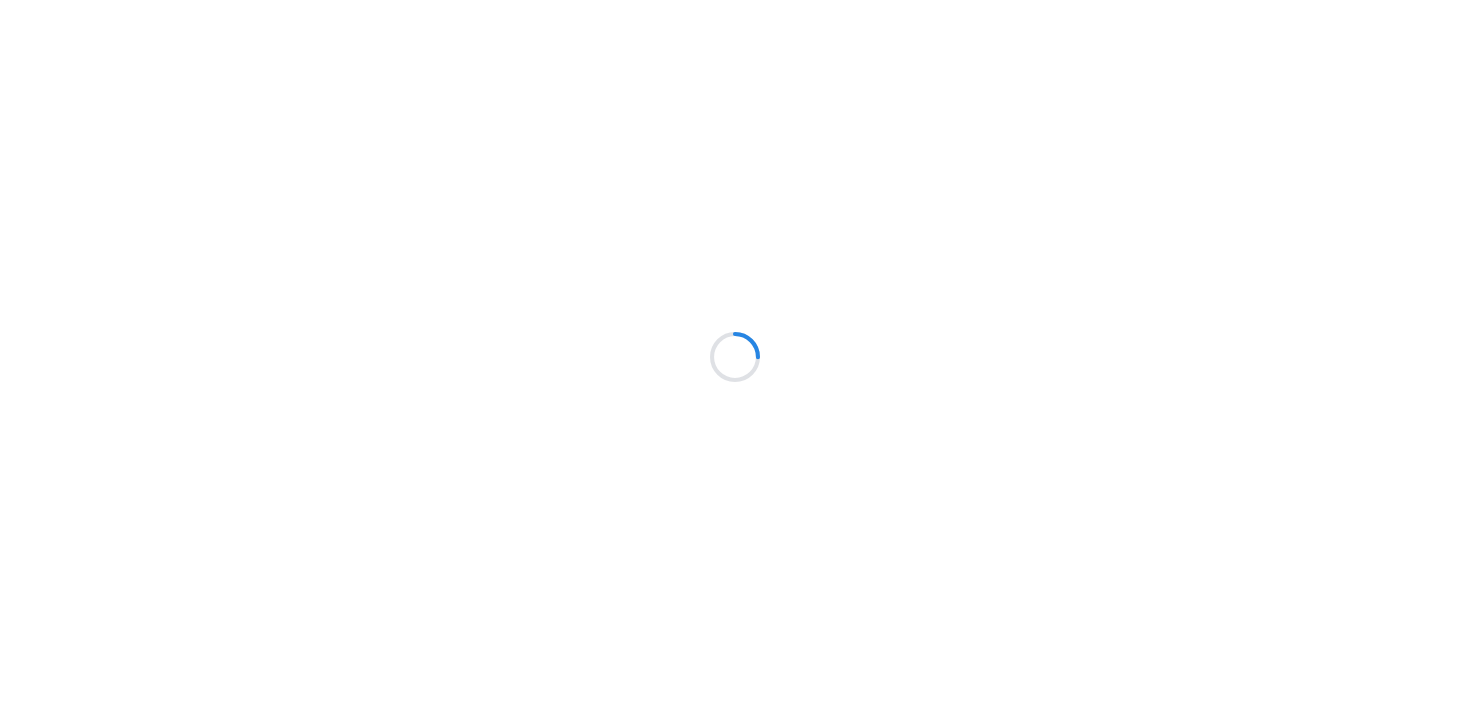 scroll, scrollTop: 0, scrollLeft: 0, axis: both 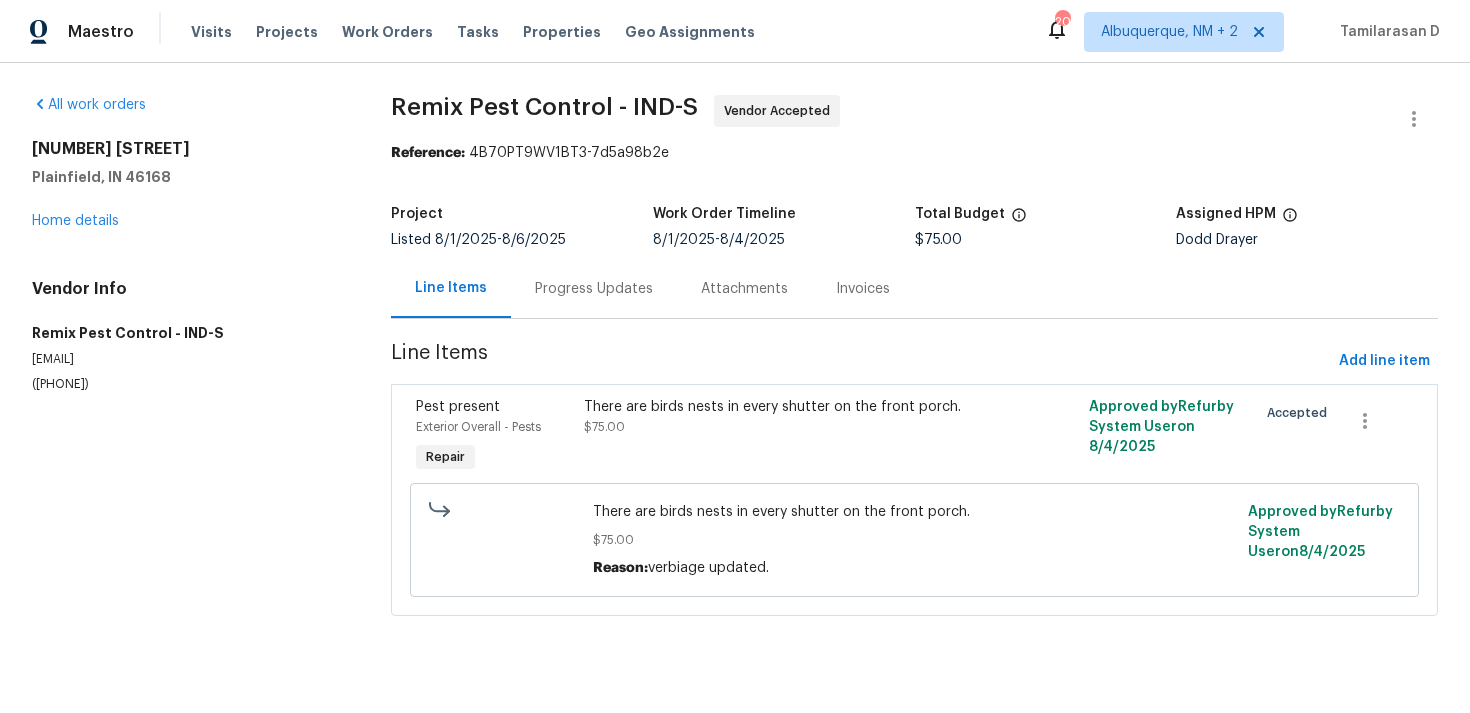 click on "Progress Updates" at bounding box center (594, 289) 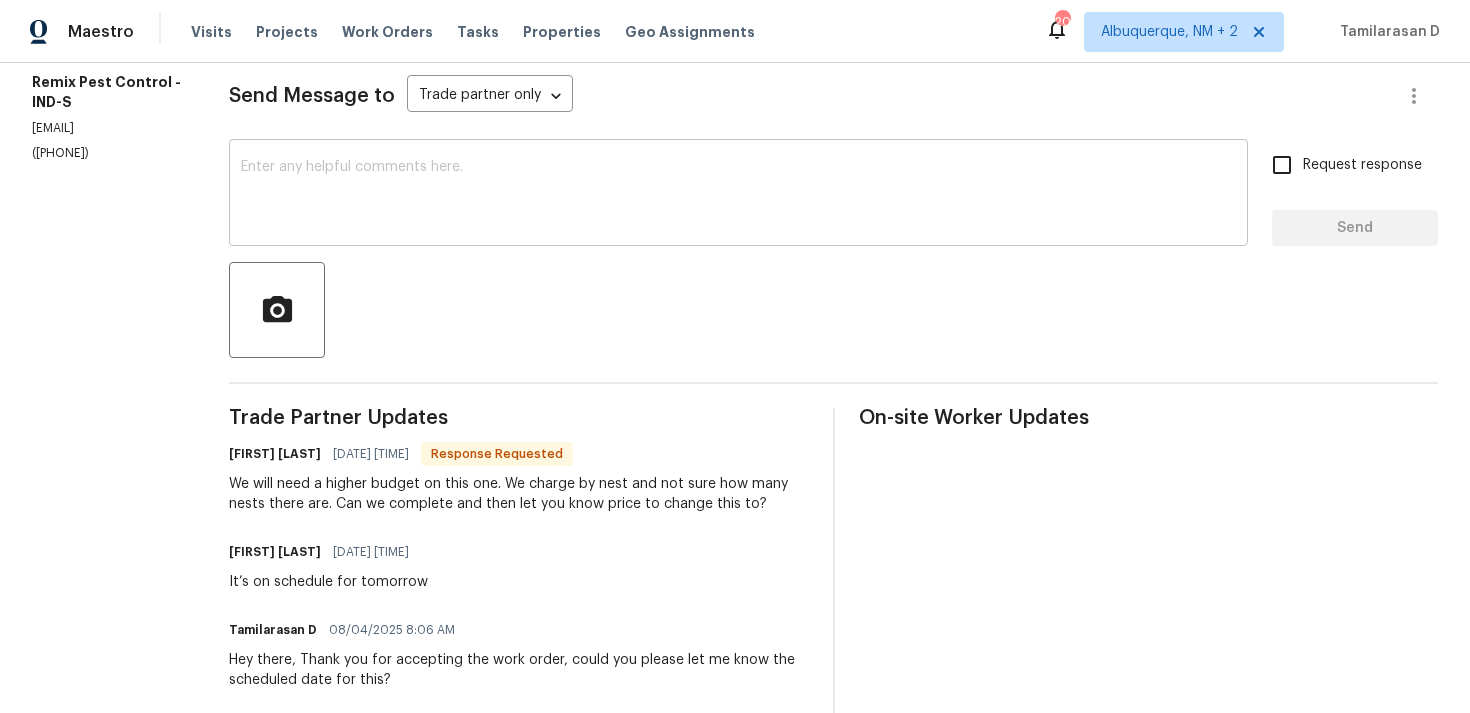 scroll, scrollTop: 420, scrollLeft: 0, axis: vertical 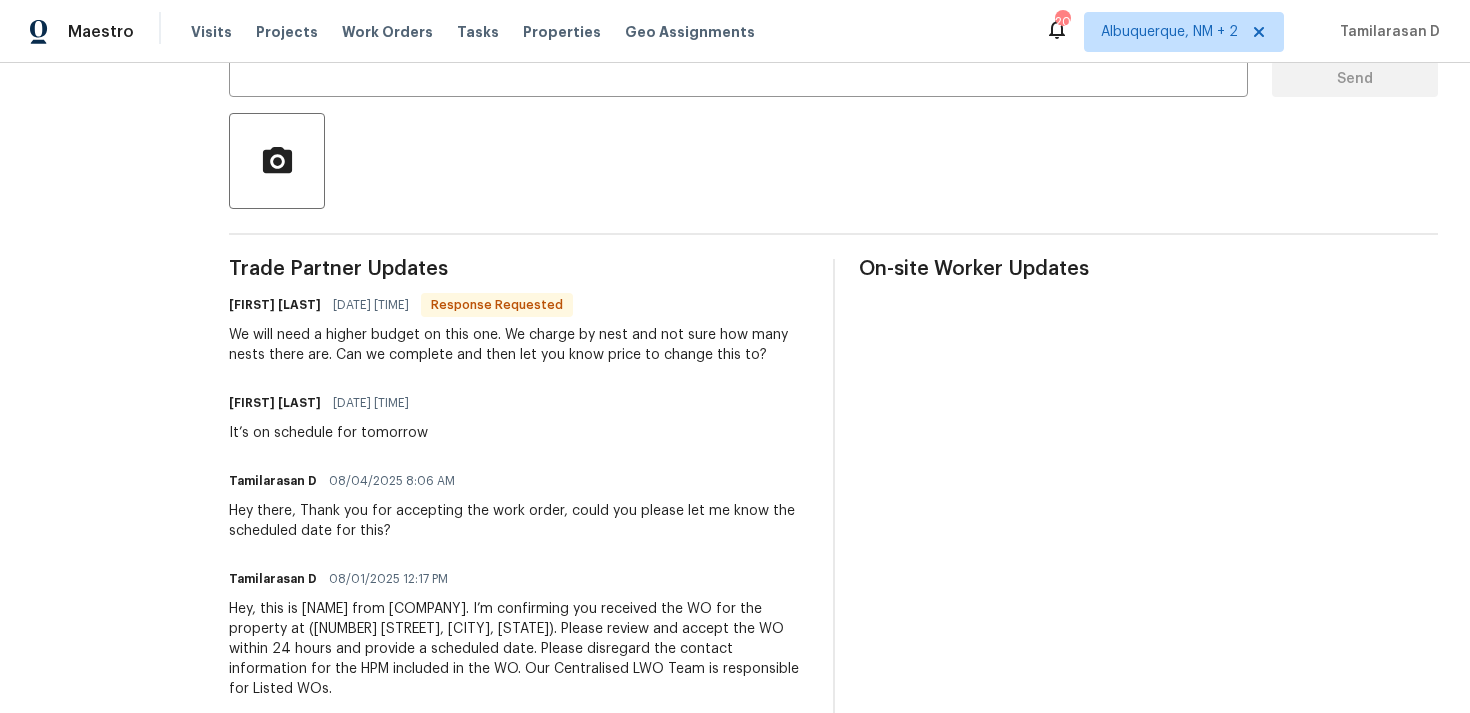 click on "We will need a higher budget on this one. We charge by nest and not sure how many nests there are. Can we complete and then let you know price to change this to?" at bounding box center (518, 345) 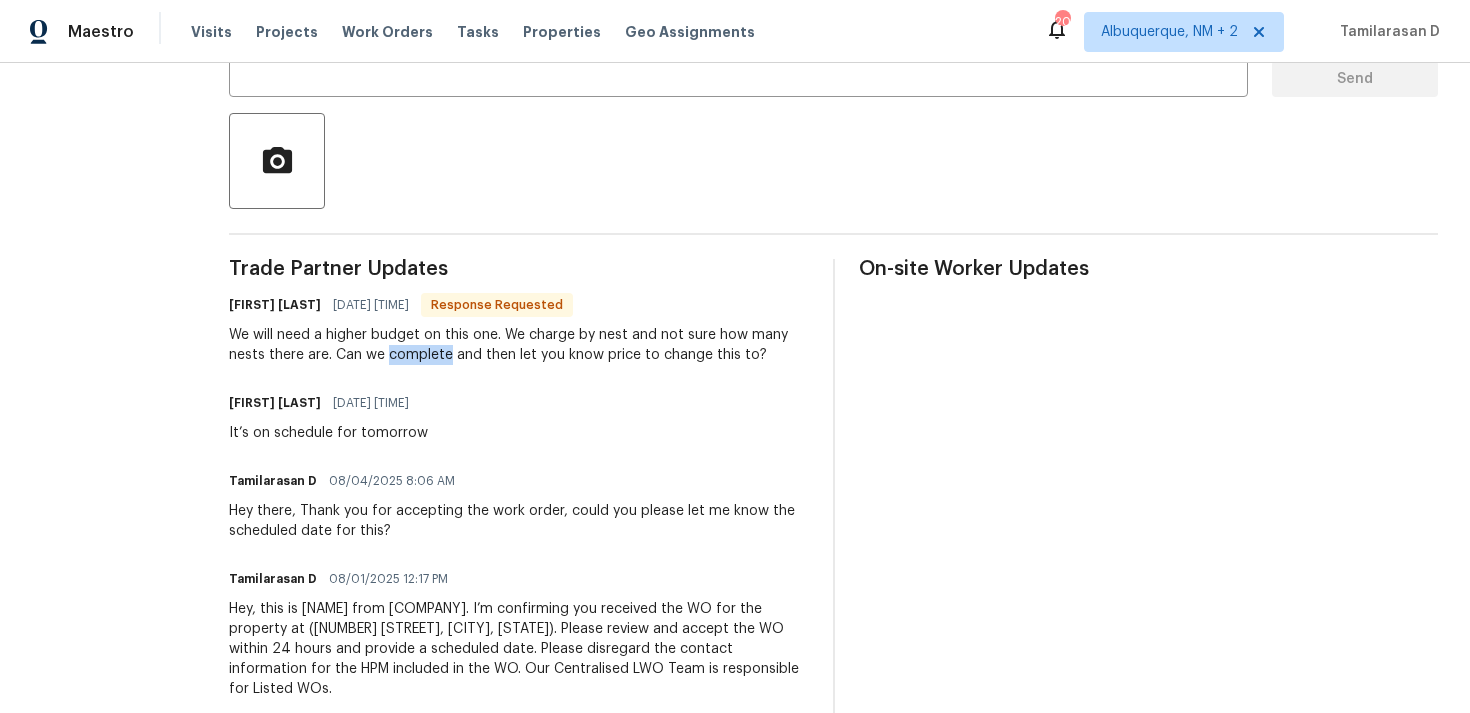 click on "We will need a higher budget on this one. We charge by nest and not sure how many nests there are. Can we complete and then let you know price to change this to?" at bounding box center (518, 345) 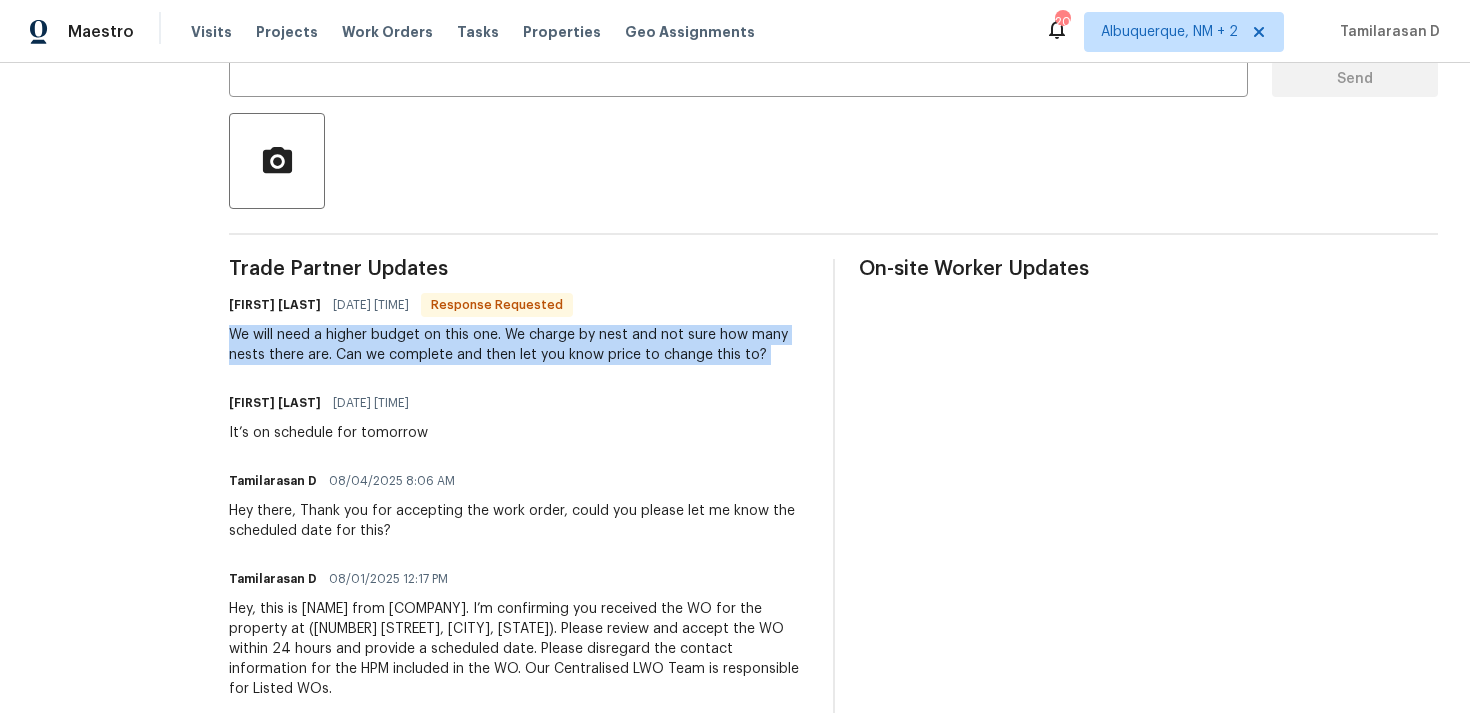 scroll, scrollTop: 388, scrollLeft: 0, axis: vertical 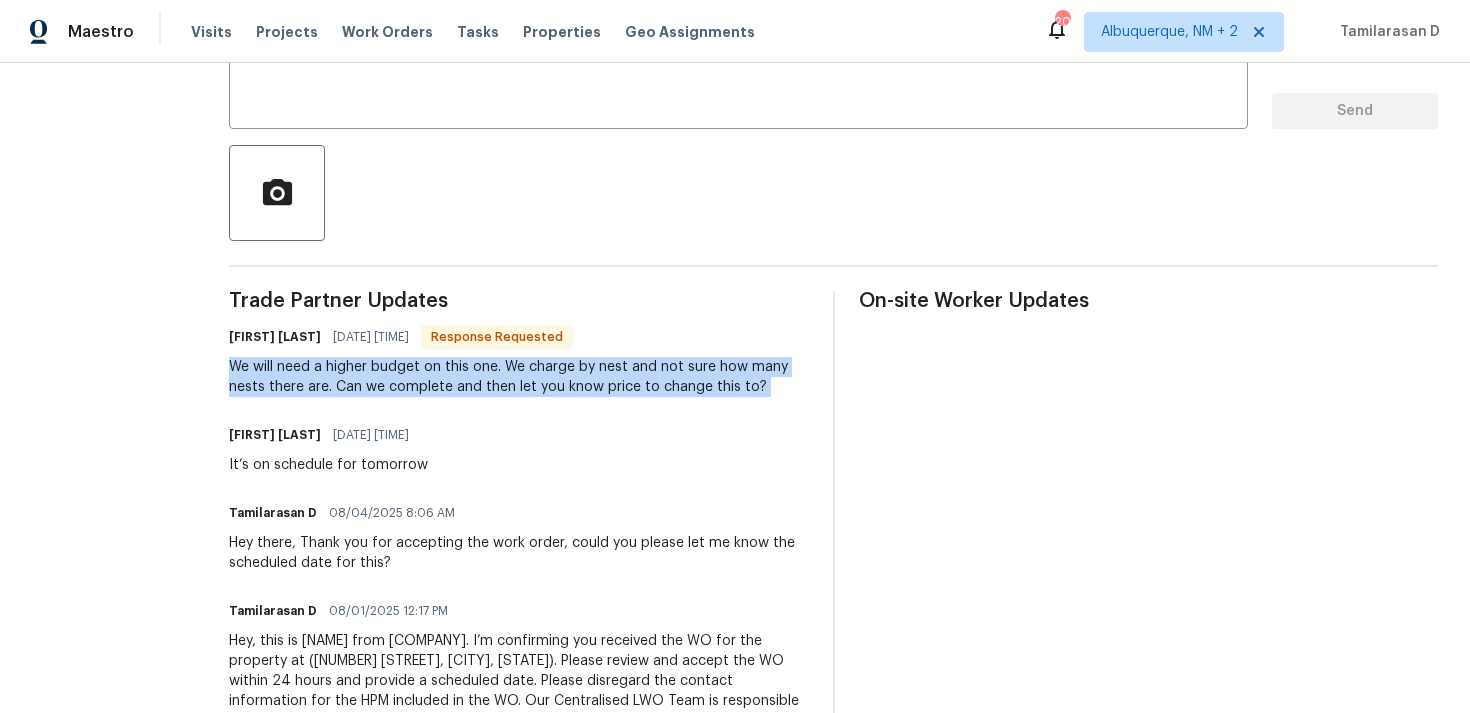 click on "We will need a higher budget on this one. We charge by nest and not sure how many nests there are. Can we complete and then let you know price to change this to?" at bounding box center (518, 377) 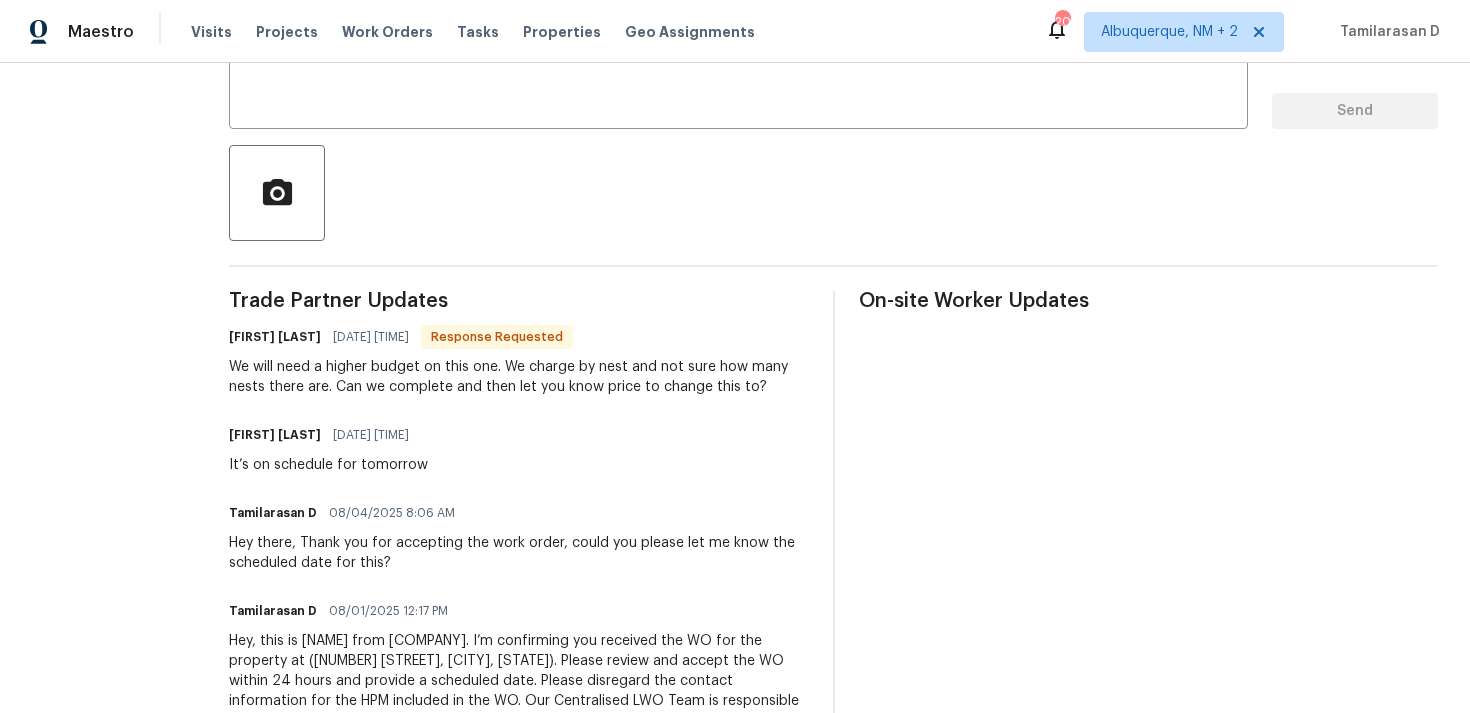 click on "We will need a higher budget on this one. We charge by nest and not sure how many nests there are. Can we complete and then let you know price to change this to?" at bounding box center (518, 377) 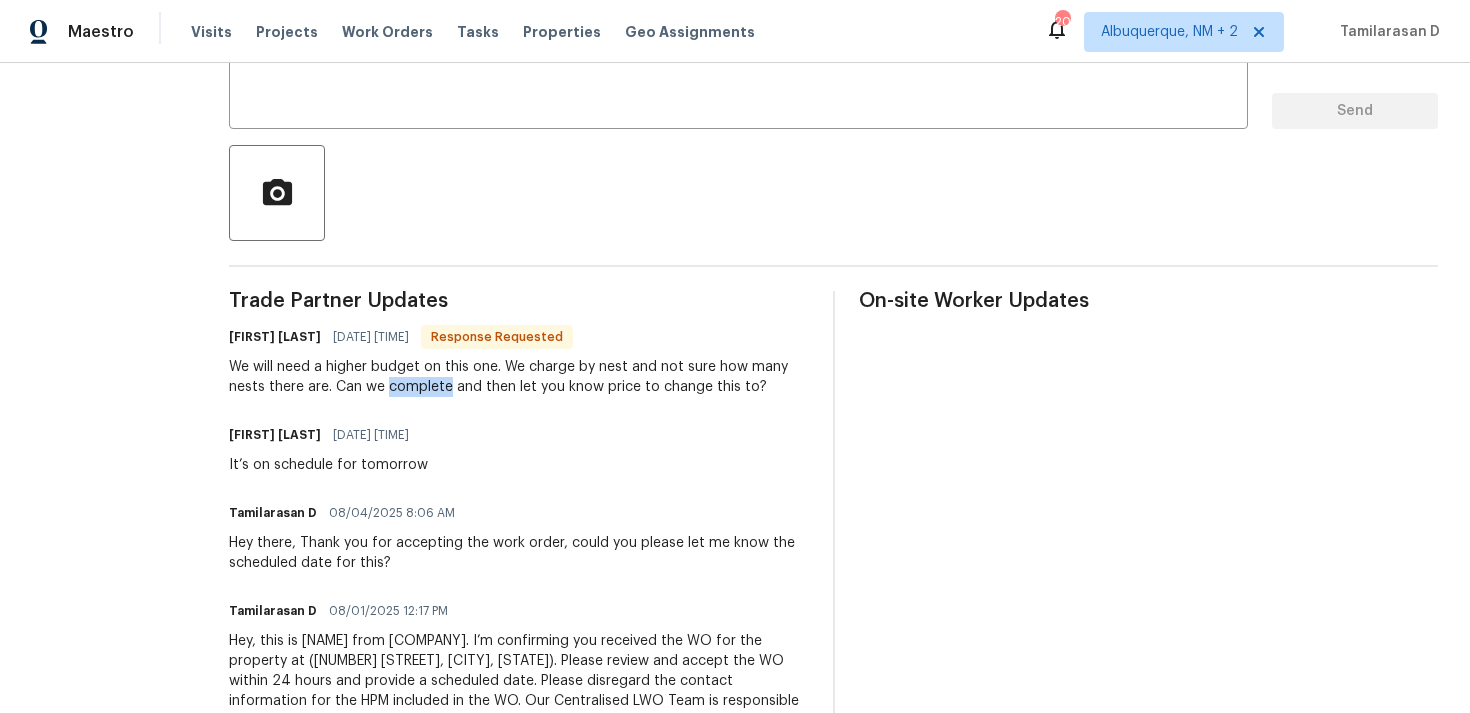 click on "We will need a higher budget on this one. We charge by nest and not sure how many nests there are. Can we complete and then let you know price to change this to?" at bounding box center (518, 377) 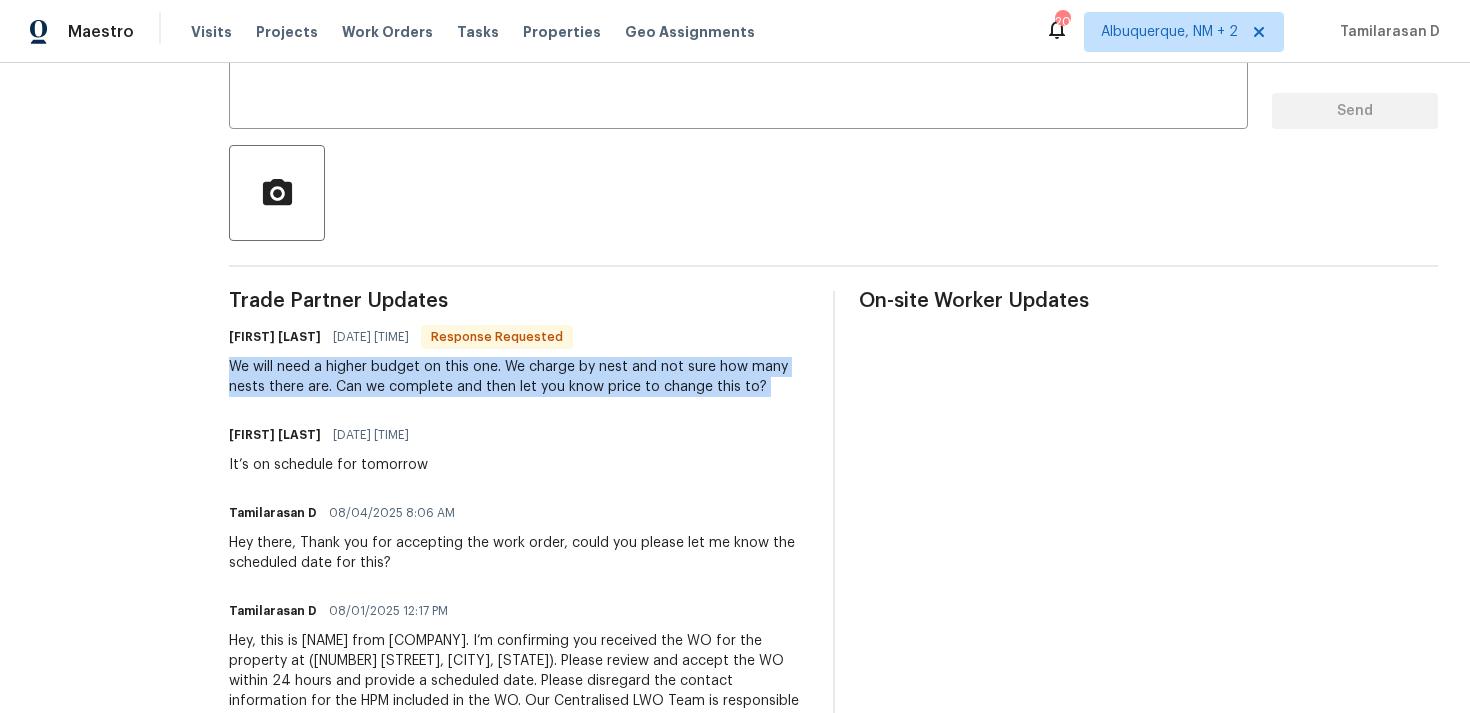 click on "We will need a higher budget on this one. We charge by nest and not sure how many nests there are. Can we complete and then let you know price to change this to?" at bounding box center (518, 377) 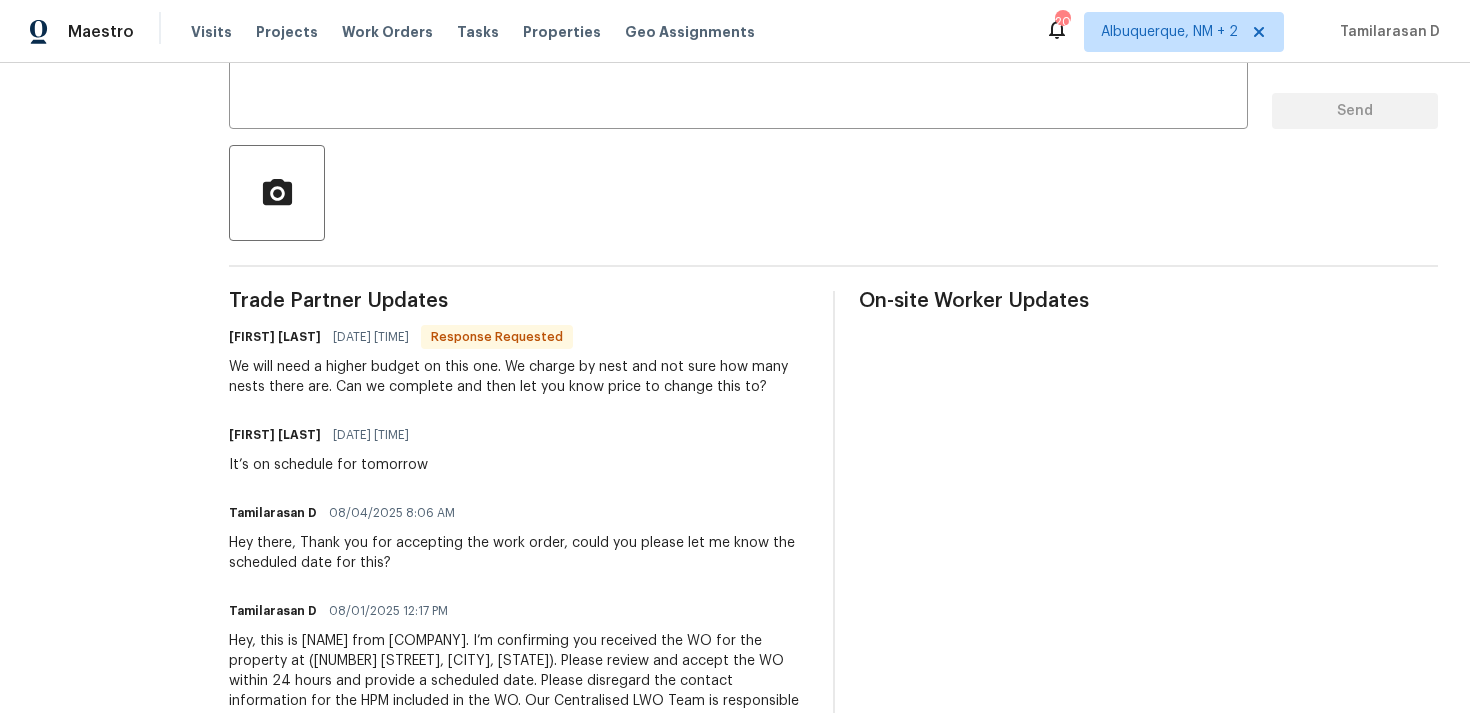 click on "We will need a higher budget on this one. We charge by nest and not sure how many nests there are. Can we complete and then let you know price to change this to?" at bounding box center [518, 377] 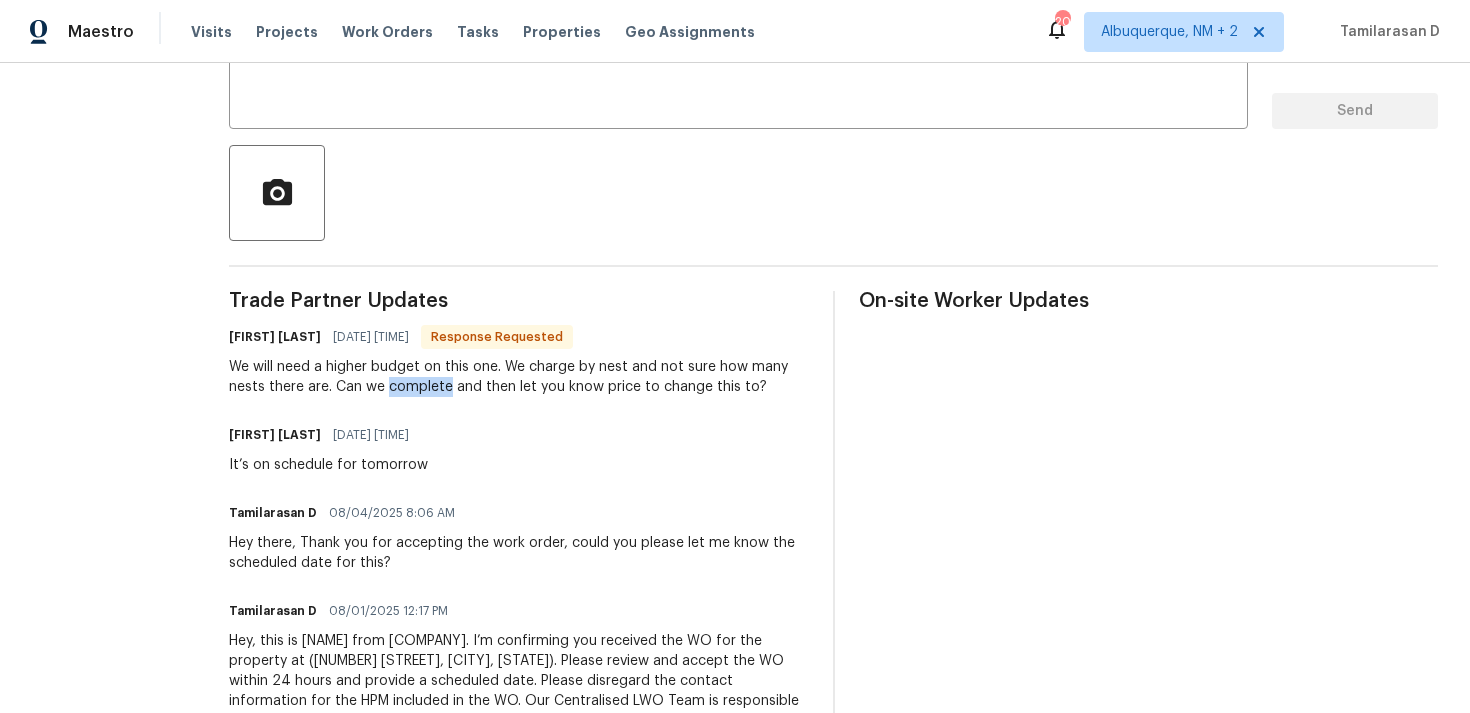 click on "We will need a higher budget on this one. We charge by nest and not sure how many nests there are. Can we complete and then let you know price to change this to?" at bounding box center (518, 377) 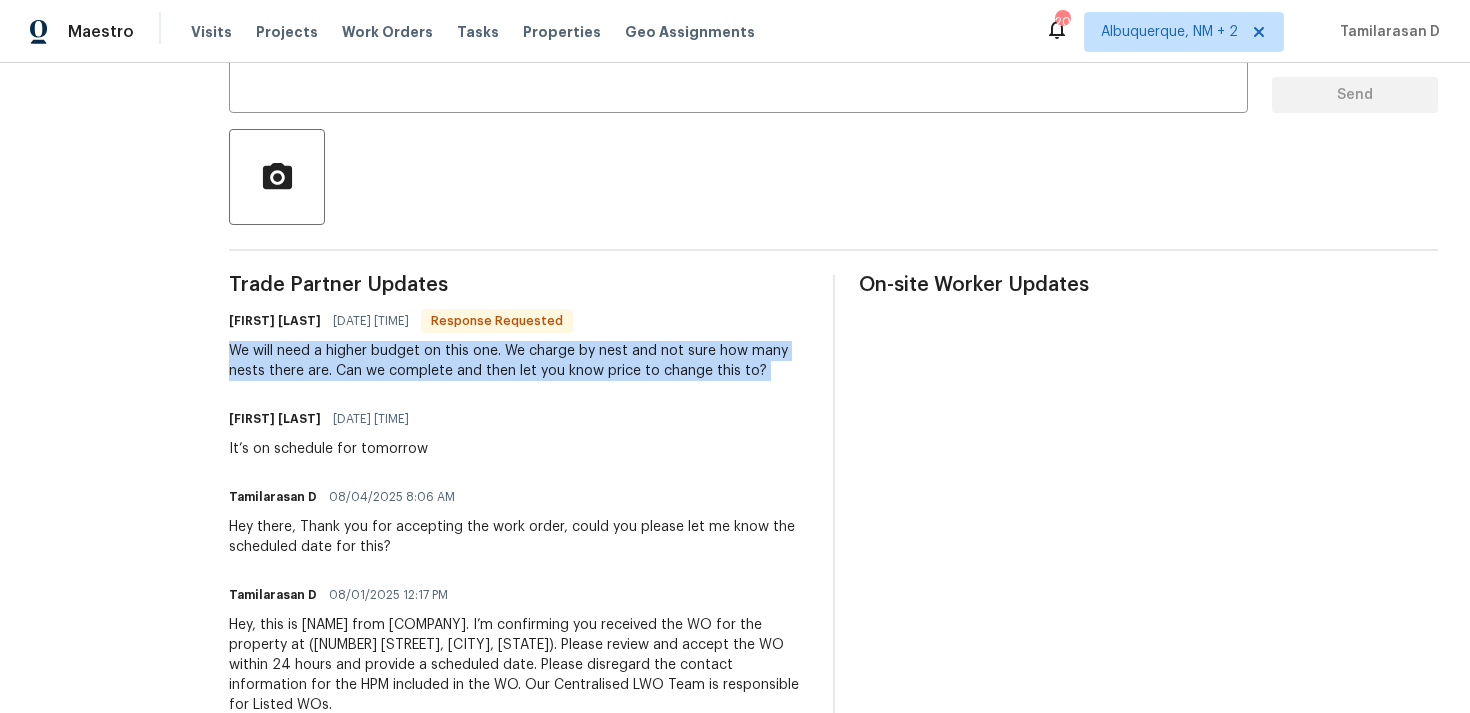 scroll, scrollTop: 442, scrollLeft: 0, axis: vertical 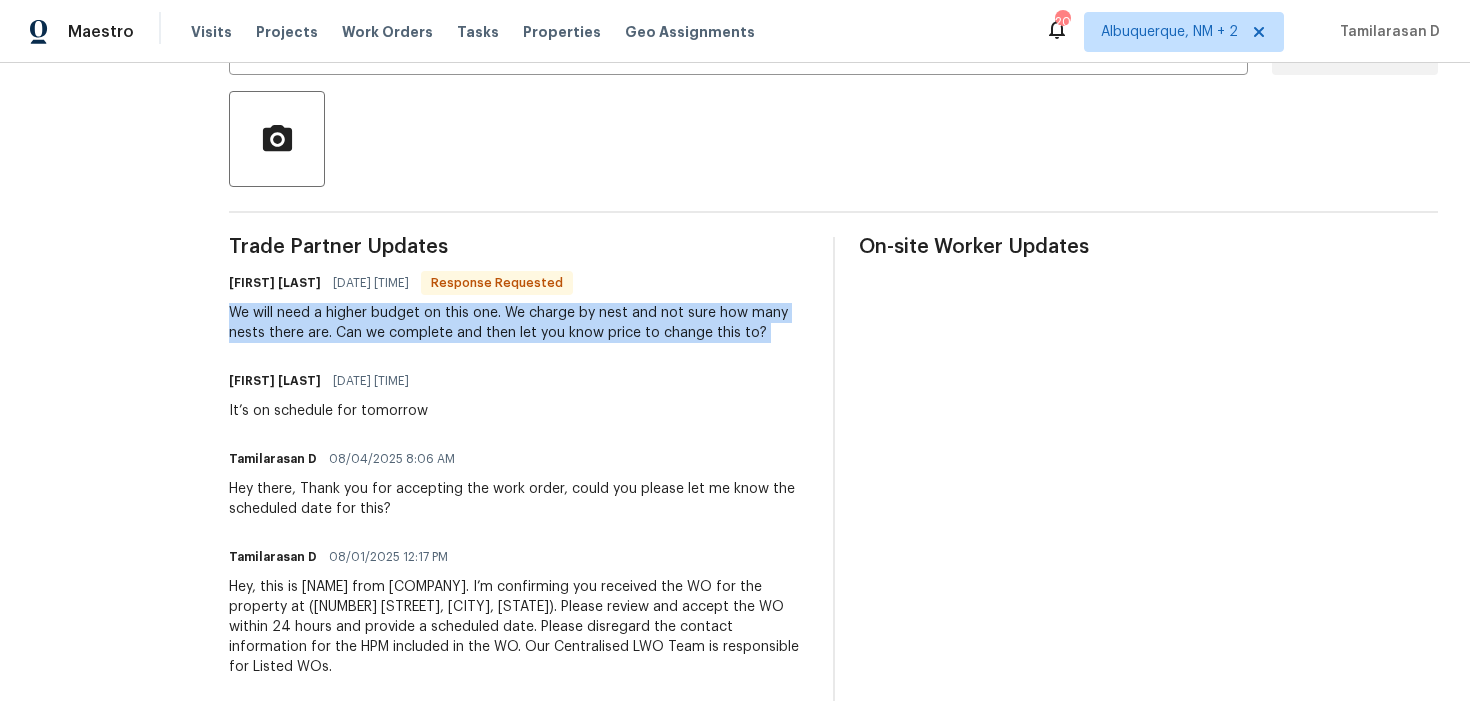 click on "It’s on schedule for tomorrow" at bounding box center (328, 411) 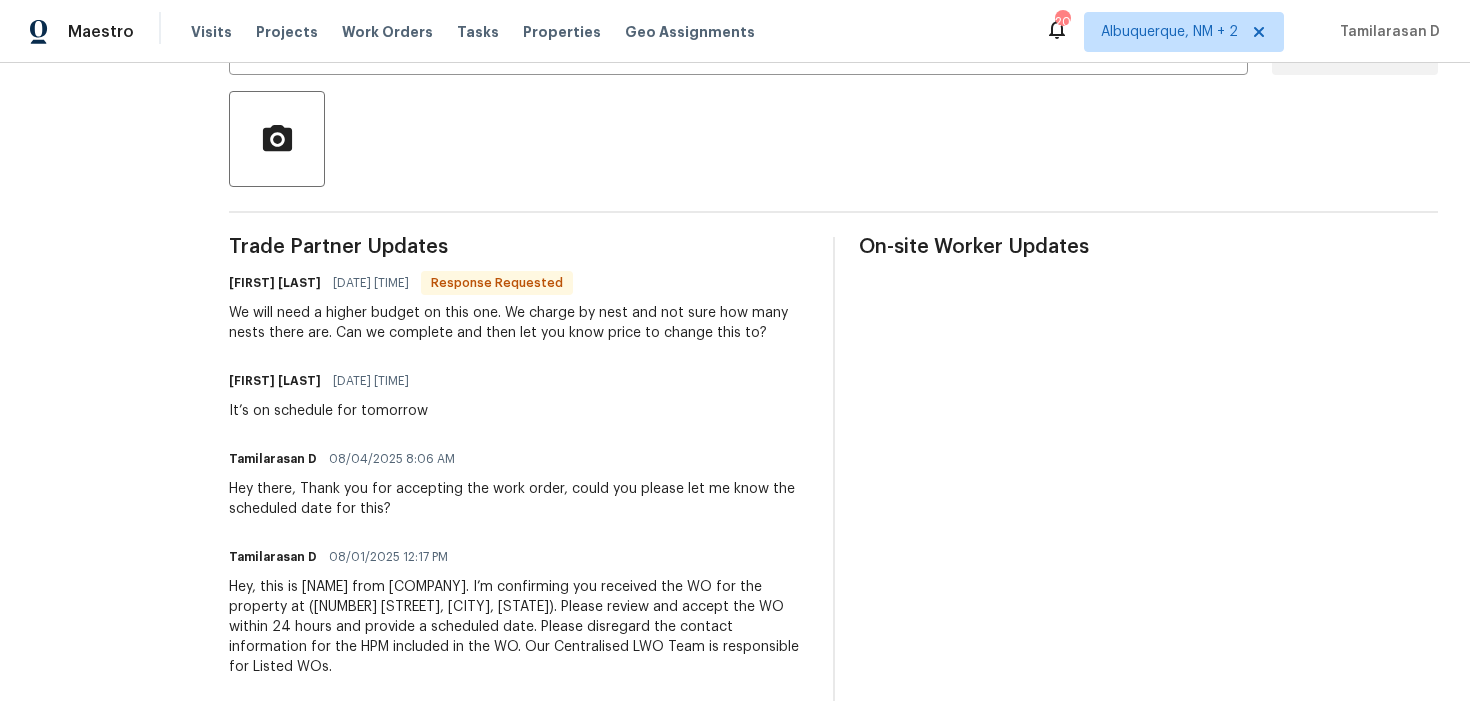 click on "It’s on schedule for tomorrow" at bounding box center (328, 411) 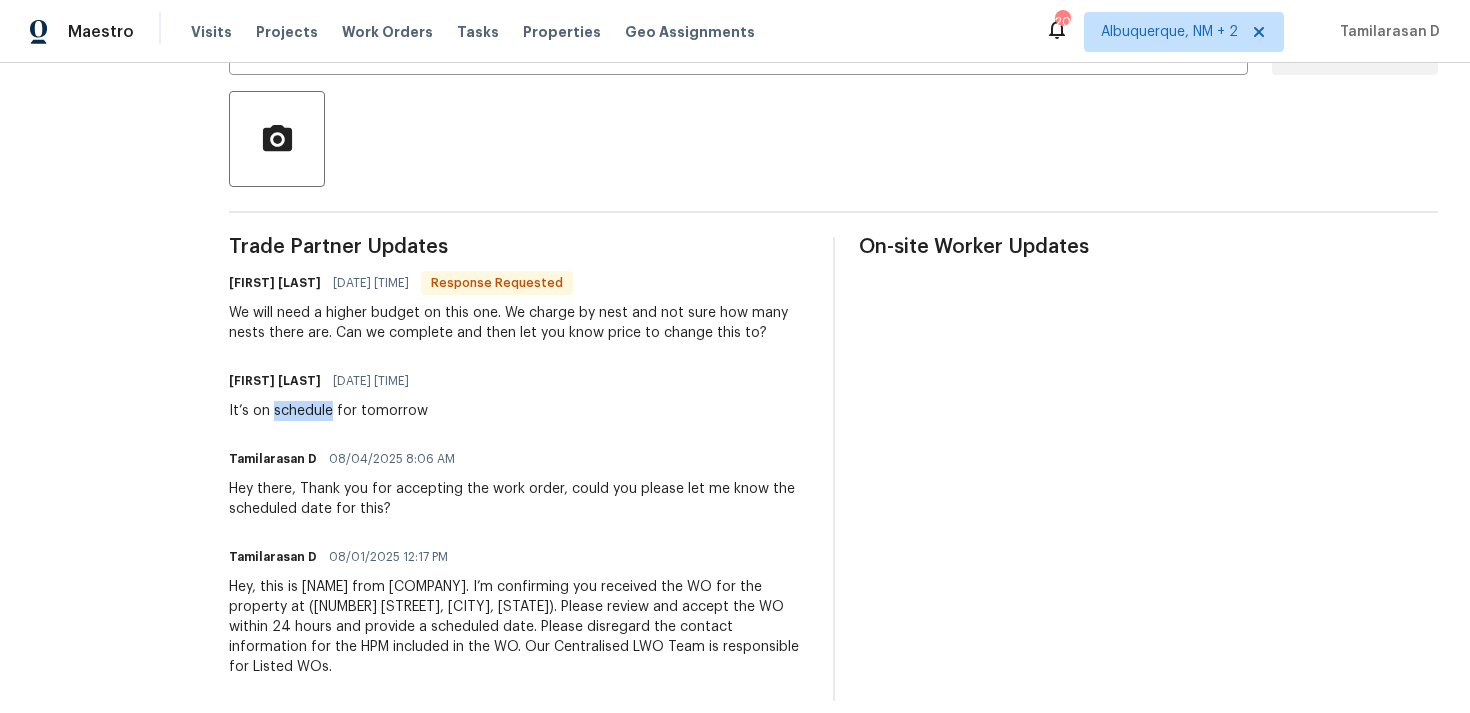 click on "It’s on schedule for tomorrow" at bounding box center [328, 411] 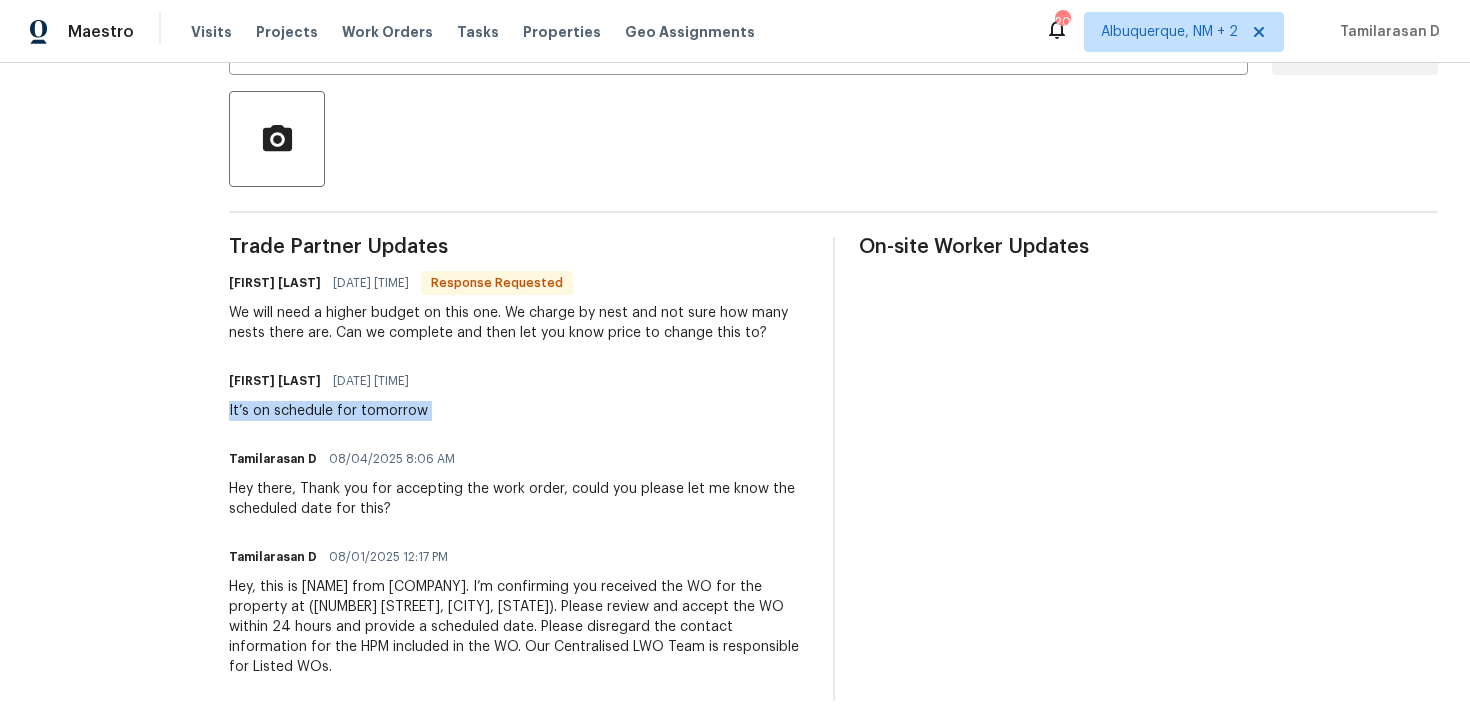scroll, scrollTop: 235, scrollLeft: 0, axis: vertical 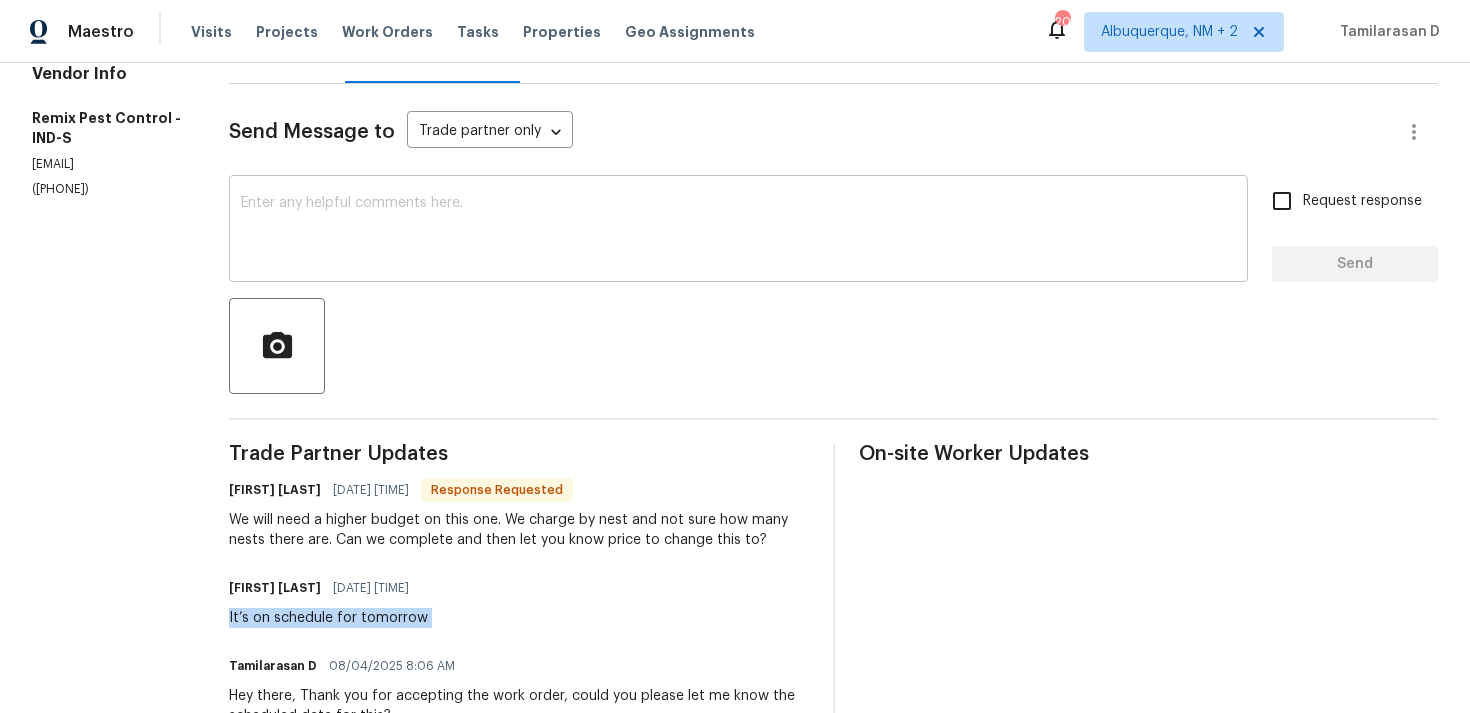click at bounding box center (738, 231) 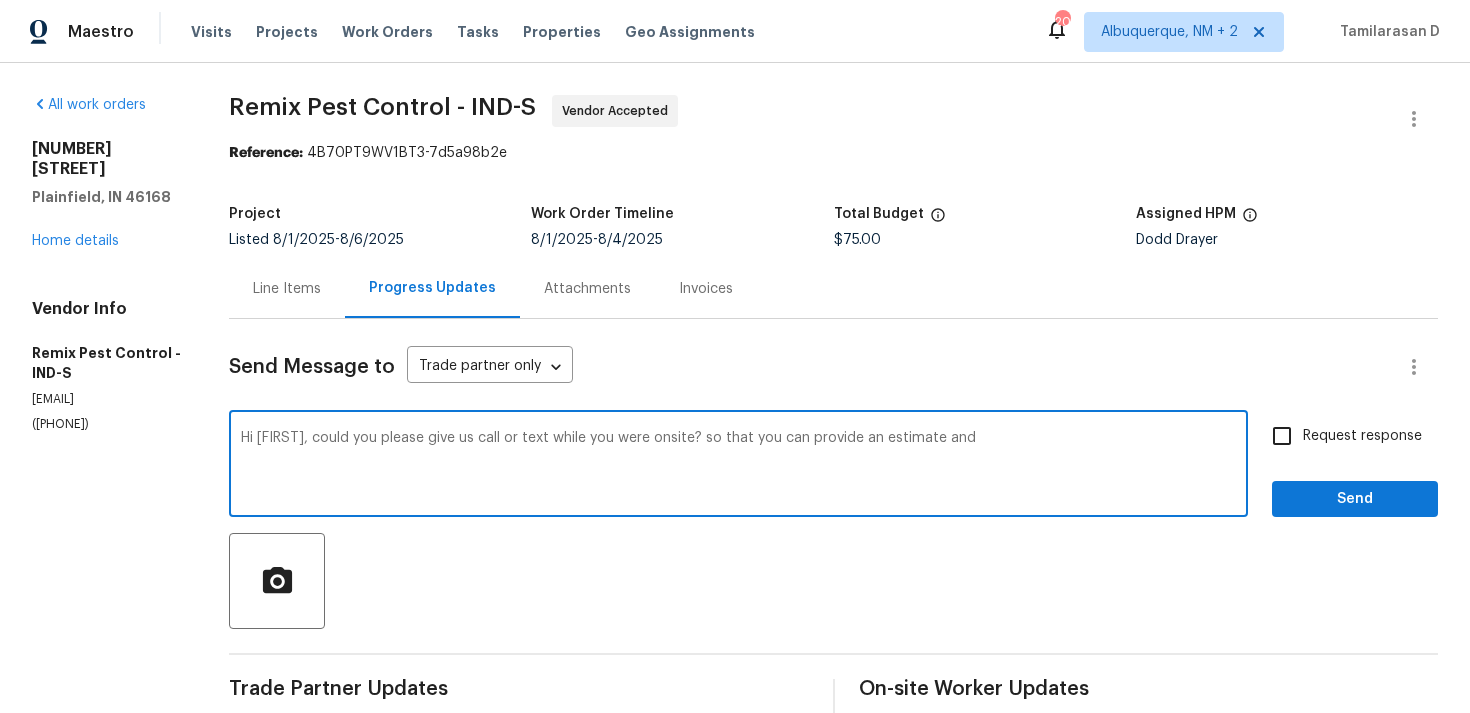 scroll, scrollTop: 62, scrollLeft: 0, axis: vertical 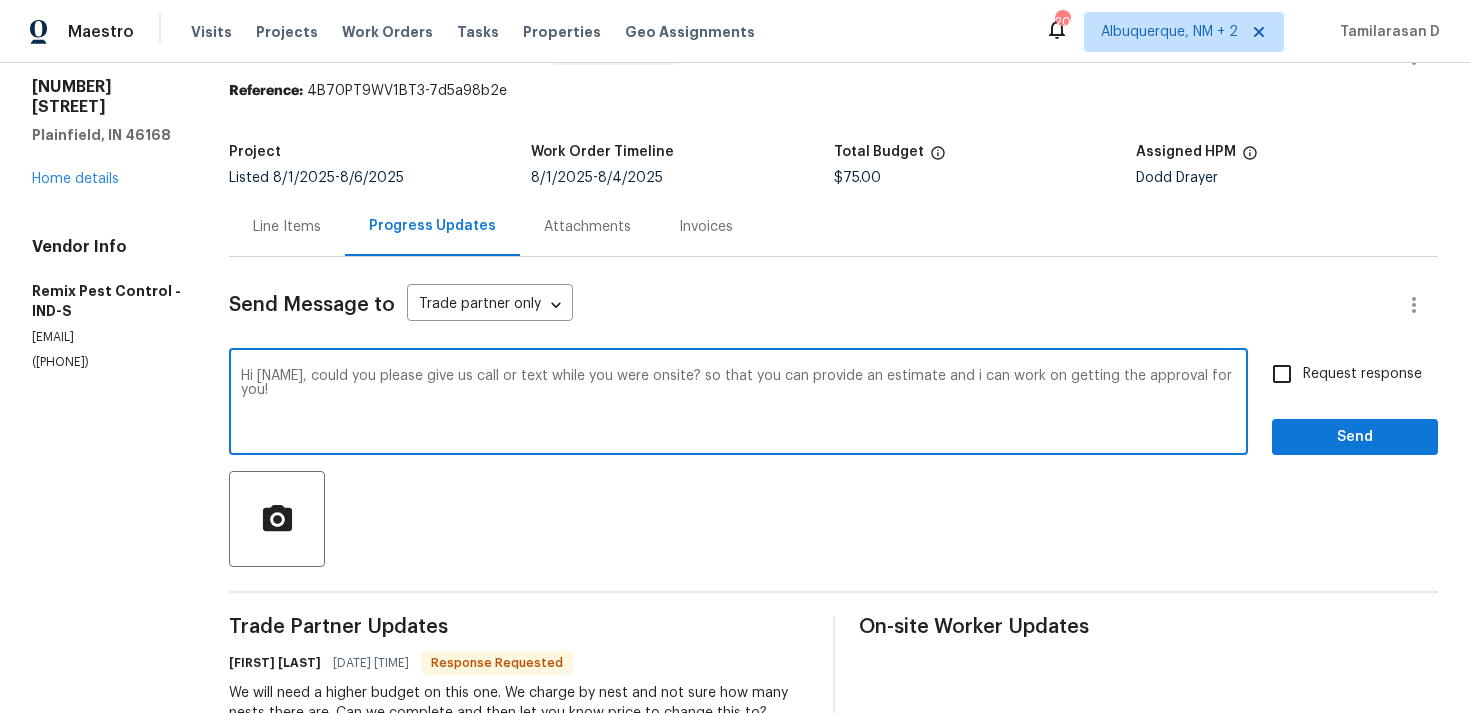 click on "Hi Audrey, could you please give us call or text while you were onsite? so that you can provide an estimate and i can work on getting the approval for you!" at bounding box center (738, 404) 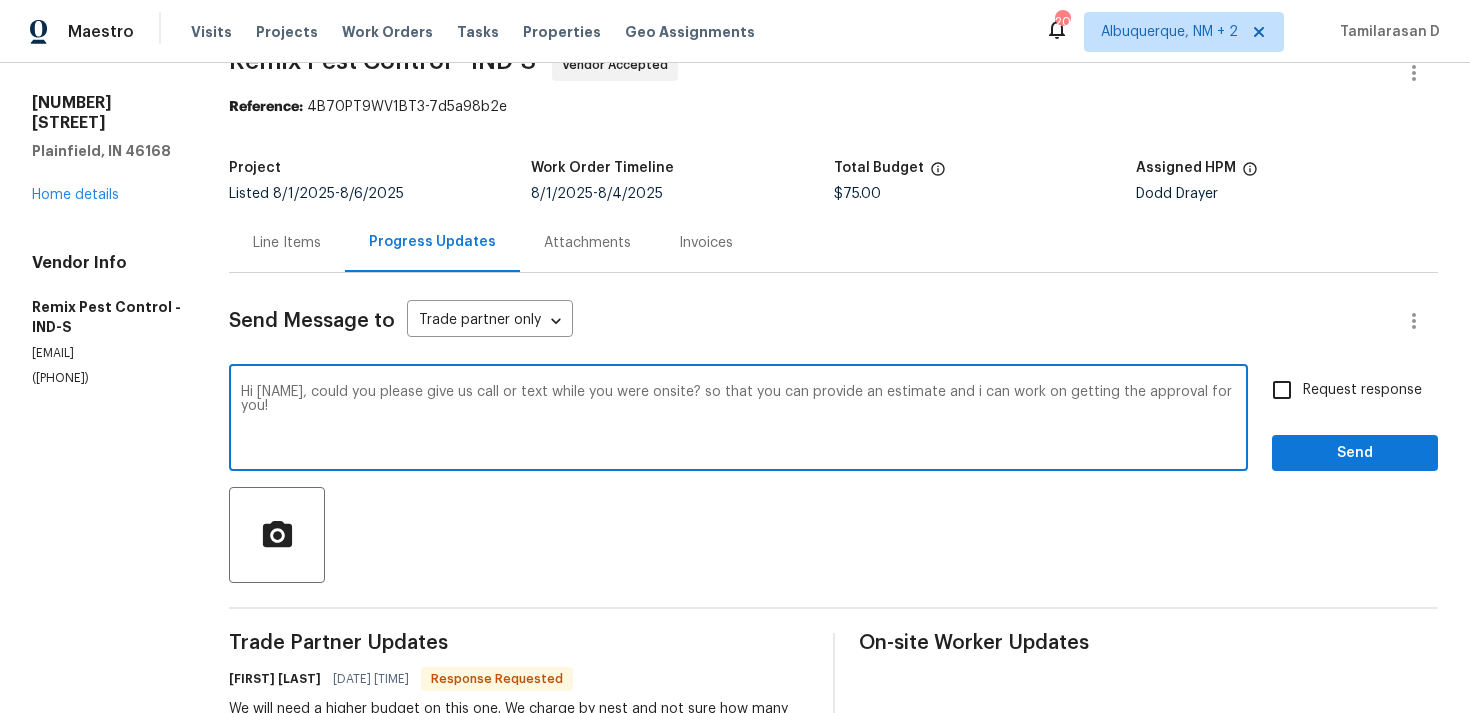 scroll, scrollTop: 44, scrollLeft: 0, axis: vertical 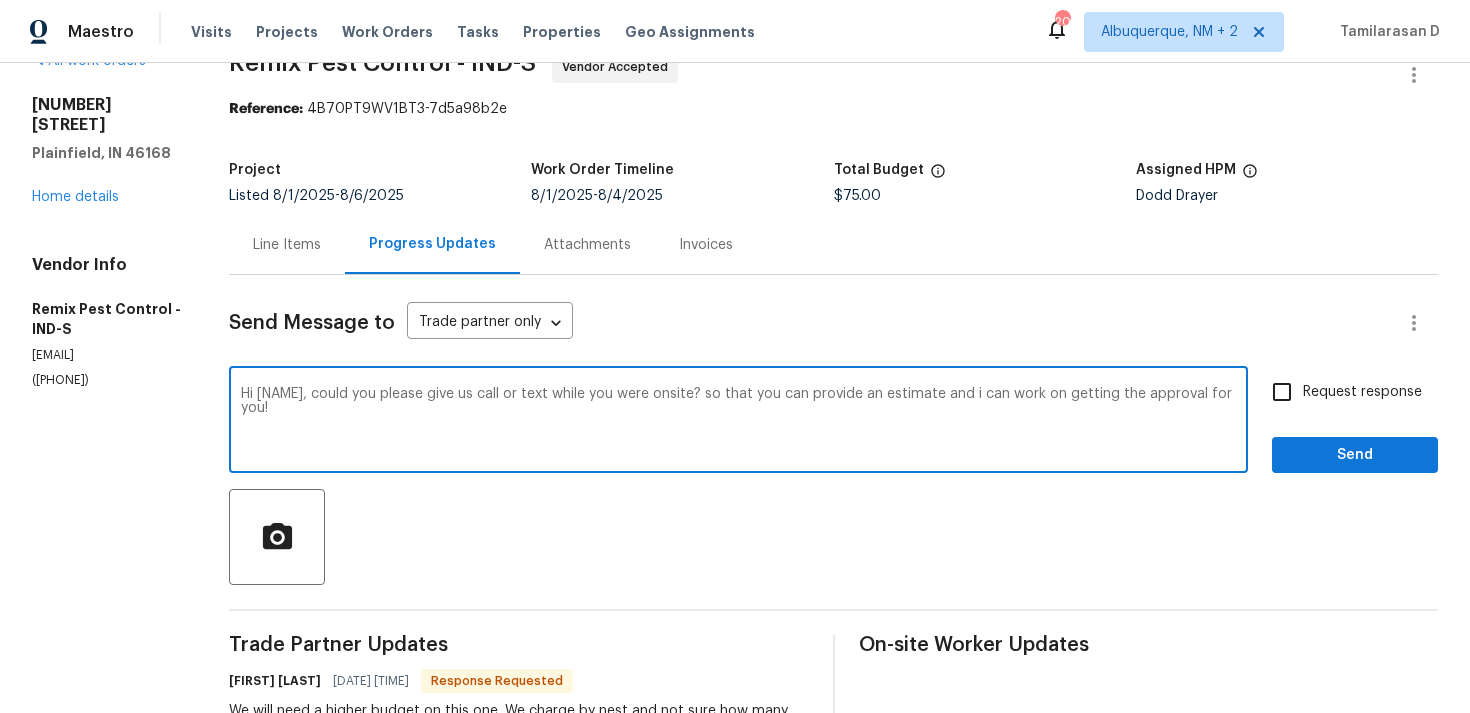 click on "Hi Audrey, could you please give us call or text while you were onsite? so that you can provide an estimate and i can work on getting the approval for you!" at bounding box center [738, 422] 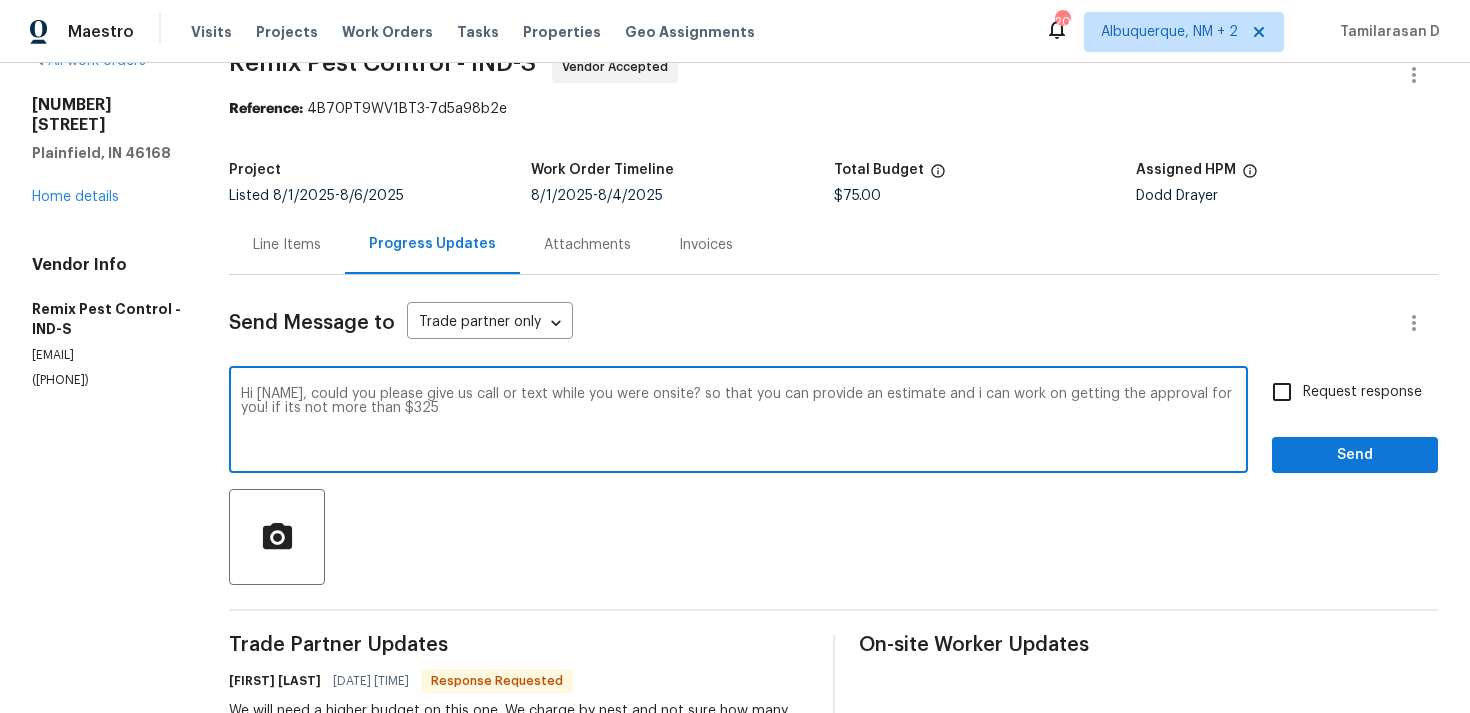 click on "Hi Audrey, could you please give us call or text while you were onsite? so that you can provide an estimate and i can work on getting the approval for you! if its not more than $325" at bounding box center (738, 422) 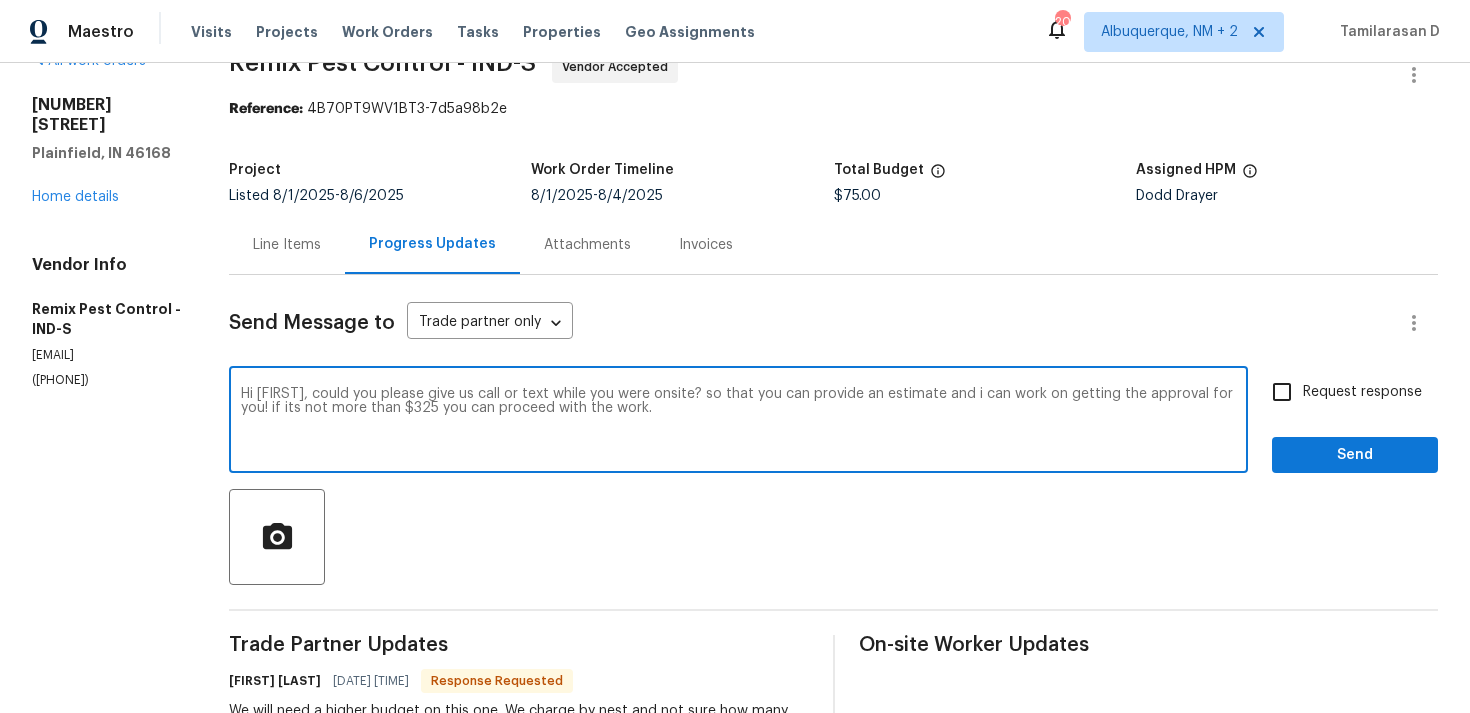 click on "Hi Audrey, could you please give us call or text while you were onsite? so that you can provide an estimate and i can work on getting the approval for you! if its not more than $325 you can proceed with the work." at bounding box center [738, 422] 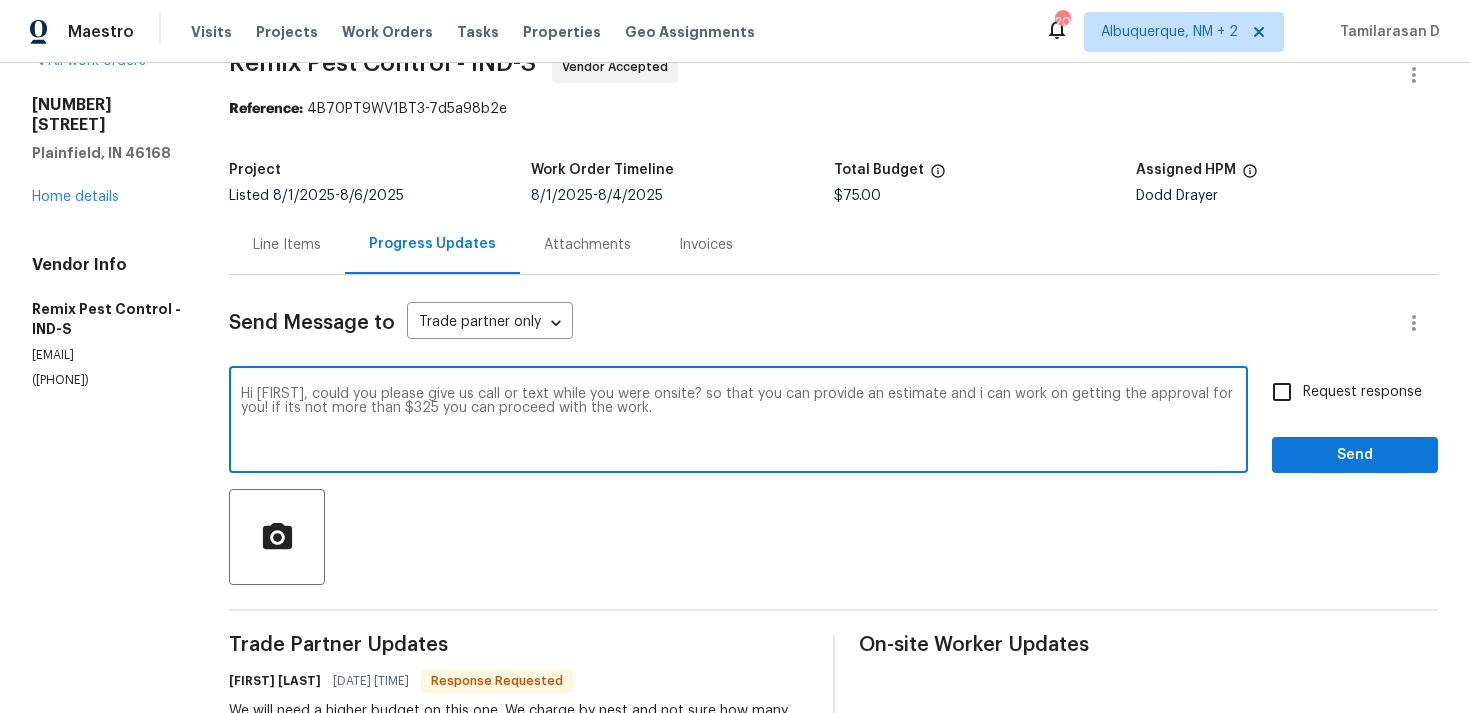paste on "a call or text while you're onsite? That way, you can provide an estimate and I can work on getting the approval for you. If it's under $325, feel free to go ahead with the work!" 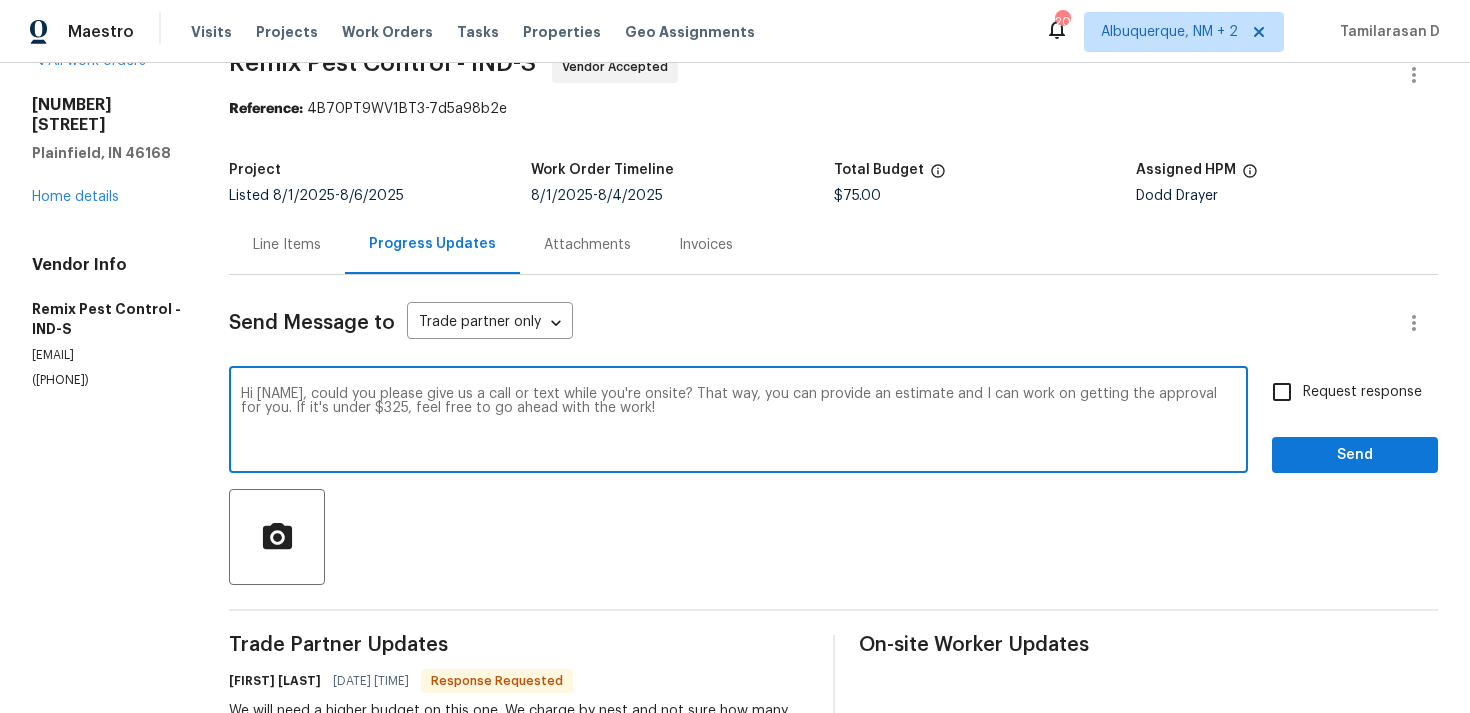 click on "Hi Audrey, could you please give us a call or text while you're onsite? That way, you can provide an estimate and I can work on getting the approval for you. If it's under $325, feel free to go ahead with the work!" at bounding box center (738, 422) 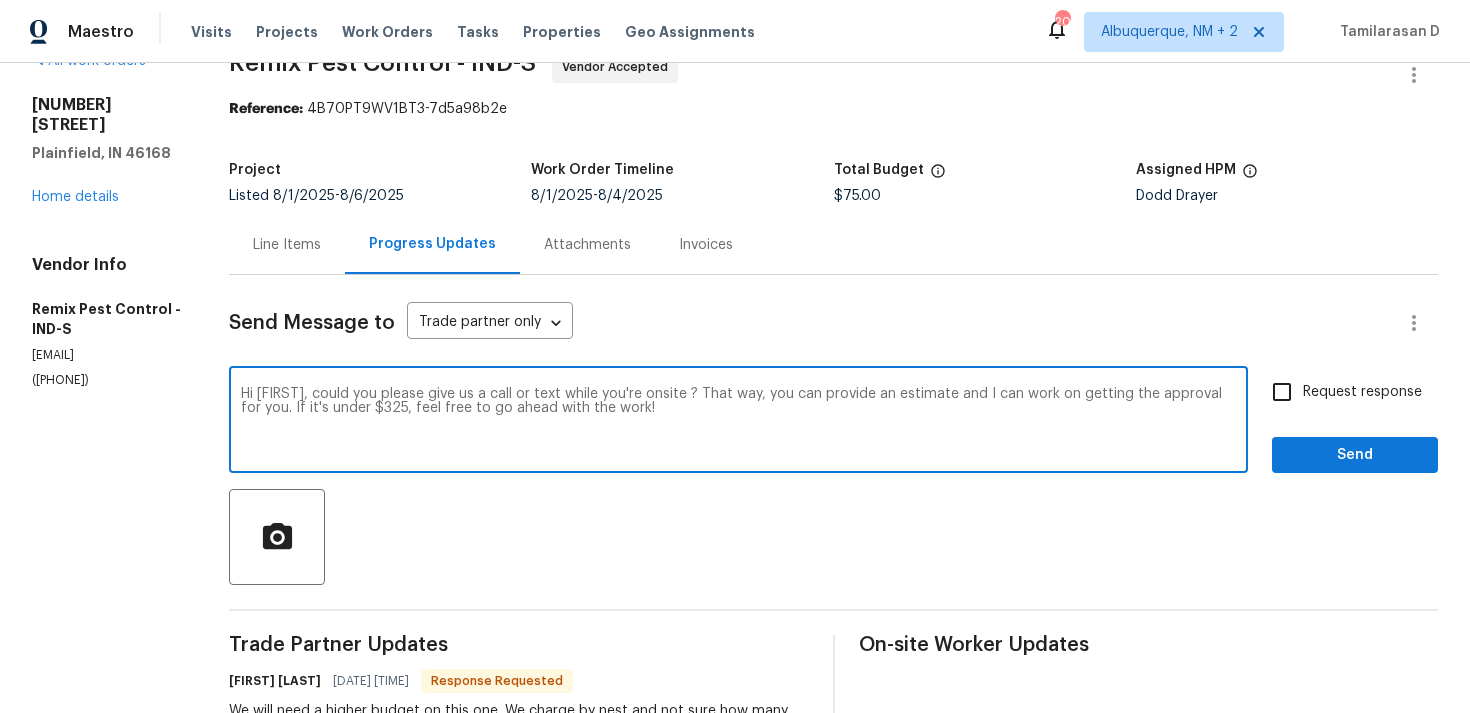 click on "Hi Audrey, could you please give us a call or text while you're onsite ? That way, you can provide an estimate and I can work on getting the approval for you. If it's under $325, feel free to go ahead with the work!" at bounding box center [738, 422] 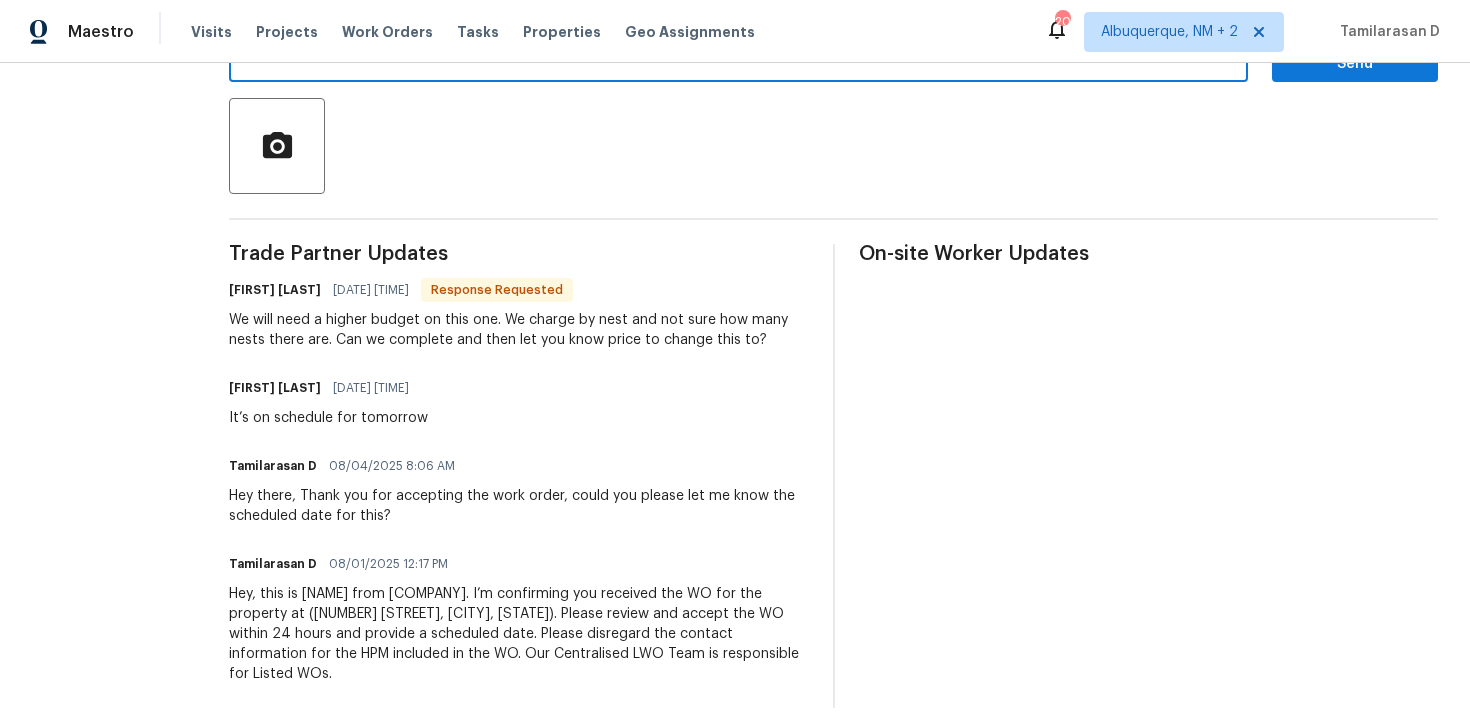 scroll, scrollTop: 442, scrollLeft: 0, axis: vertical 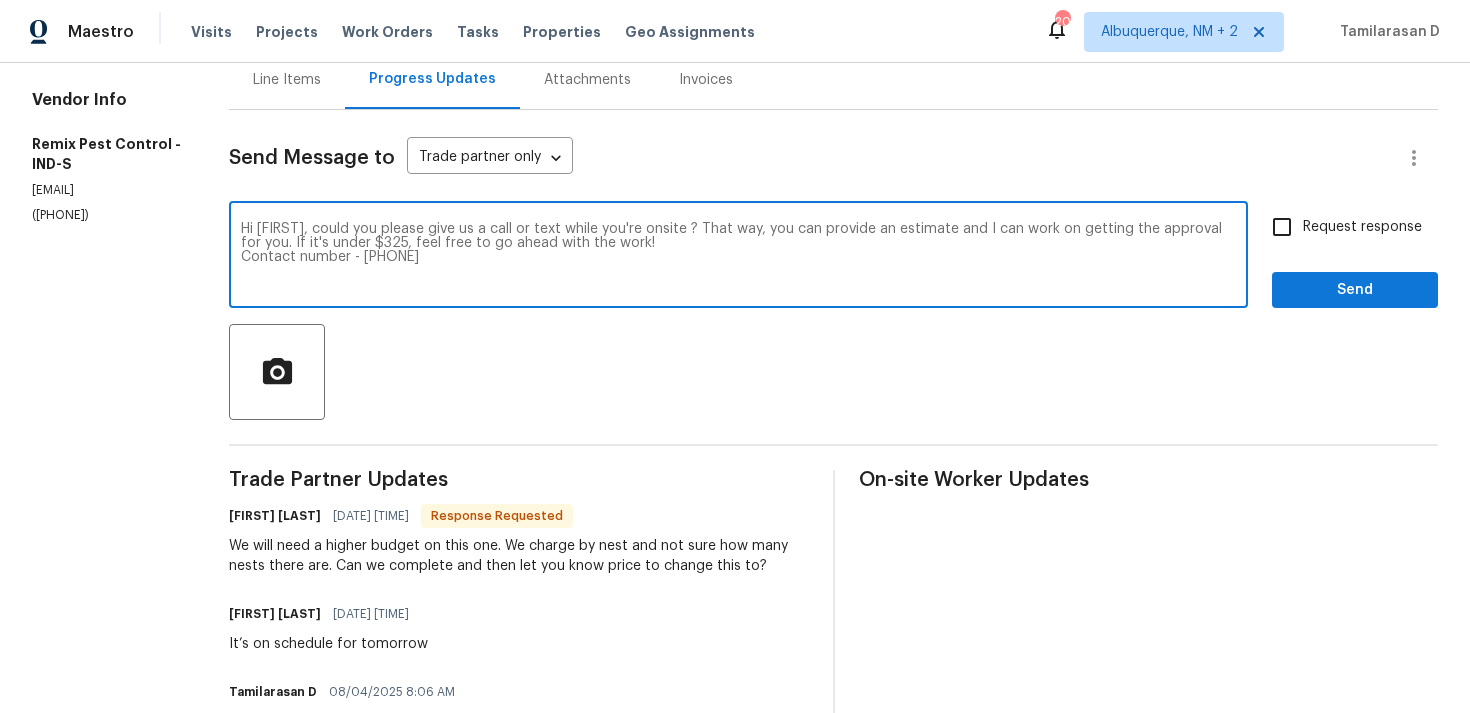 paste on "(480) 478-0155." 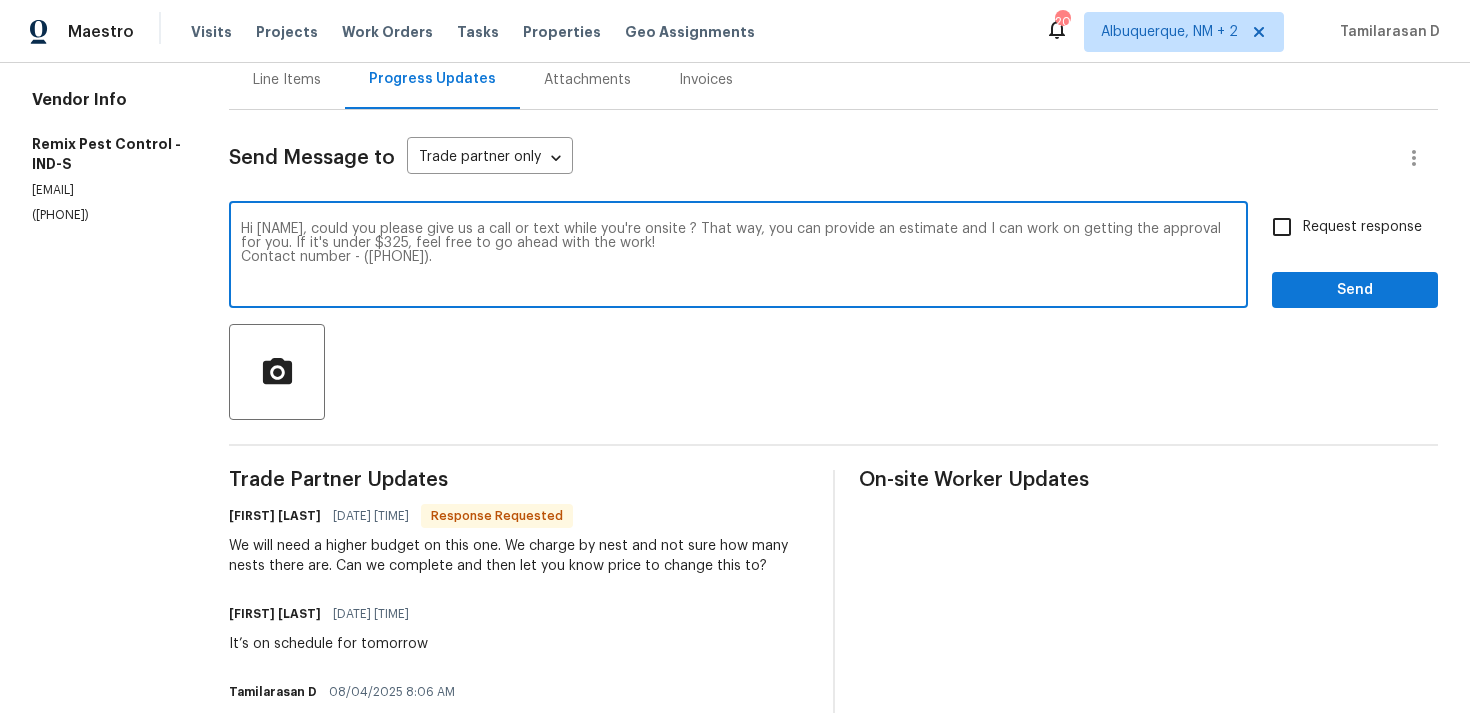 type on "Hi Audrey, could you please give us a call or text while you're onsite ? That way, you can provide an estimate and I can work on getting the approval for you. If it's under $325, feel free to go ahead with the work!
Contact number - (480) 478-0155." 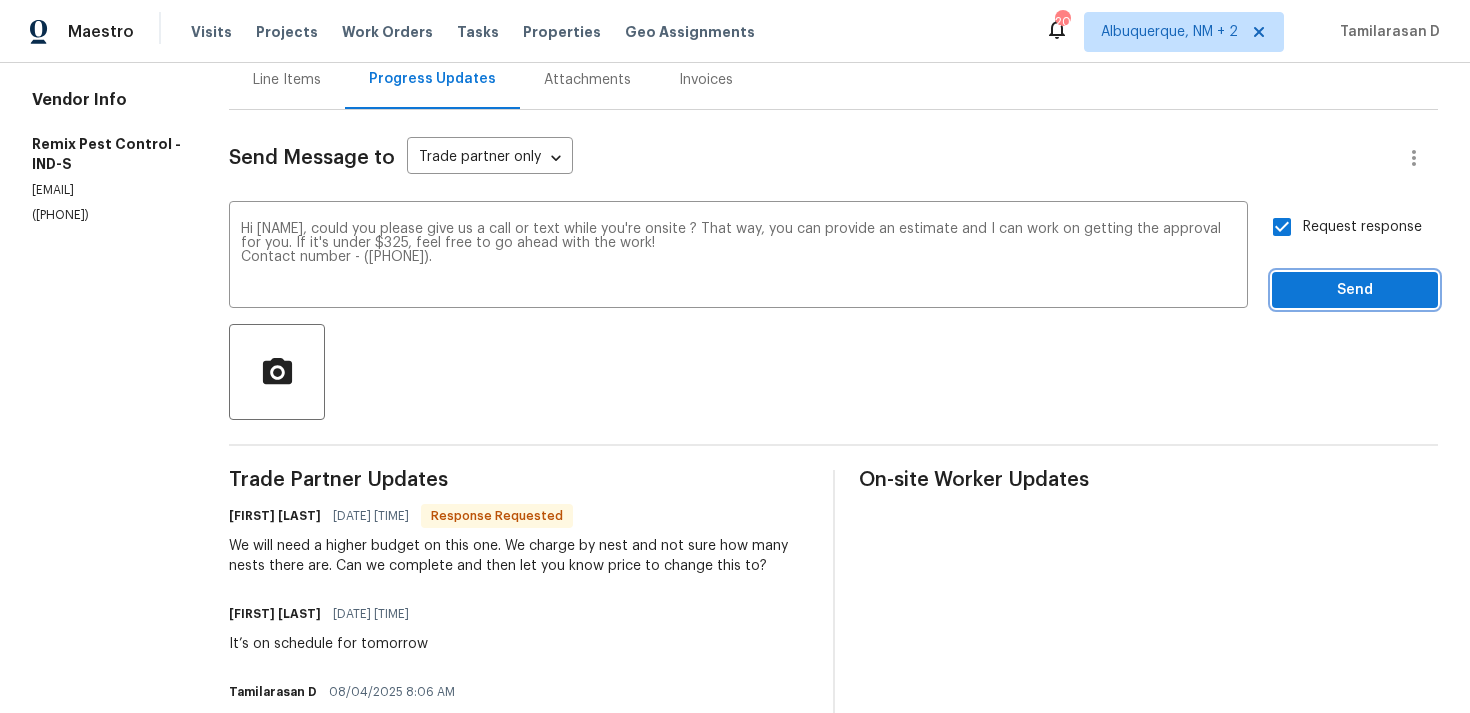 click on "Send" at bounding box center (1355, 290) 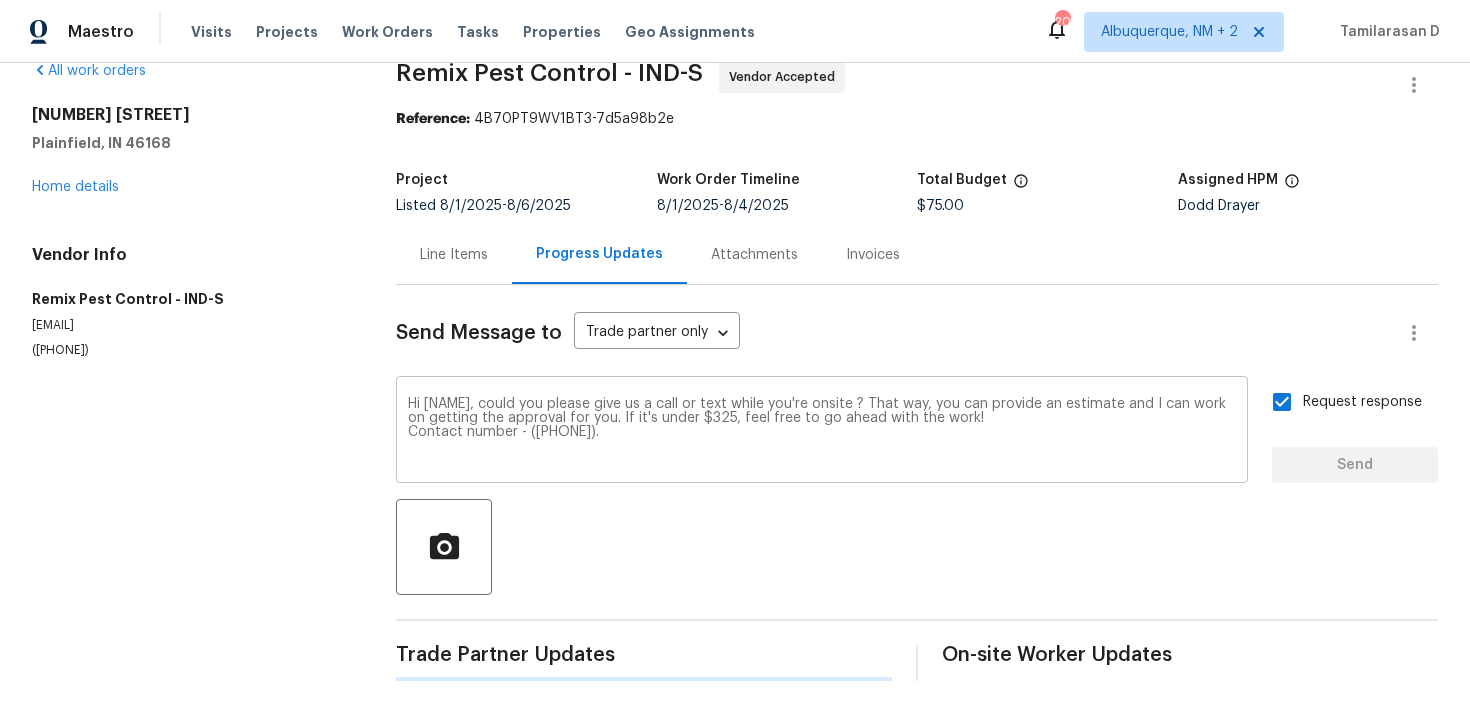 type 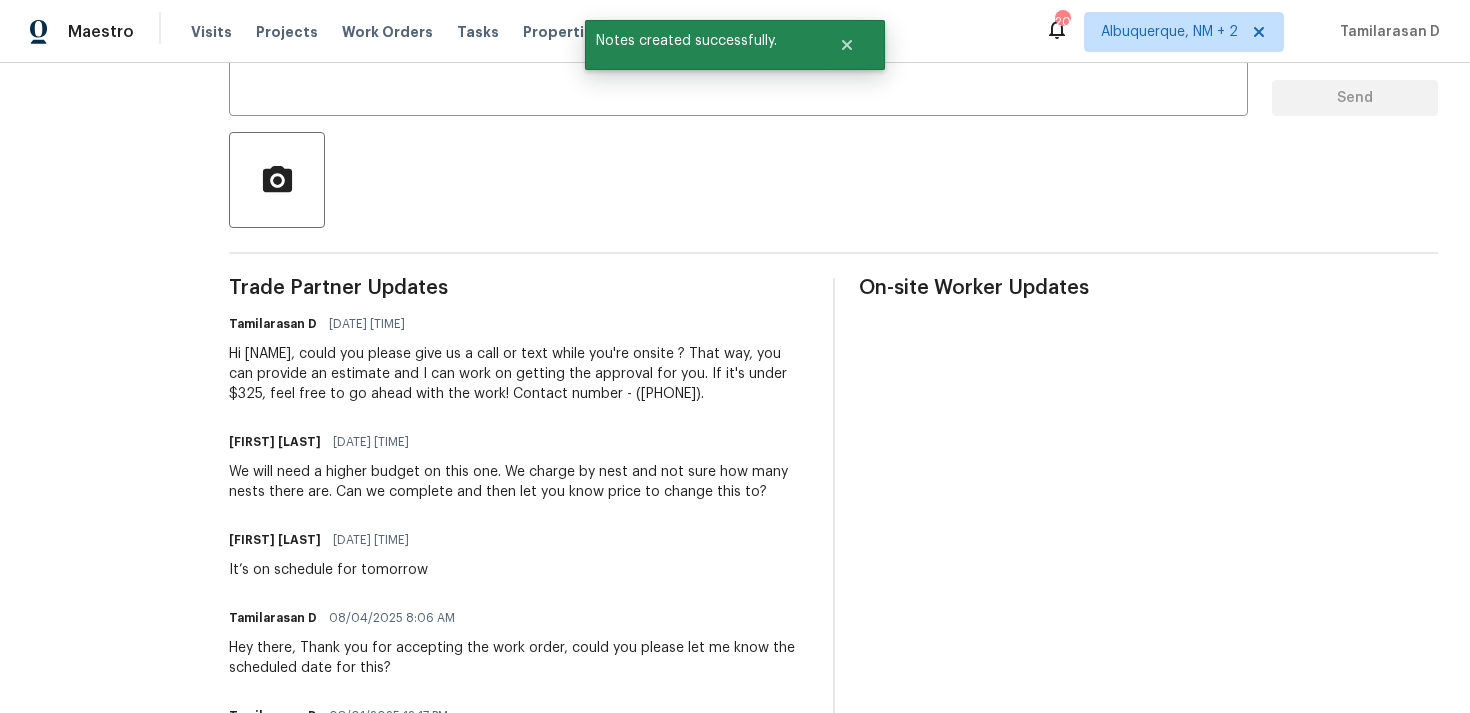 scroll, scrollTop: 416, scrollLeft: 0, axis: vertical 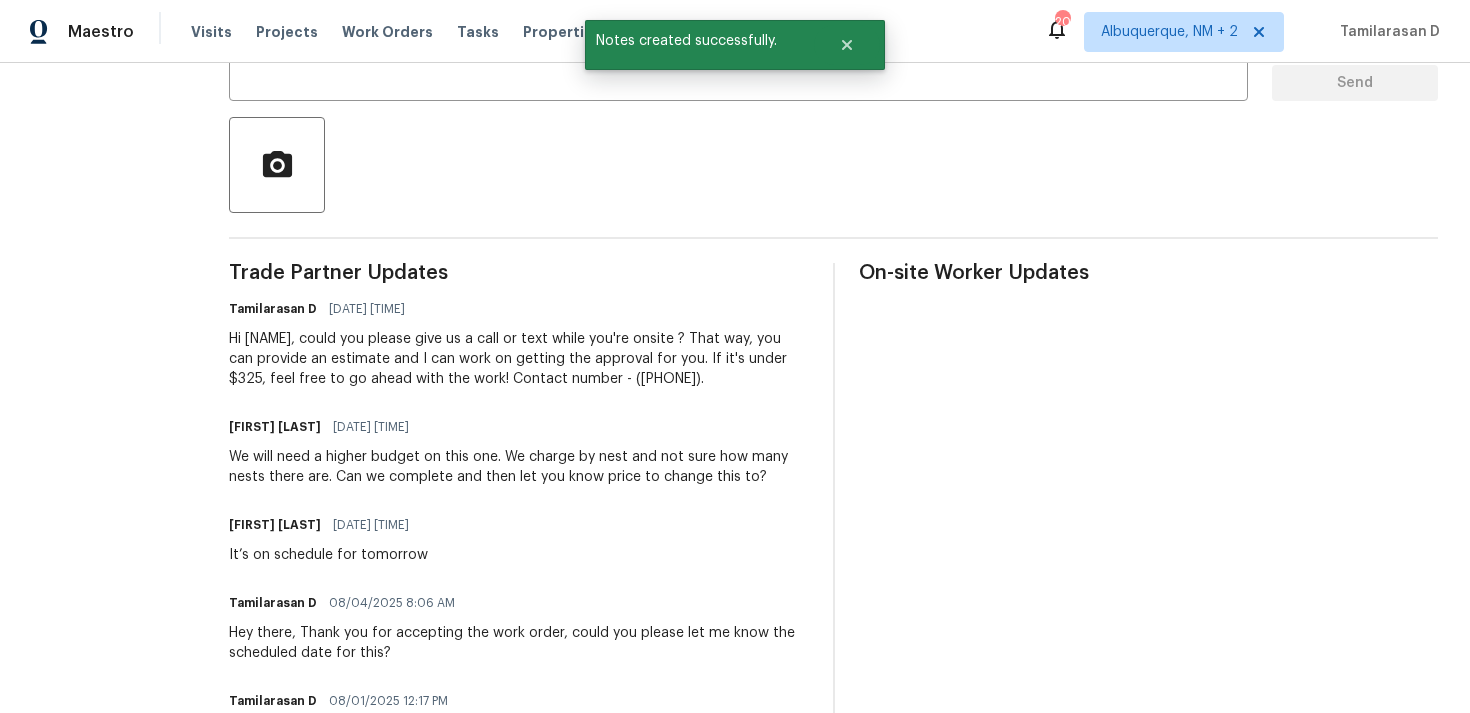 click on "We will need a higher budget on this one. We charge by nest and not sure how many nests there are. Can we complete and then let you know price to change this to?" at bounding box center (518, 467) 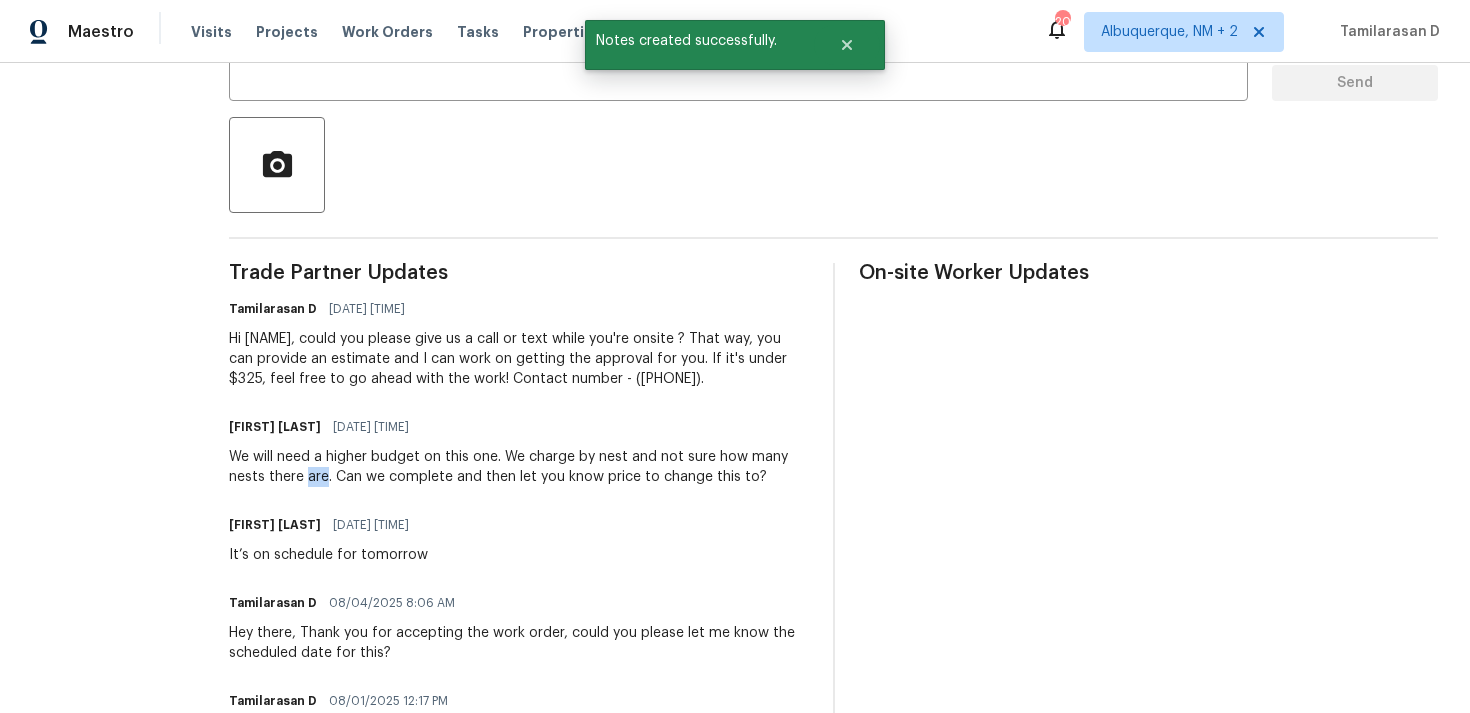 click on "We will need a higher budget on this one. We charge by nest and not sure how many nests there are. Can we complete and then let you know price to change this to?" at bounding box center (518, 467) 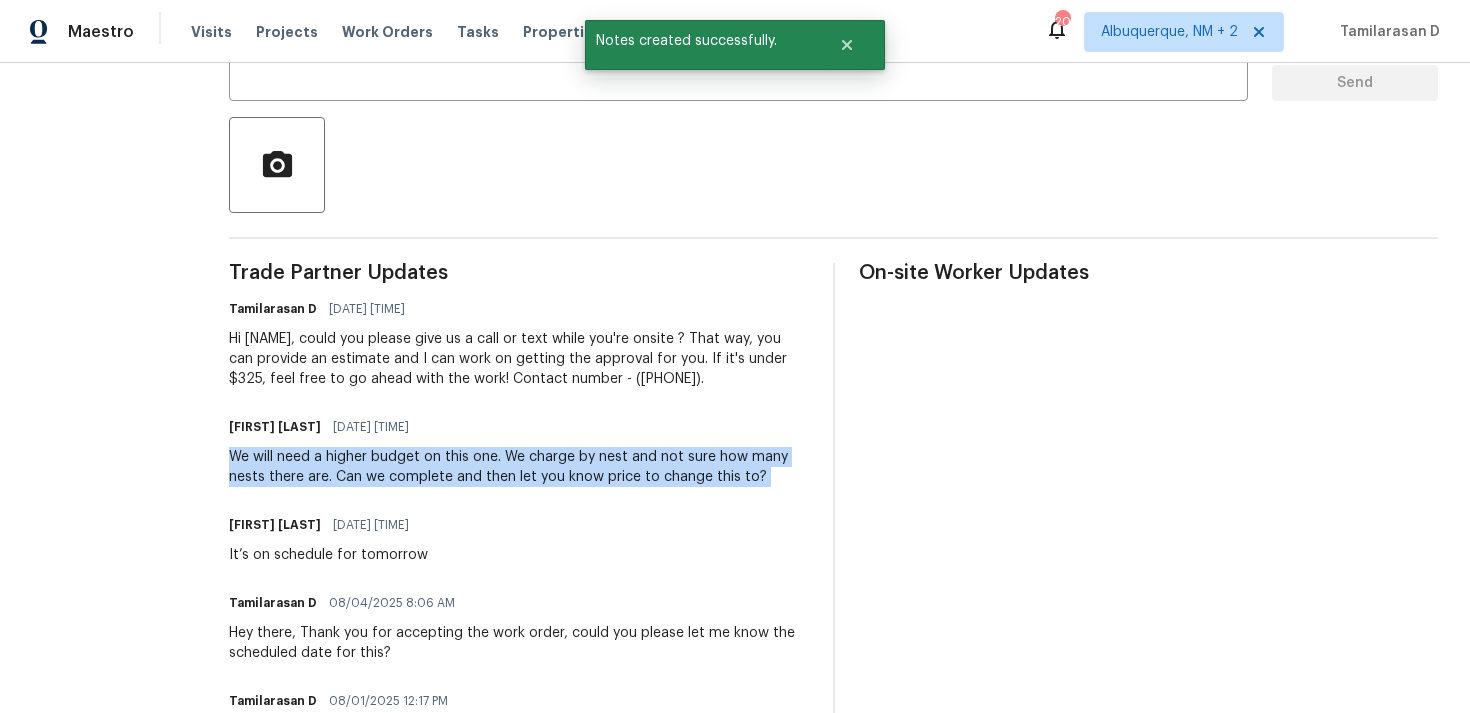 click on "We will need a higher budget on this one. We charge by nest and not sure how many nests there are. Can we complete and then let you know price to change this to?" at bounding box center (518, 467) 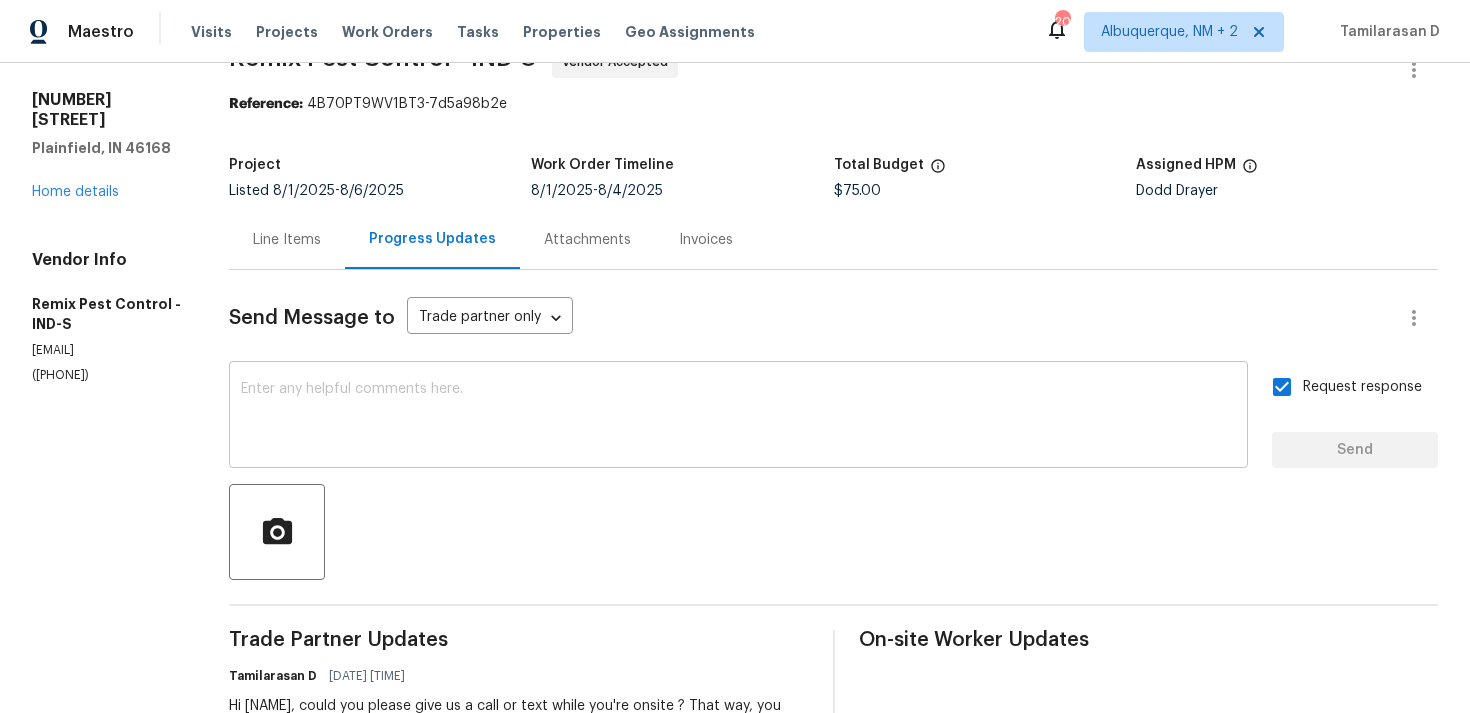 scroll, scrollTop: 51, scrollLeft: 0, axis: vertical 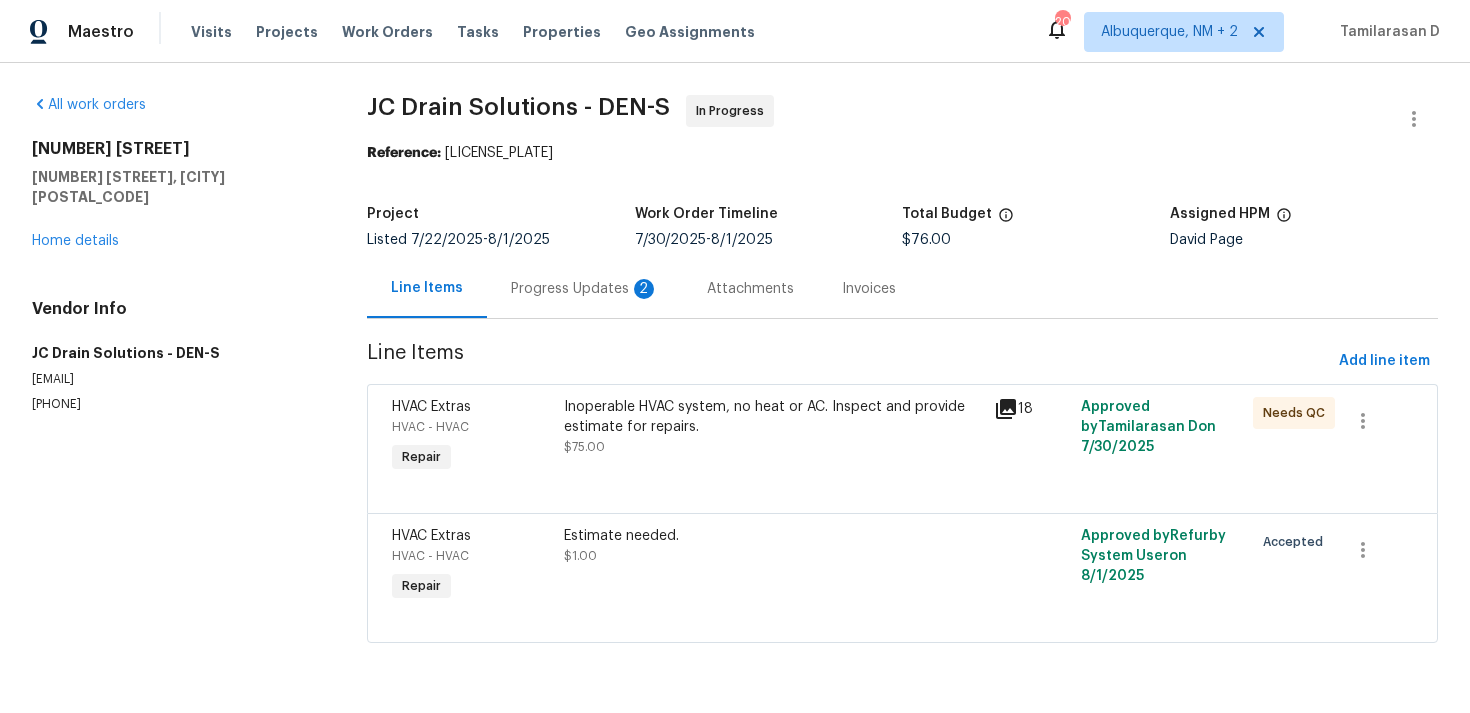 click on "Progress Updates 2" at bounding box center (585, 288) 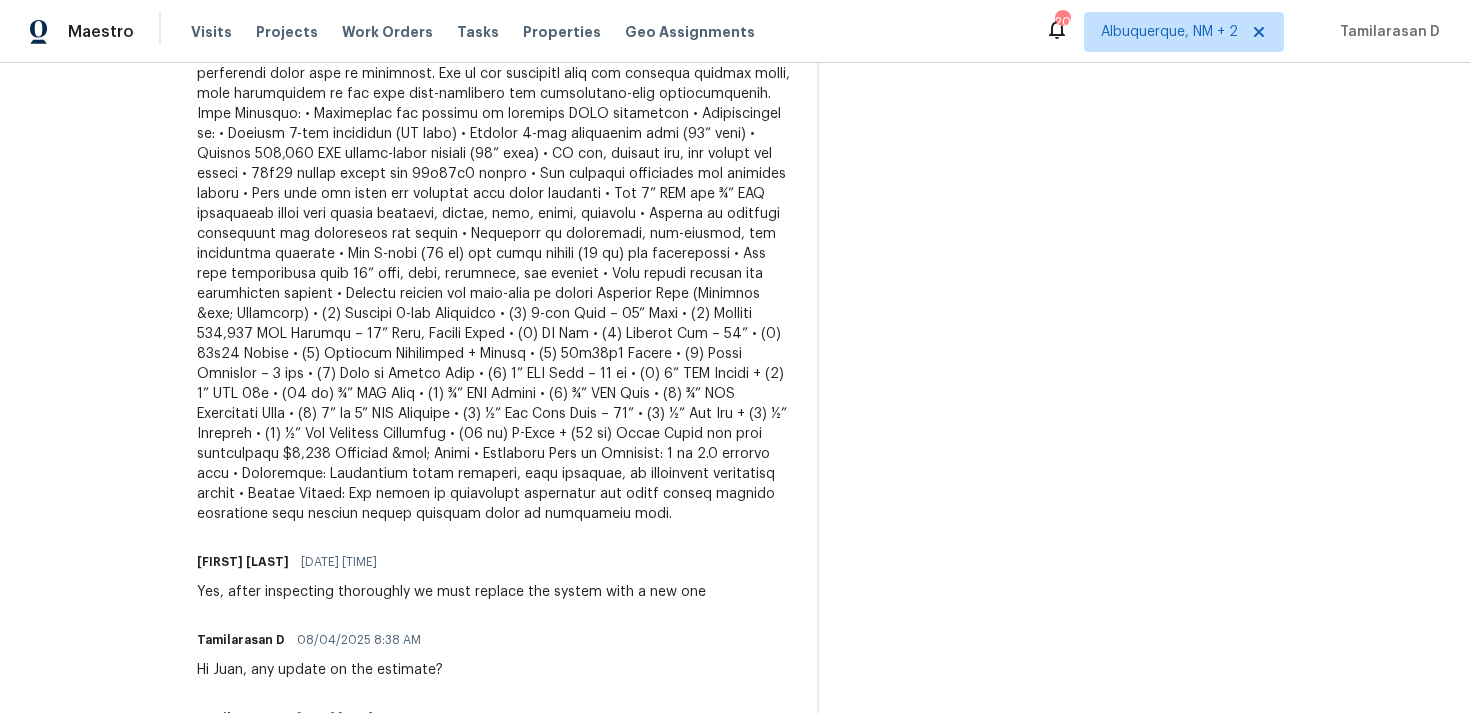scroll, scrollTop: 889, scrollLeft: 0, axis: vertical 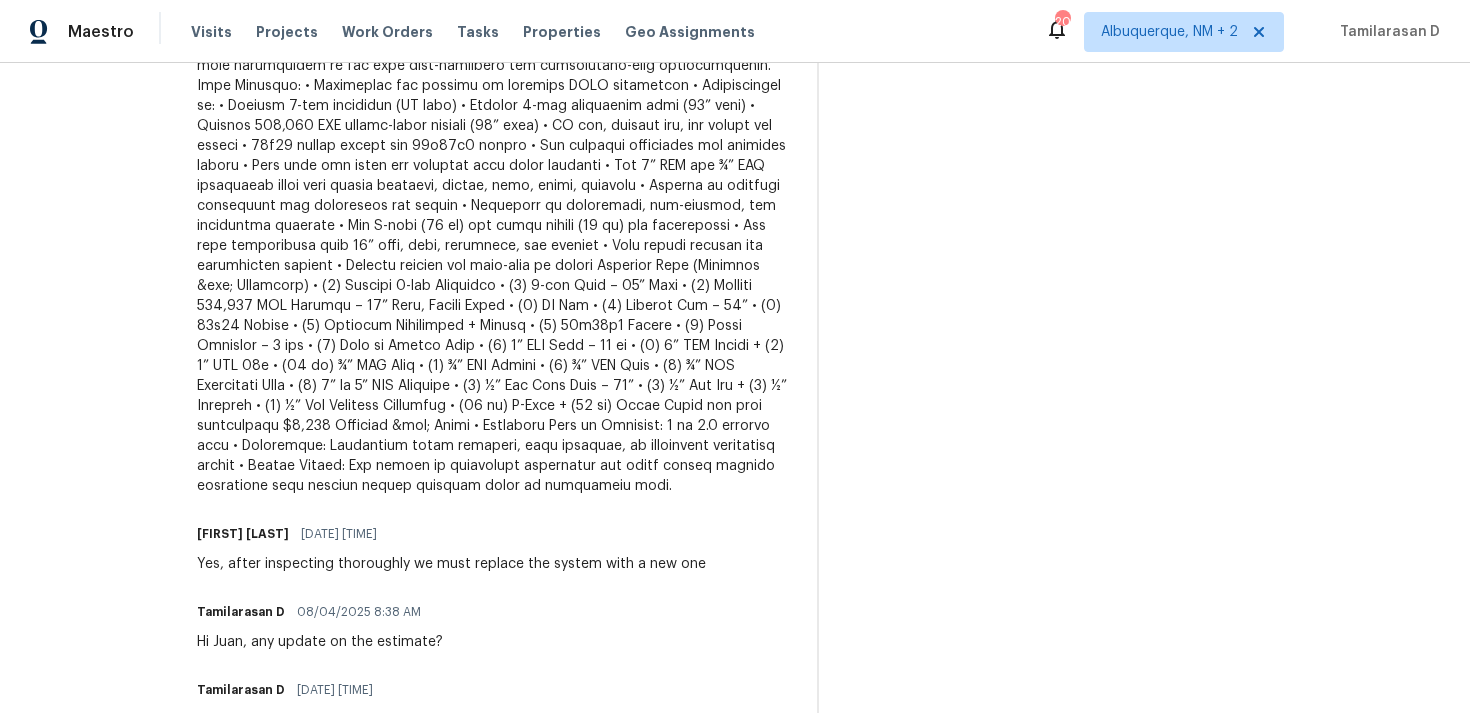click on "Juan Cordova 08/04/2025 7:22 PM Yes, after inspecting thoroughly we must replace the  system  with a new one" at bounding box center [451, 547] 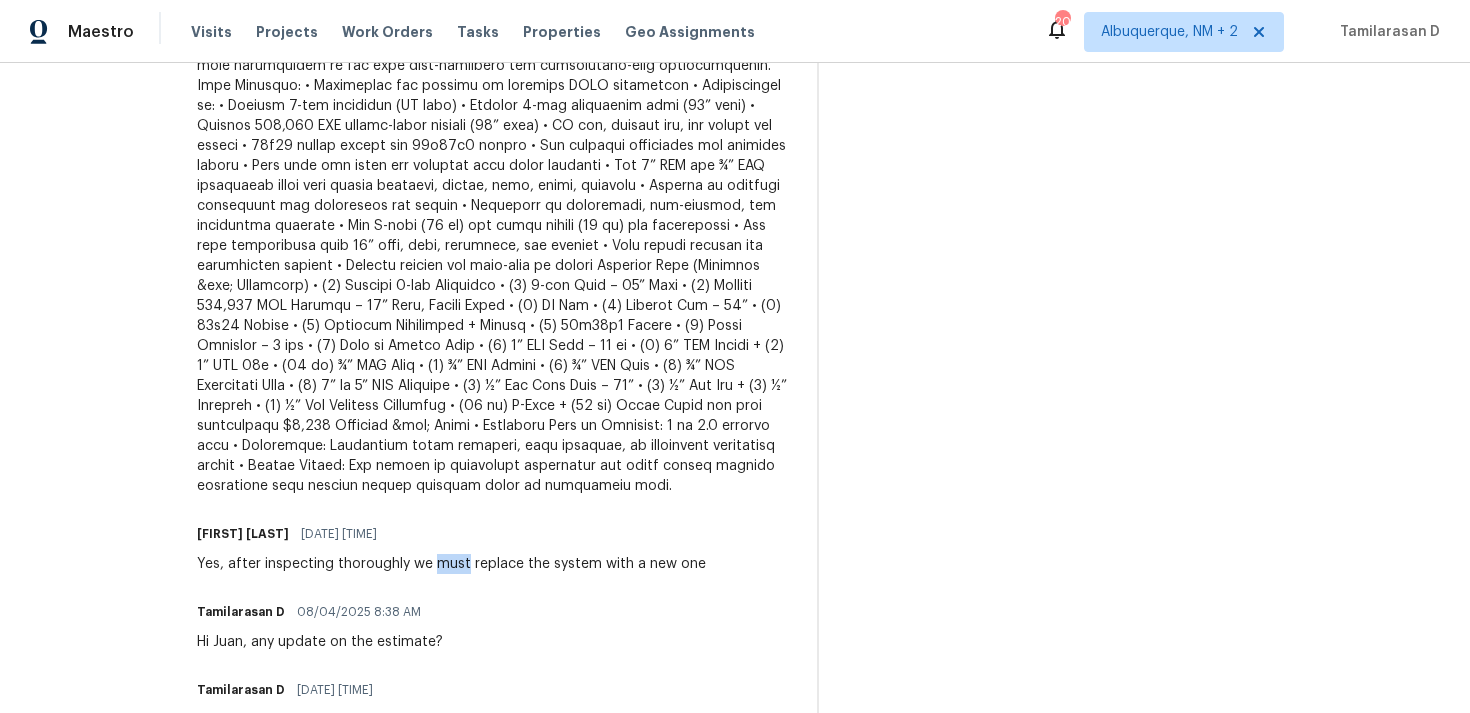 click on "Yes, after inspecting thoroughly we must replace the  system  with a new one" at bounding box center (451, 564) 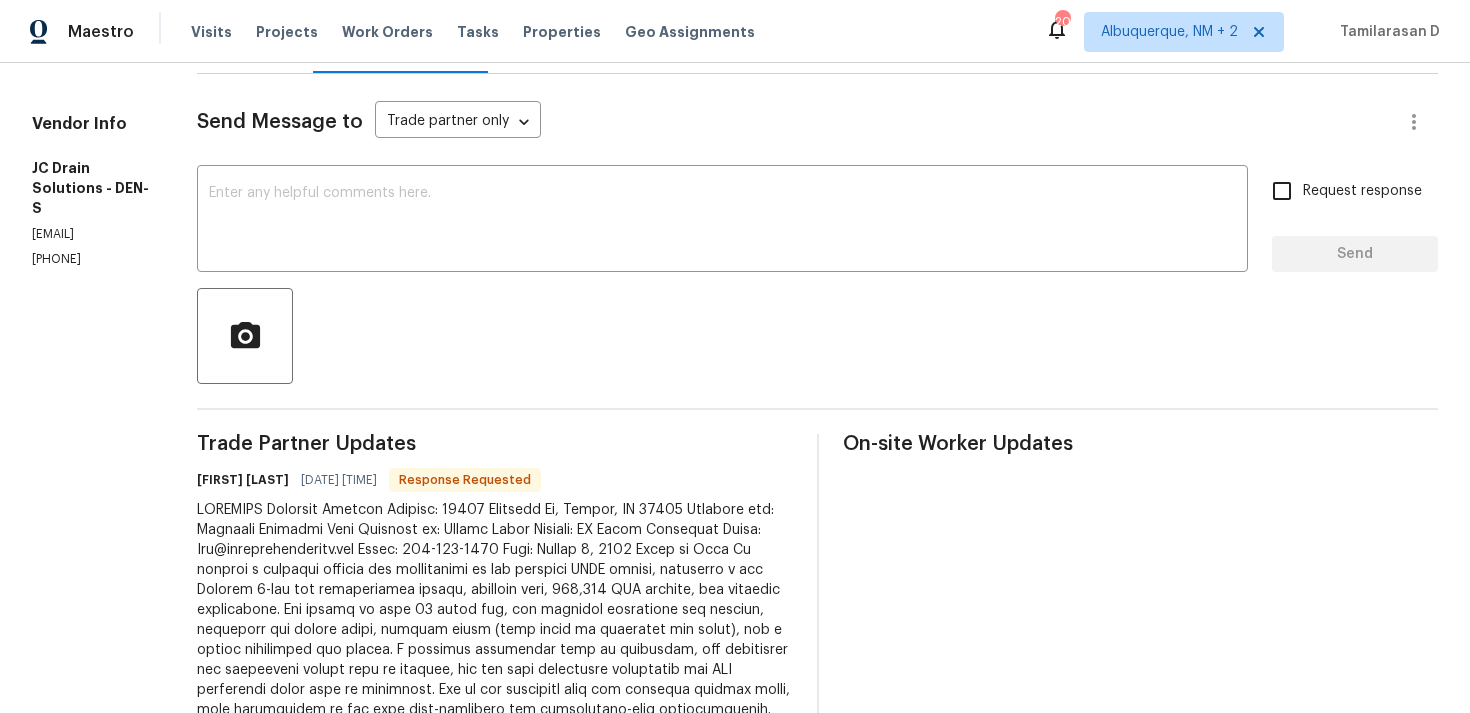 scroll, scrollTop: 80, scrollLeft: 0, axis: vertical 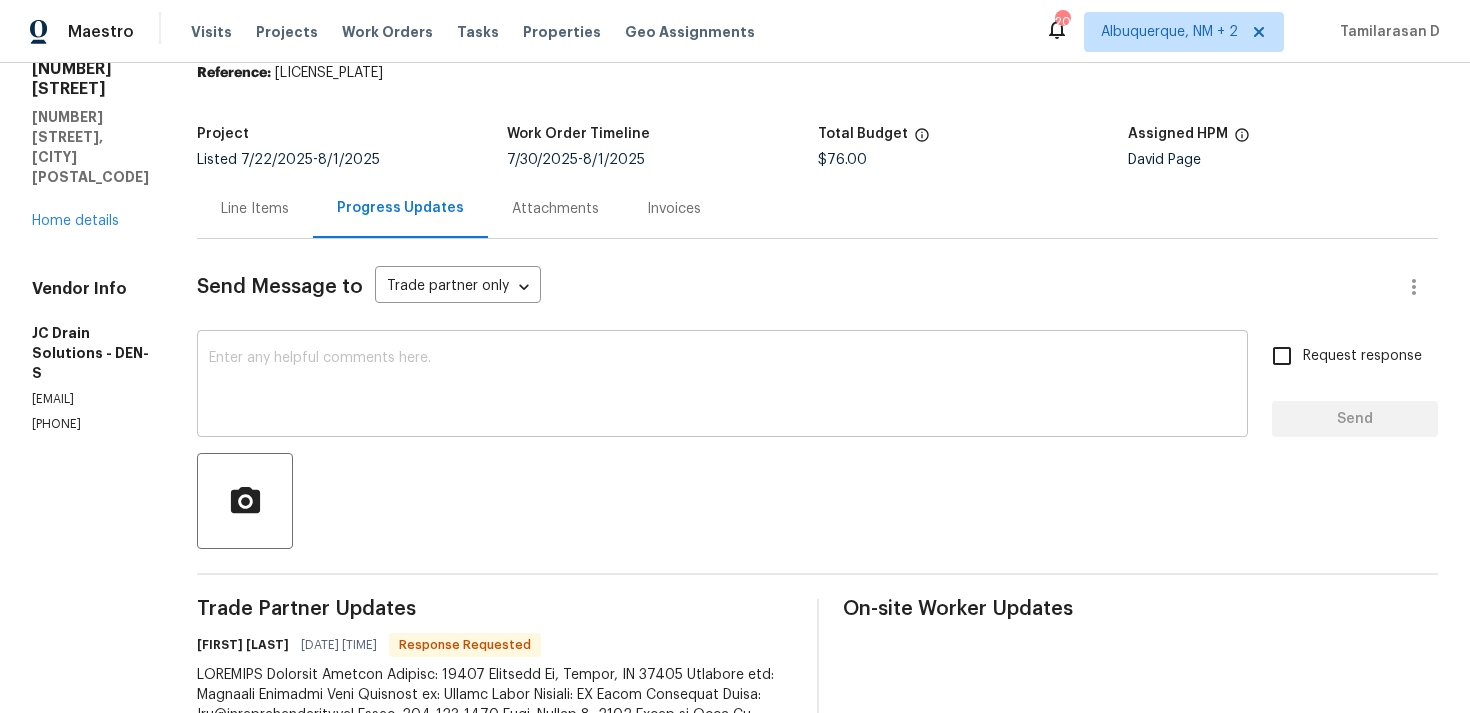click at bounding box center [722, 386] 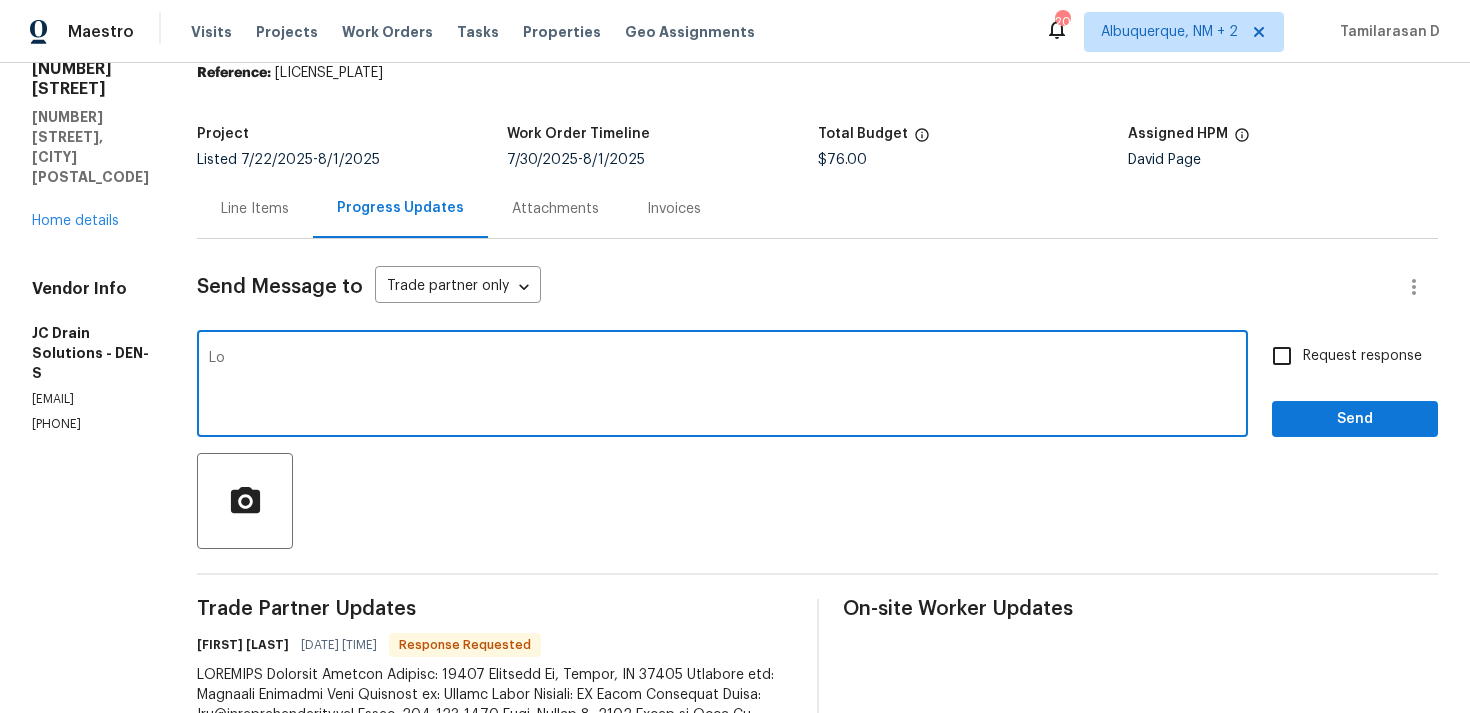 type on "Loo" 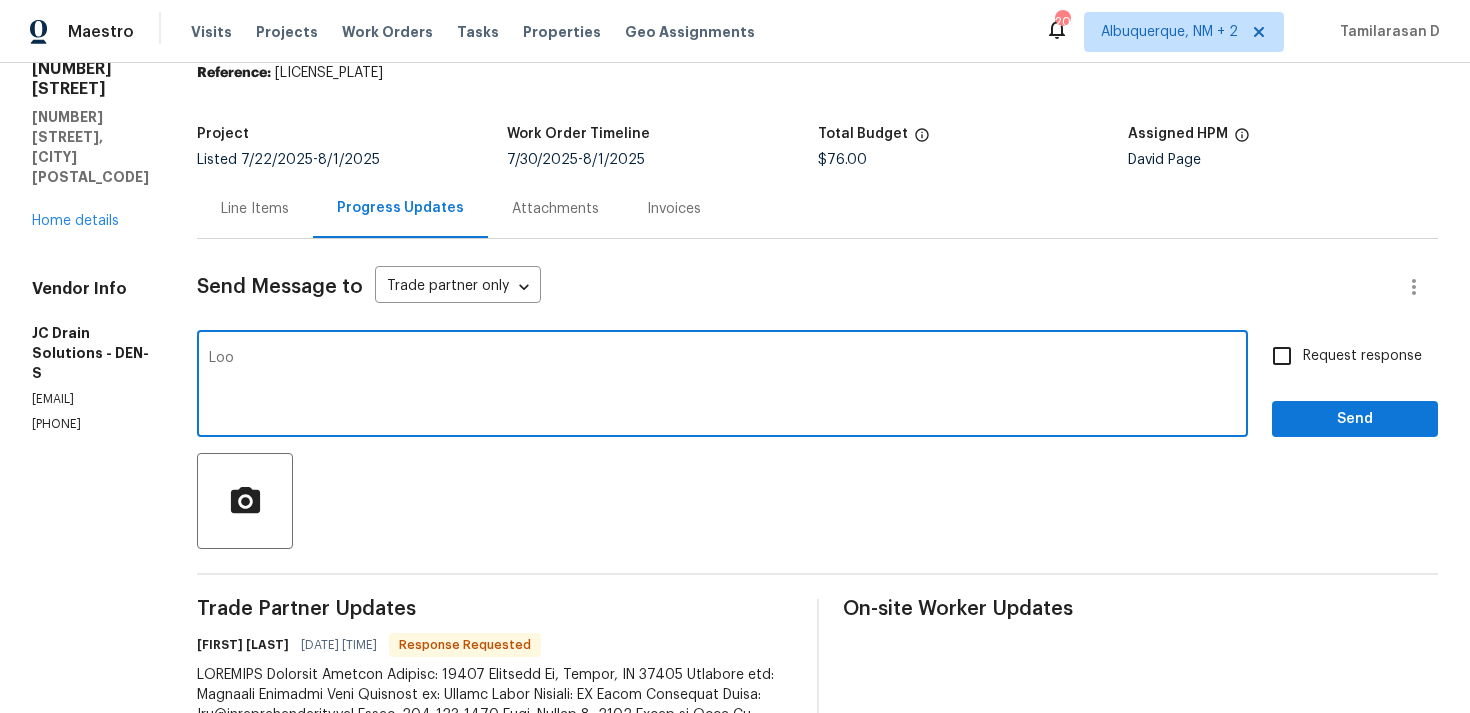 scroll, scrollTop: 0, scrollLeft: 0, axis: both 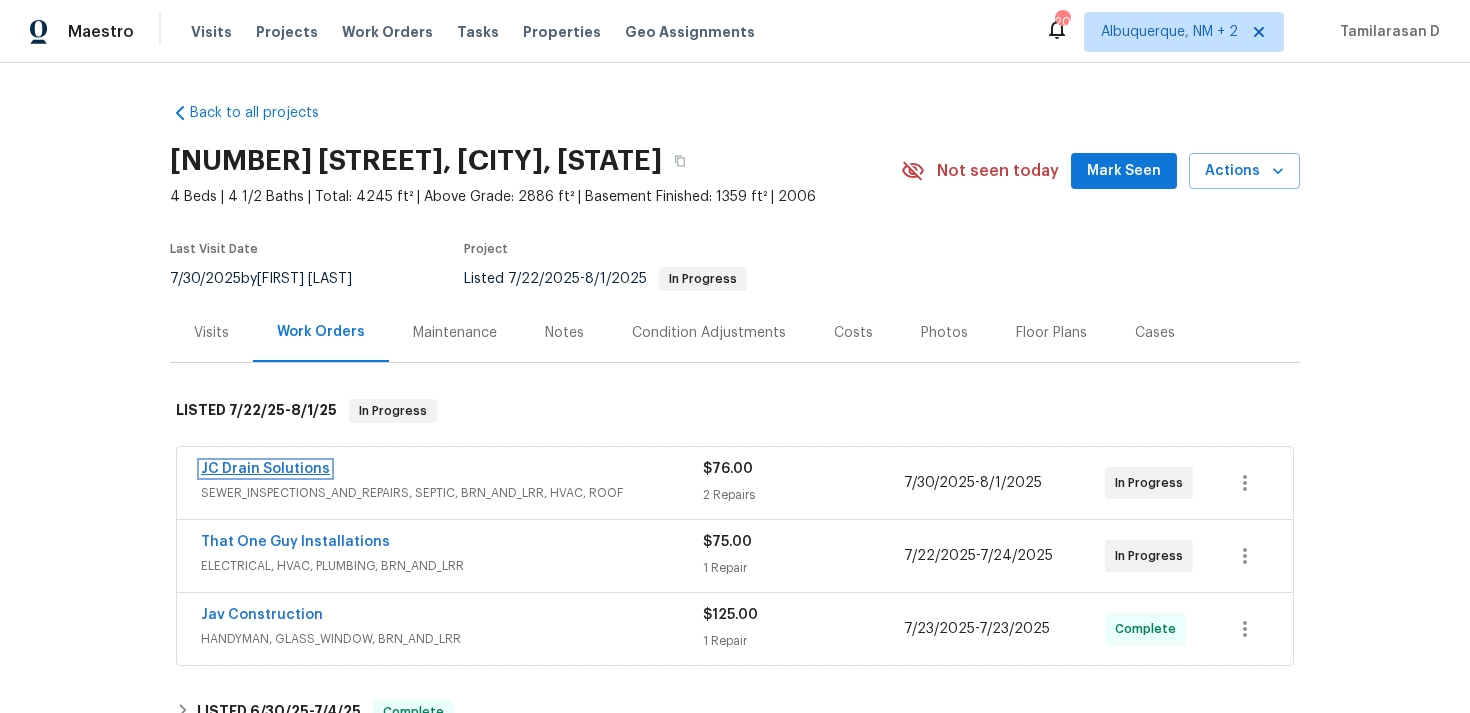 click on "JC Drain Solutions" at bounding box center (265, 469) 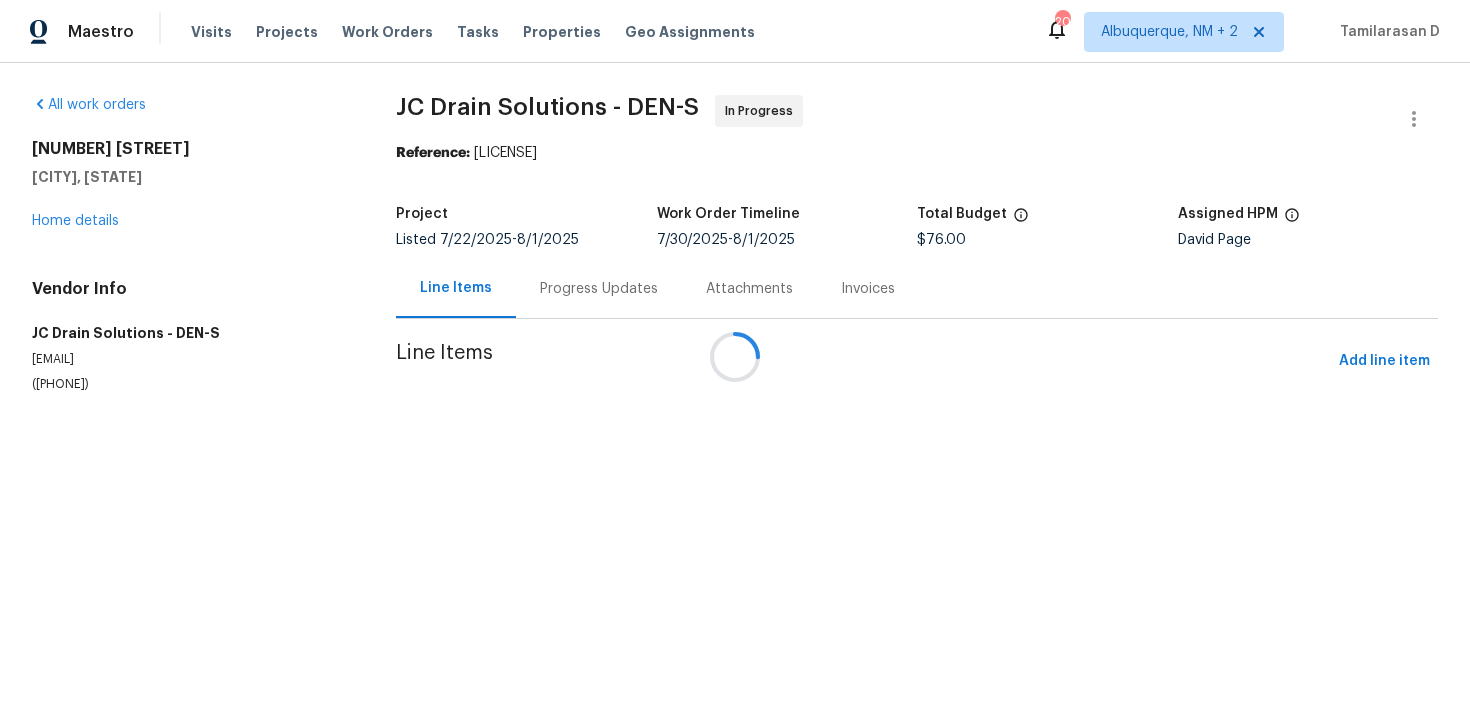 click at bounding box center [735, 356] 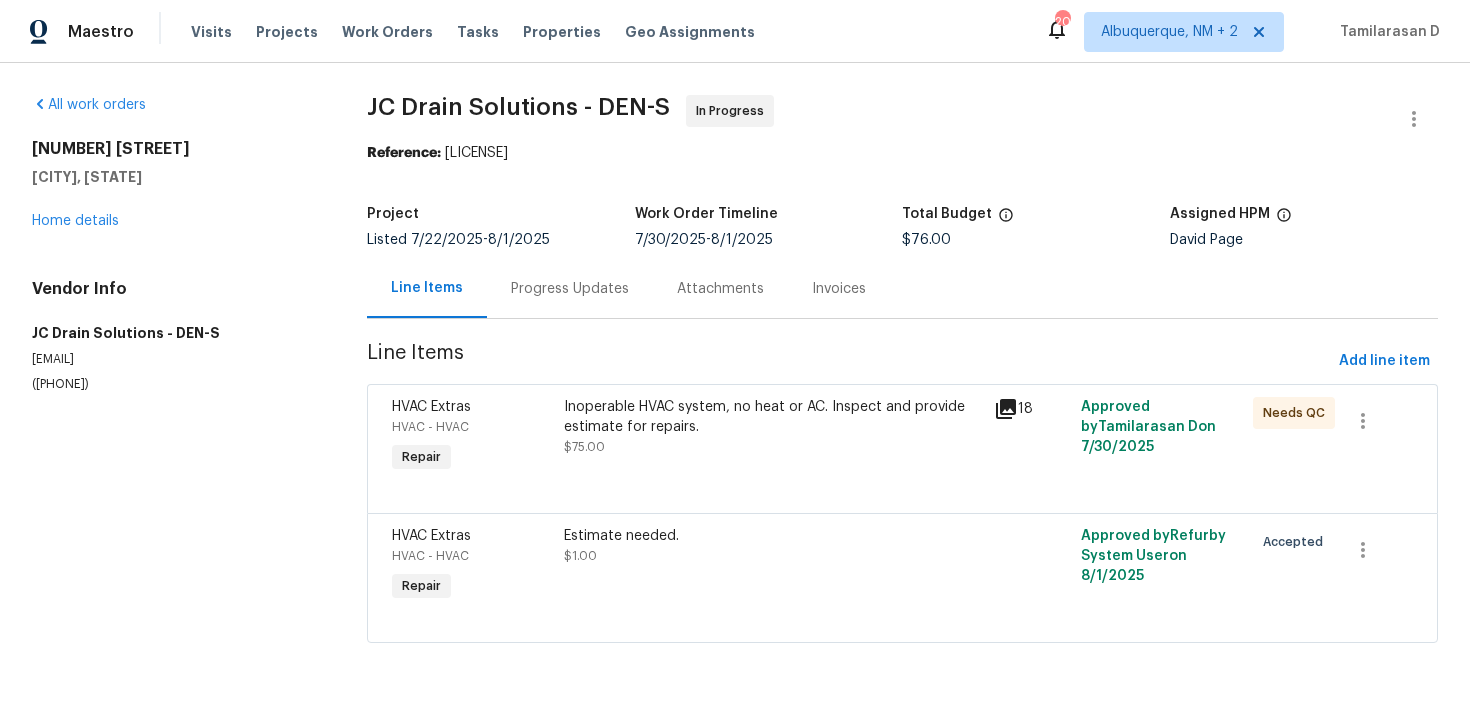 click on "Progress Updates" at bounding box center (570, 289) 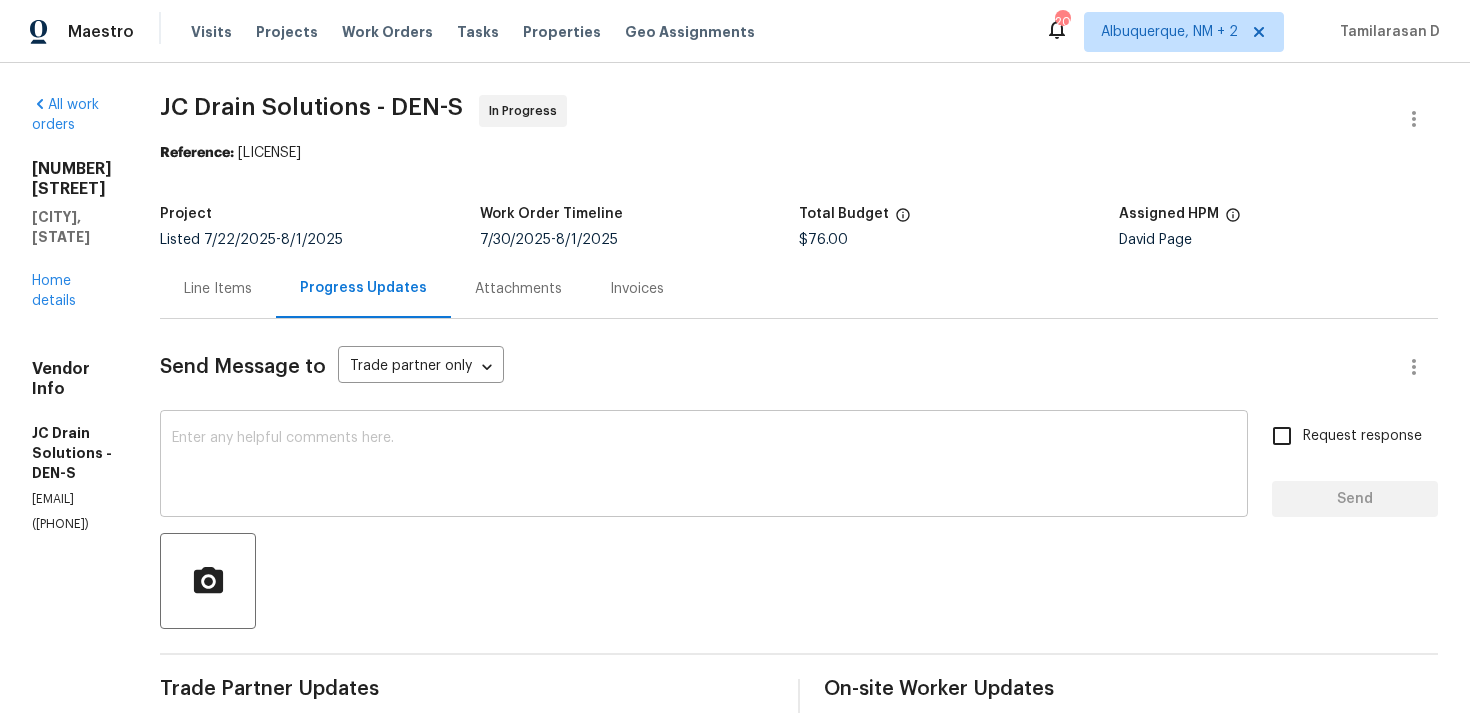 click at bounding box center (704, 466) 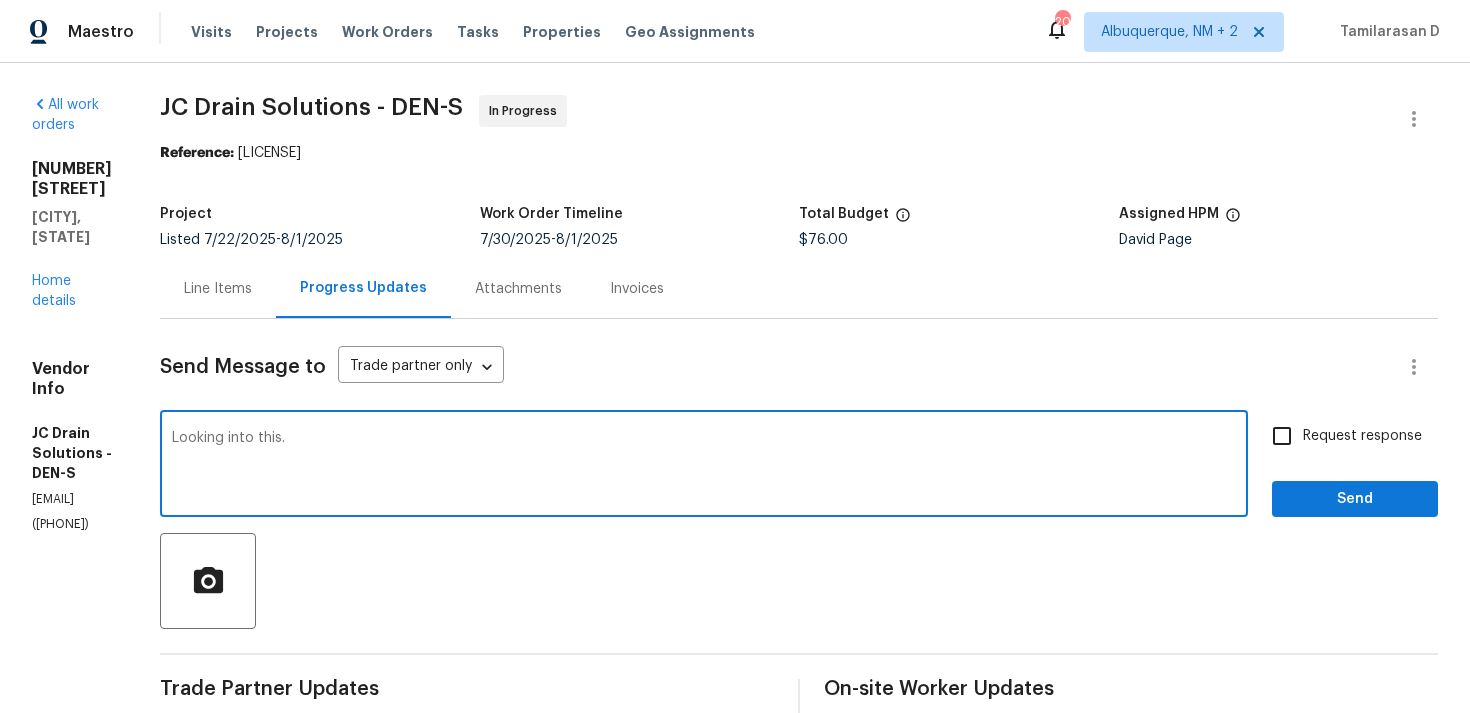 type on "Looking into this." 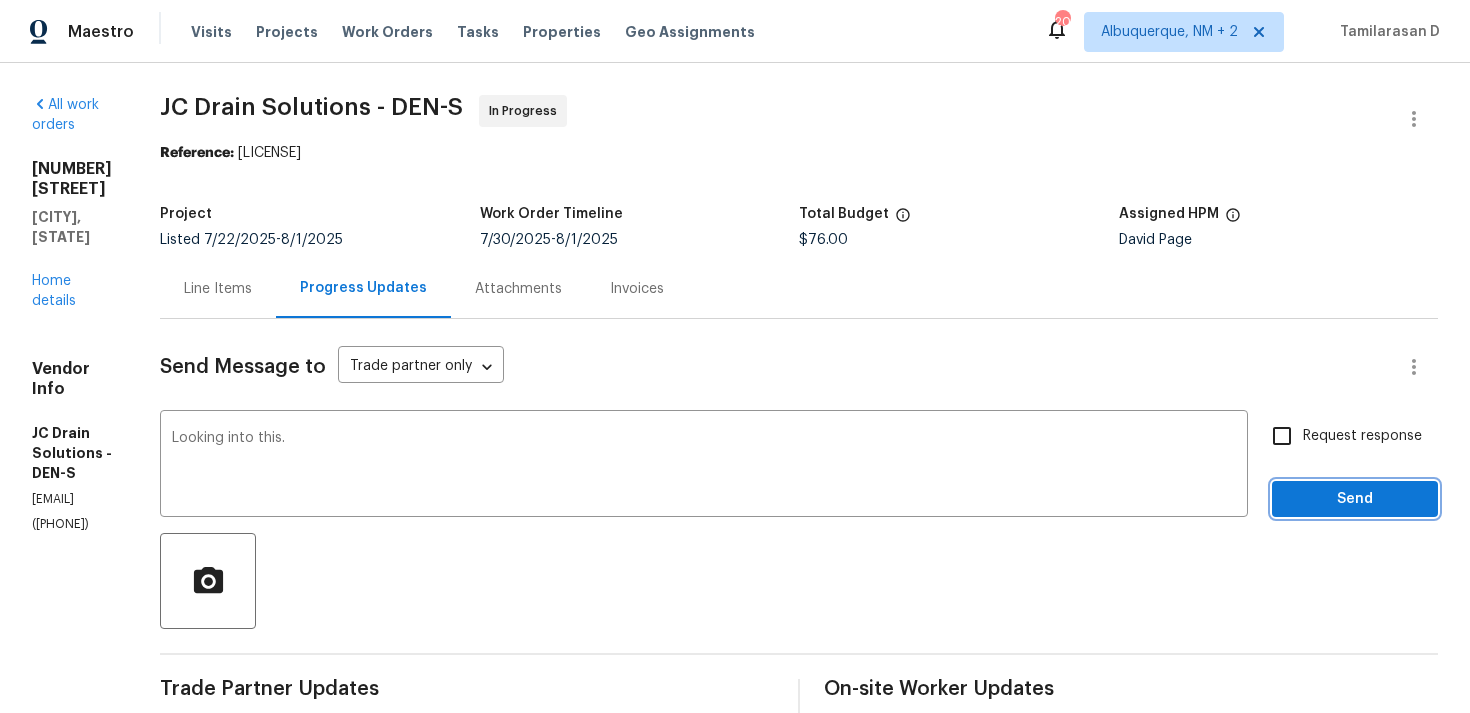 click on "Send" at bounding box center [1355, 499] 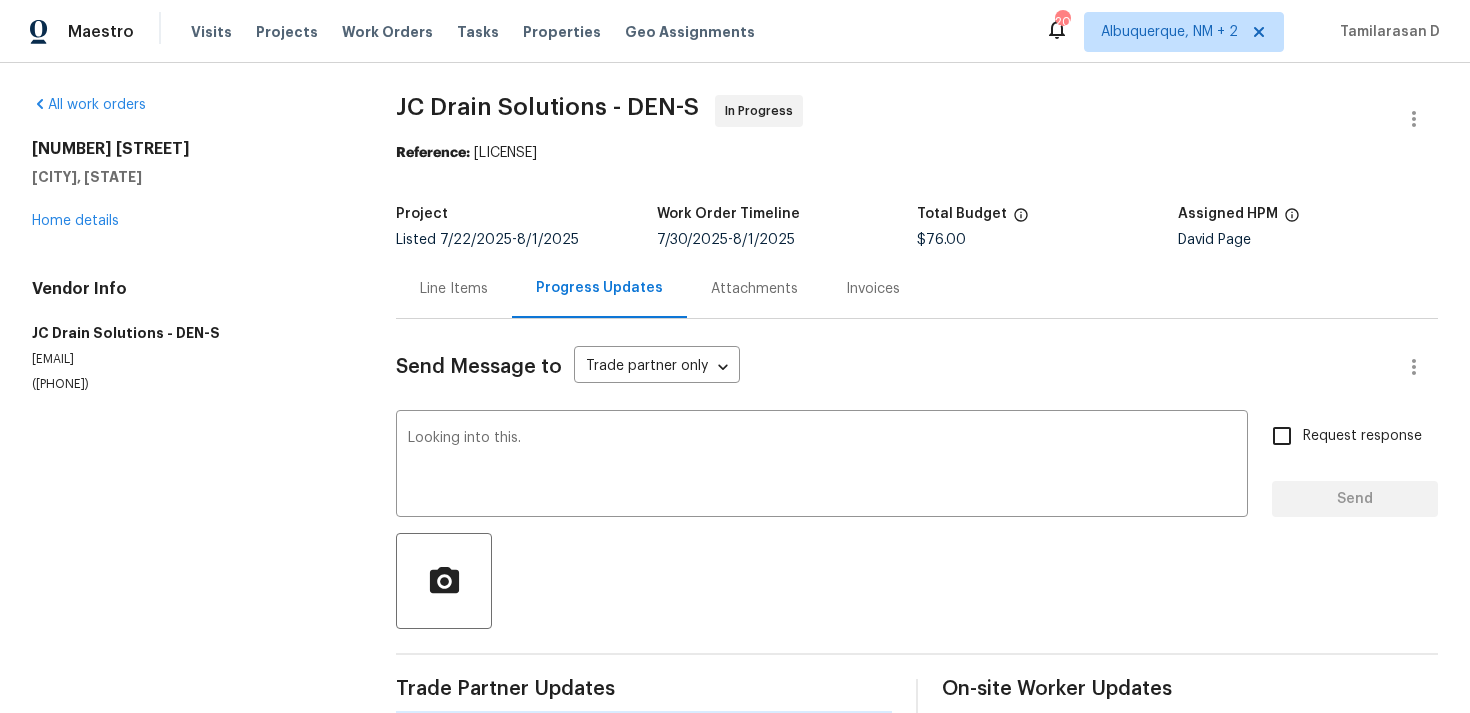 type 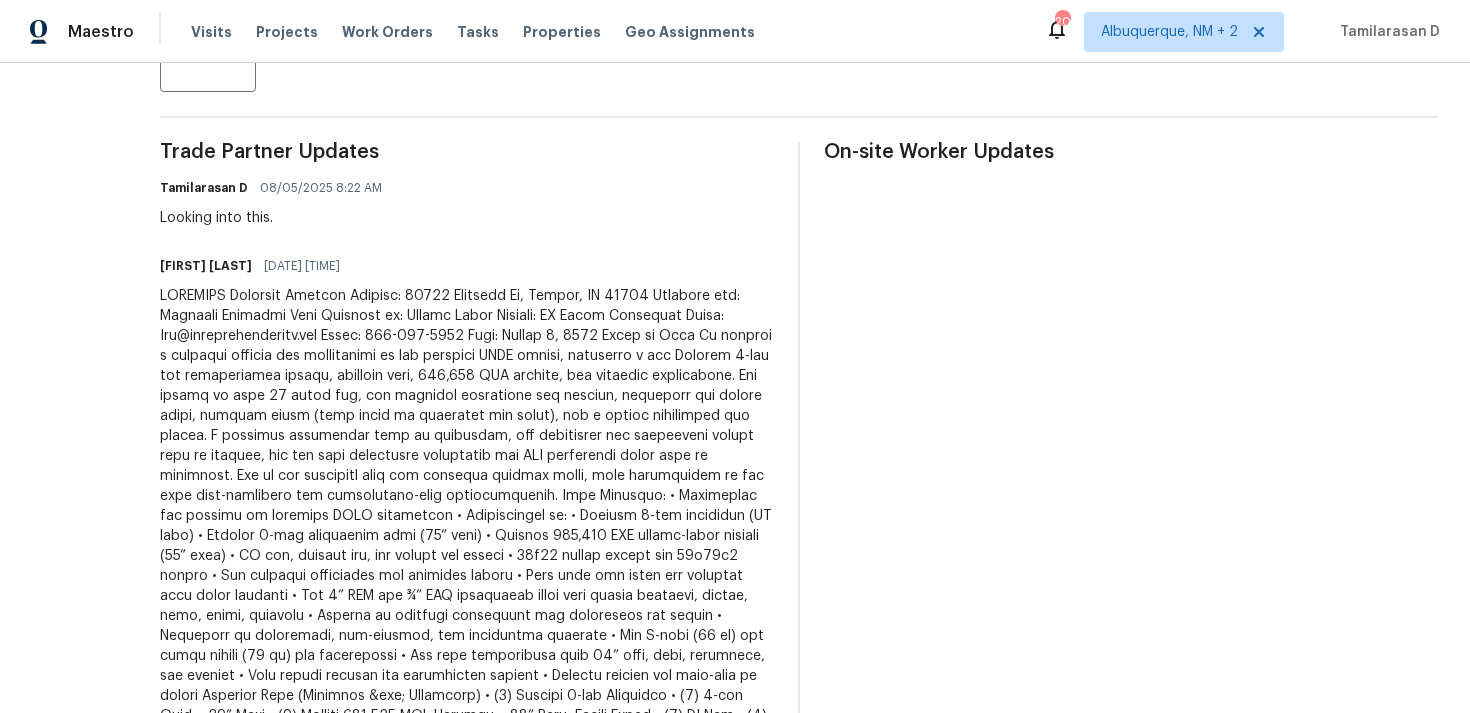 scroll, scrollTop: 0, scrollLeft: 0, axis: both 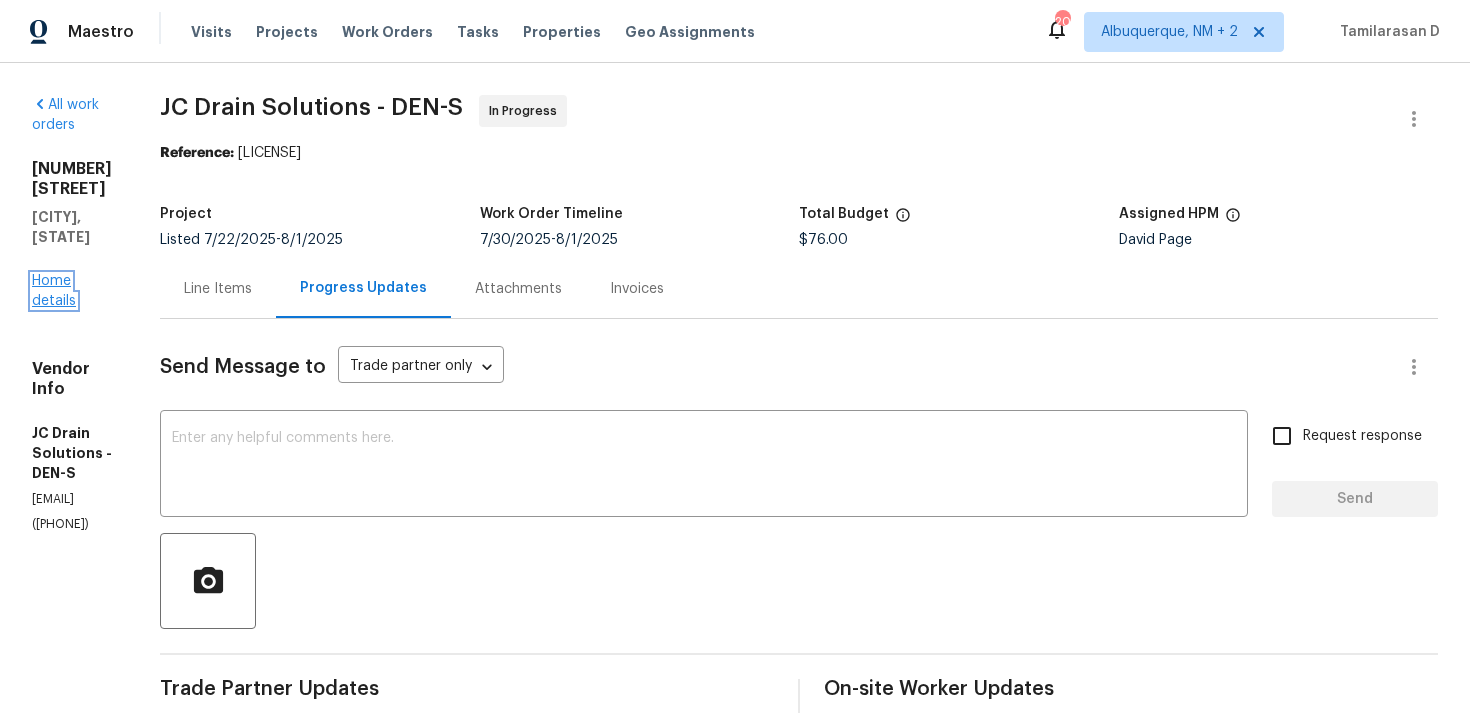 click on "Home details" at bounding box center [54, 291] 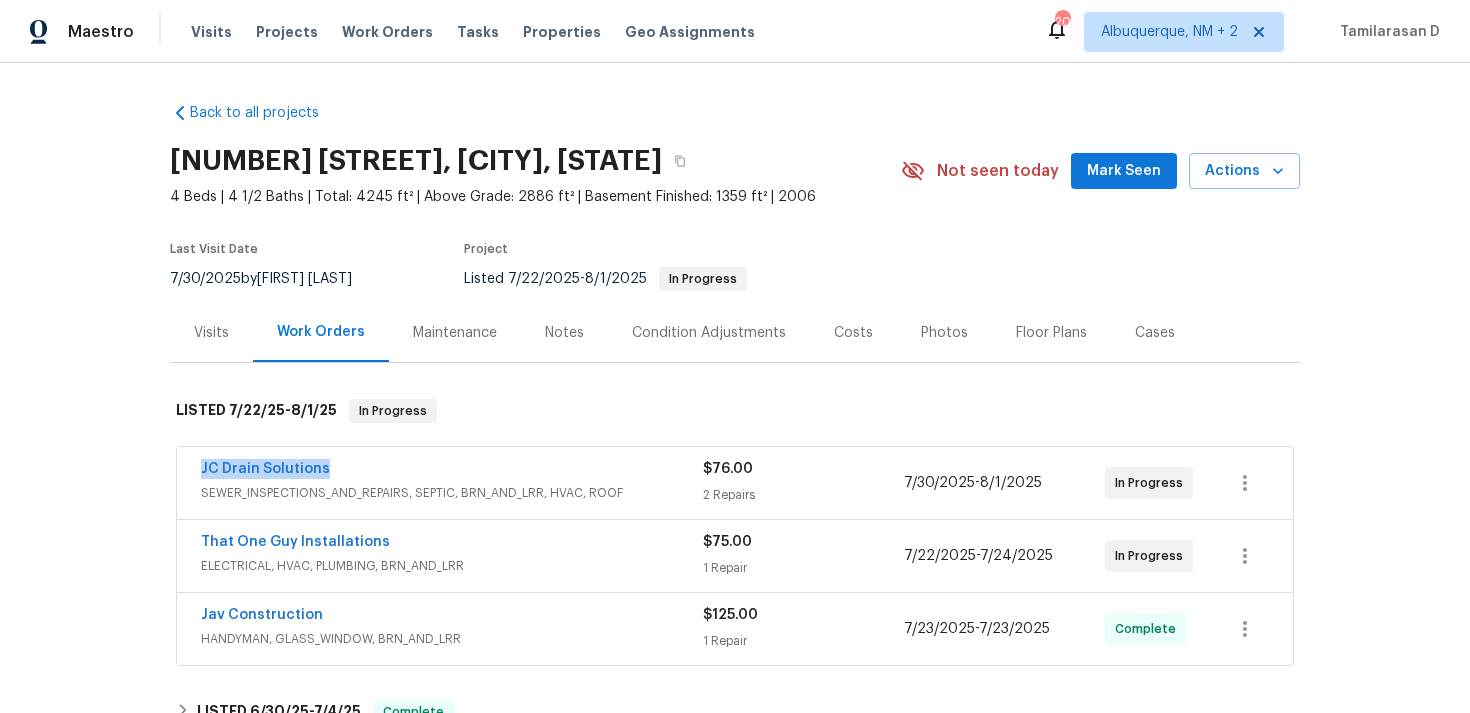 drag, startPoint x: 335, startPoint y: 465, endPoint x: 173, endPoint y: 465, distance: 162 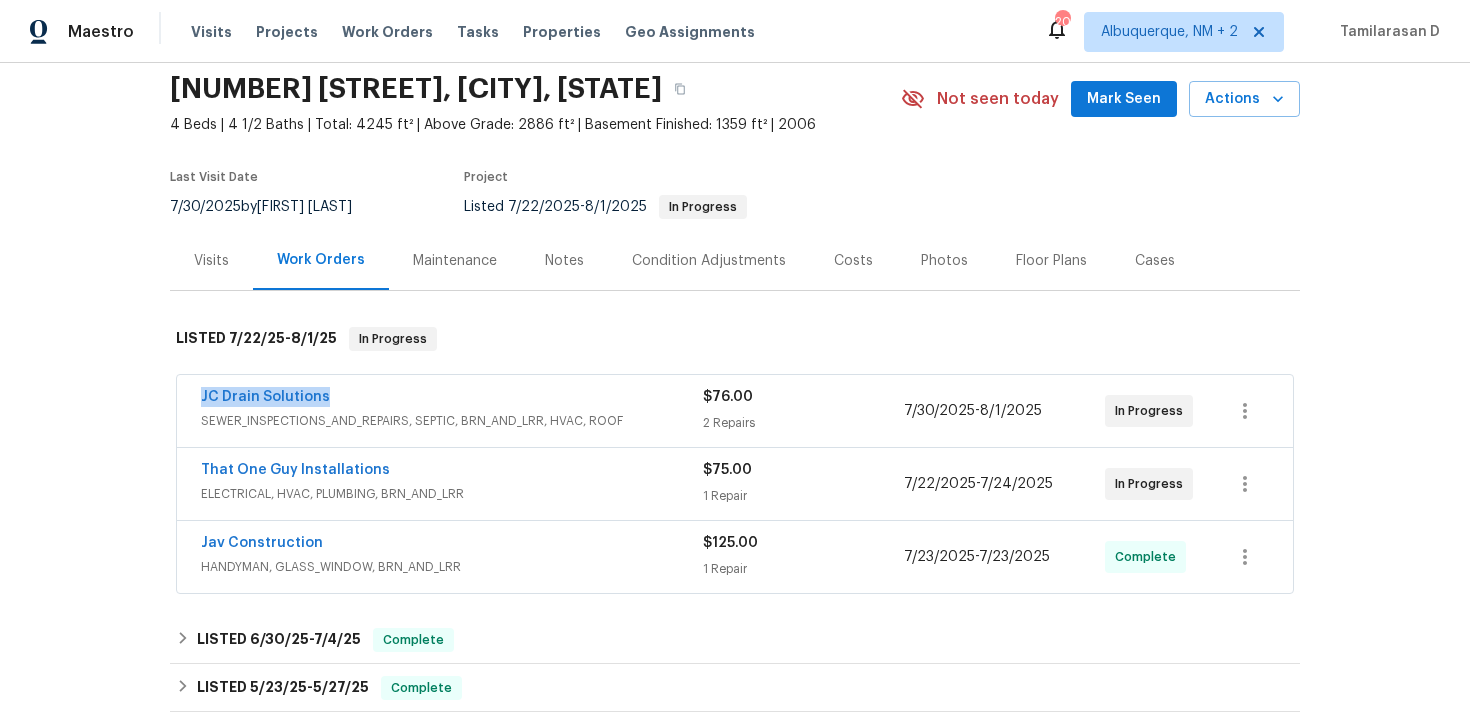 scroll, scrollTop: 188, scrollLeft: 0, axis: vertical 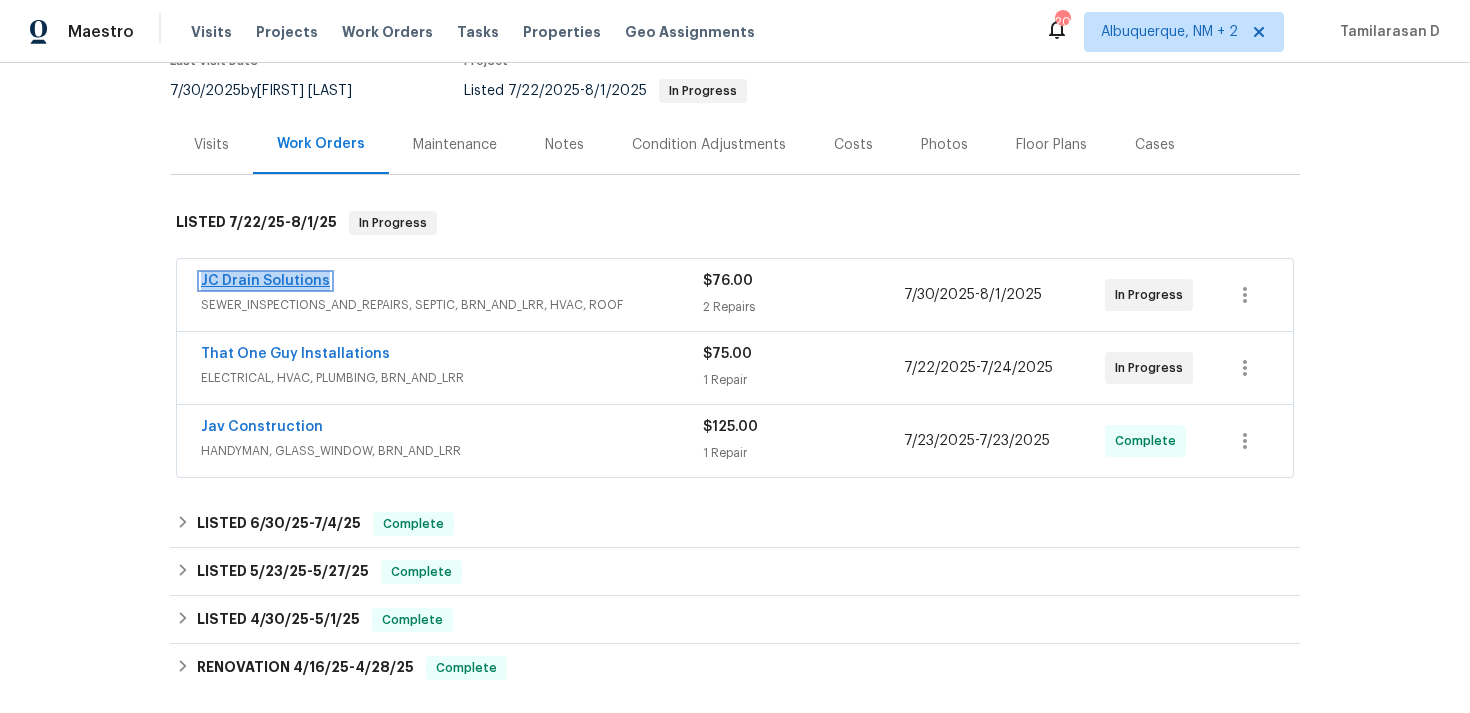 click on "JC Drain Solutions" at bounding box center (265, 281) 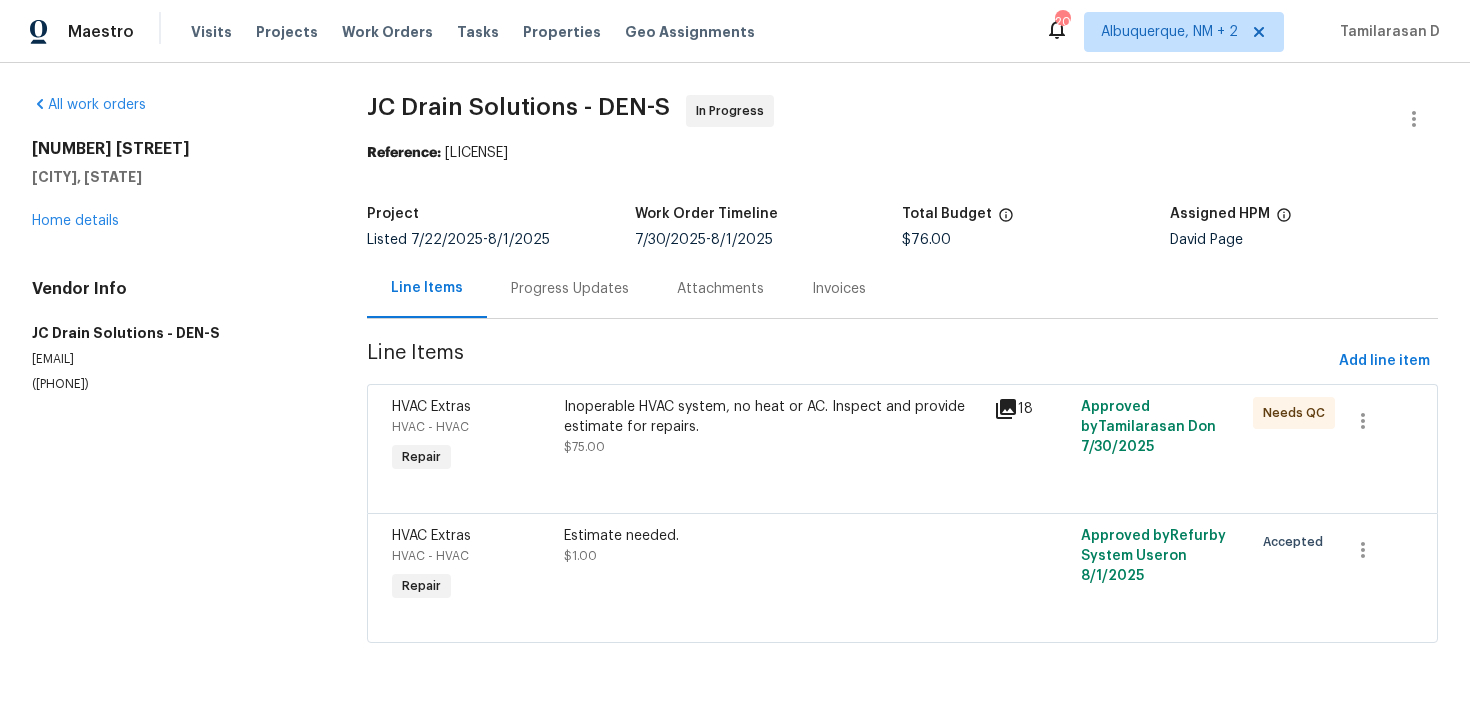 click on "Progress Updates" at bounding box center [570, 289] 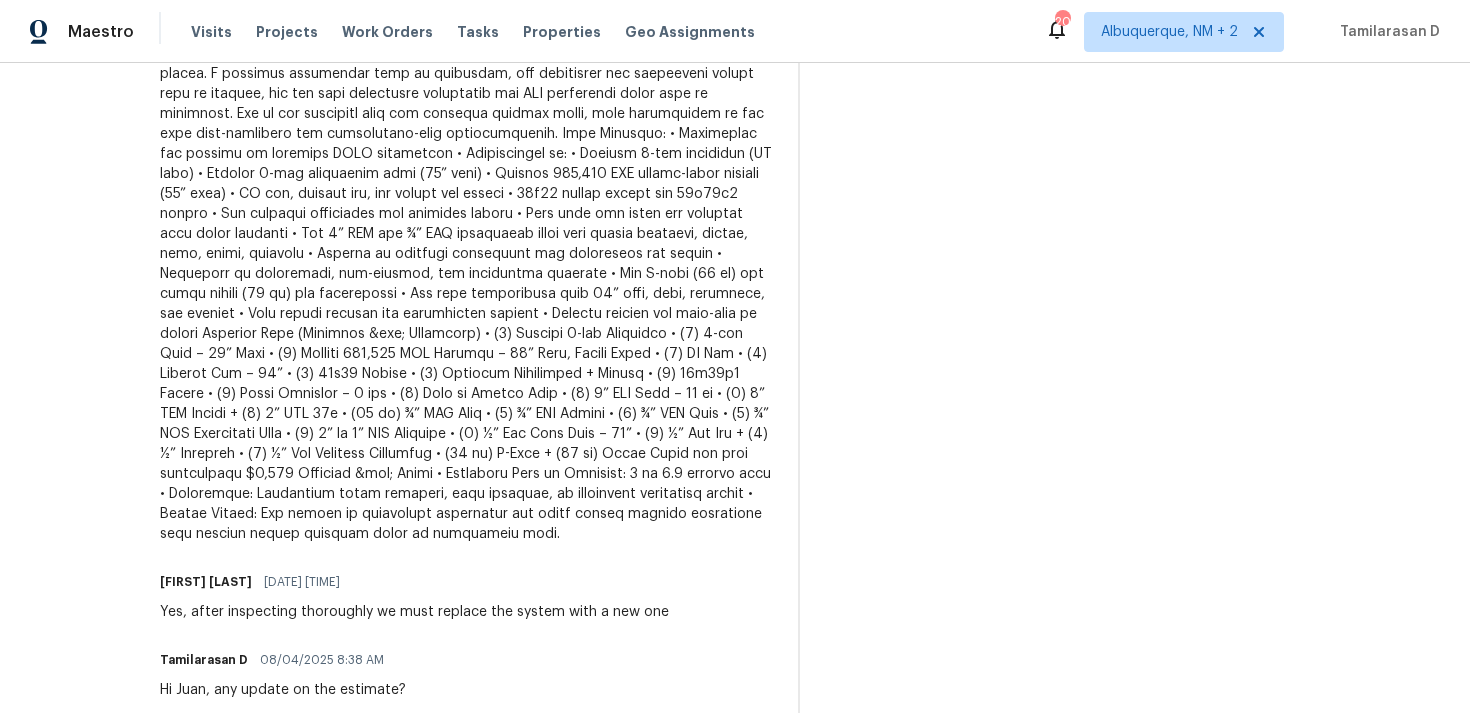 scroll, scrollTop: 920, scrollLeft: 0, axis: vertical 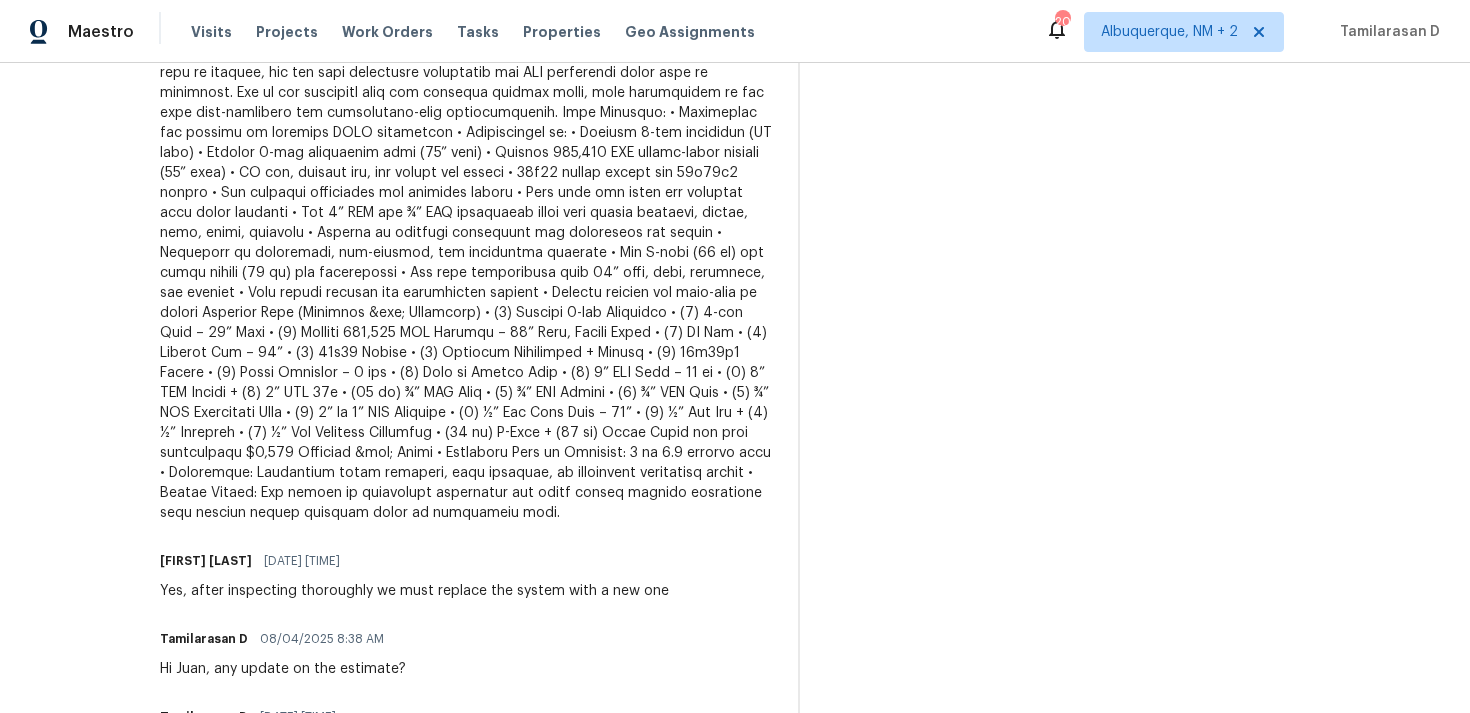 click at bounding box center (467, 213) 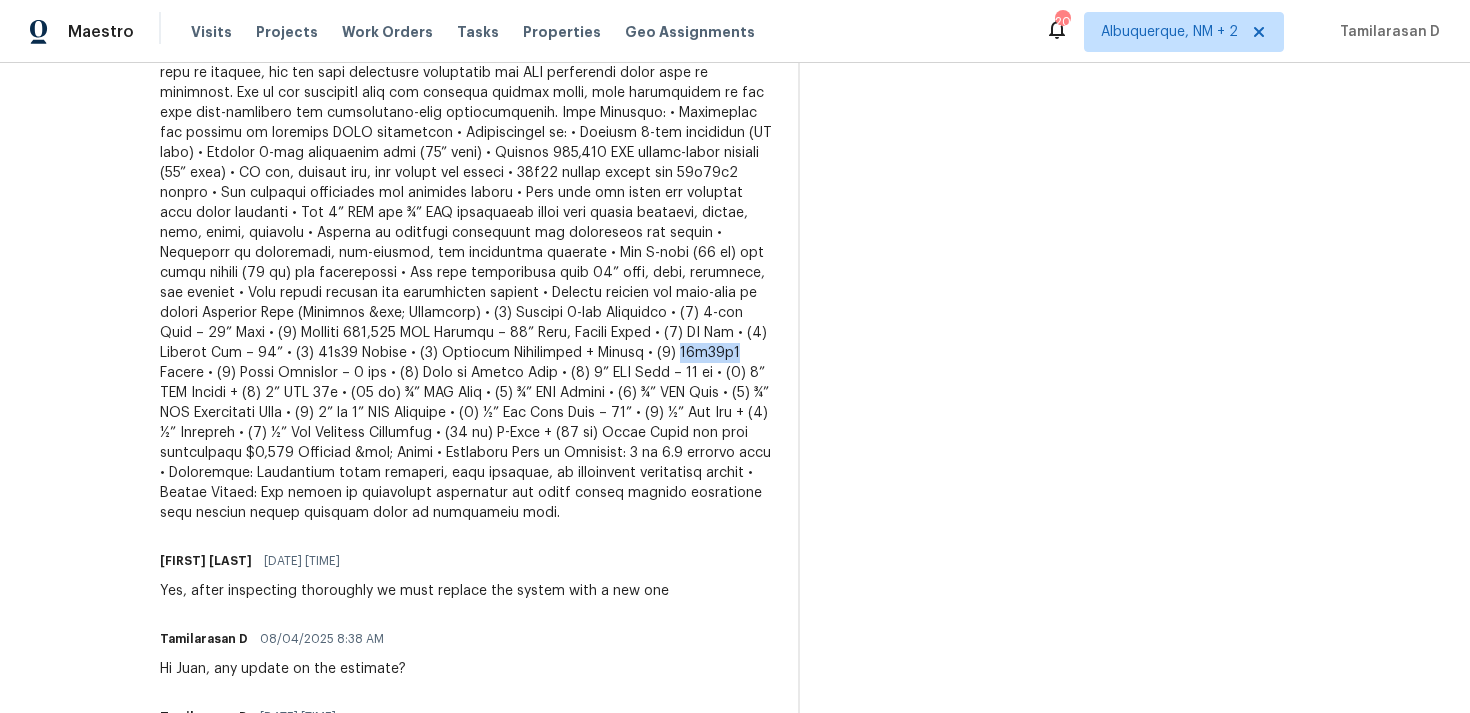 click at bounding box center (467, 213) 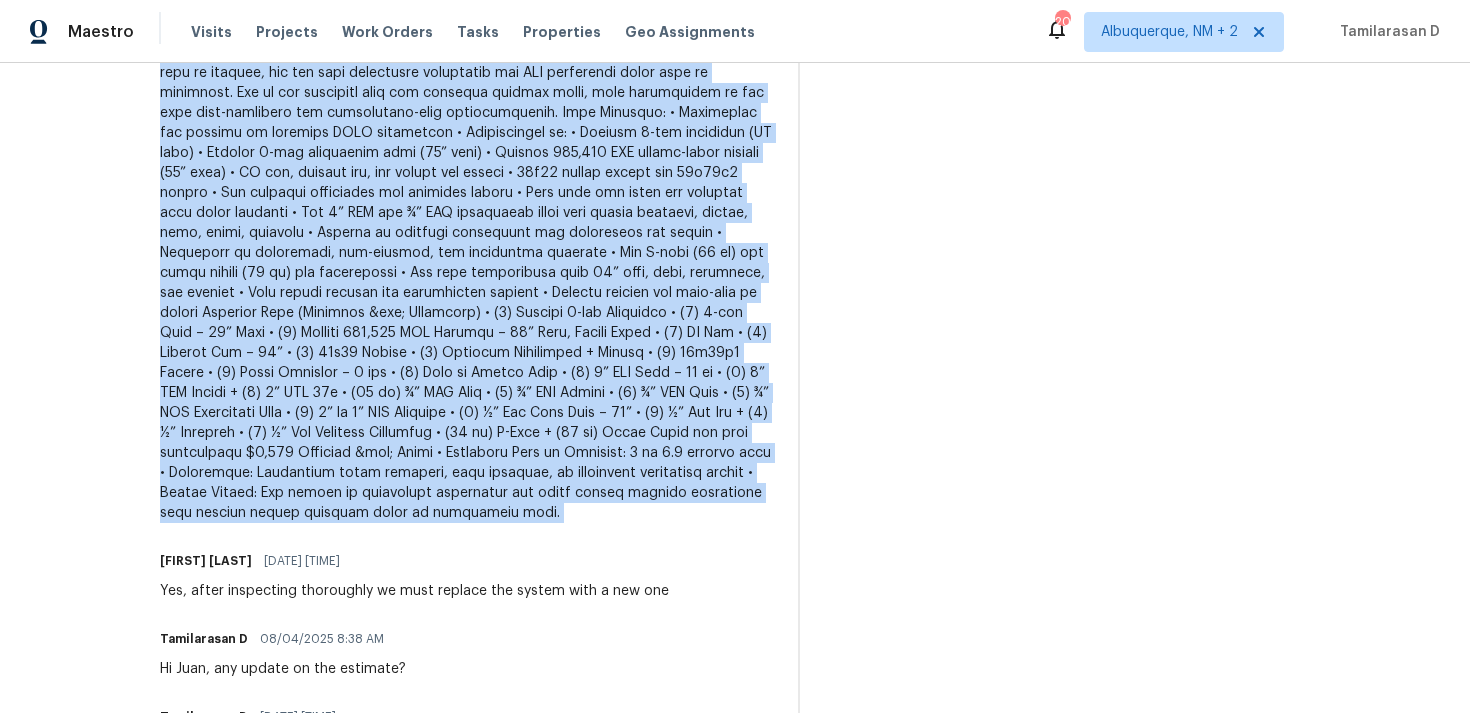 copy on "PROPOSAL
Opendoor
Project Address: 23559 Branston Ln, Parker, CO 80138
Prepared for: Opendoor Property Team
Prepared by: Victor Lopez
Company: JC Drain Solutions
Email: Vic@jcdrainsolutions.com
Phone: 720-877-2824
Date: August 1, 2025
Scope of Work
We propose a complete removal and replacement of the existing HVAC system, including a new Carrier 5-ton air conditioning system, matching coil, 120,000 BTU furnace, and required accessories. The system is over 19 years old, and multiple components are damaged, including the blower motor, inducer motor (with signs of corrosion and water), and a faulty electronic air filter. A wireless thermostat will be installed, the humidifier and electronic filter will be removed, and new duct transition components and PVC condensate drain will be installed.
Due to the extensive wear and multiple failing parts, full replacement is the most cost-effective and performance-safe recommendation.
Work Includes:
•	Disconnect and removal of existing HVAC components
•	Installation o..." 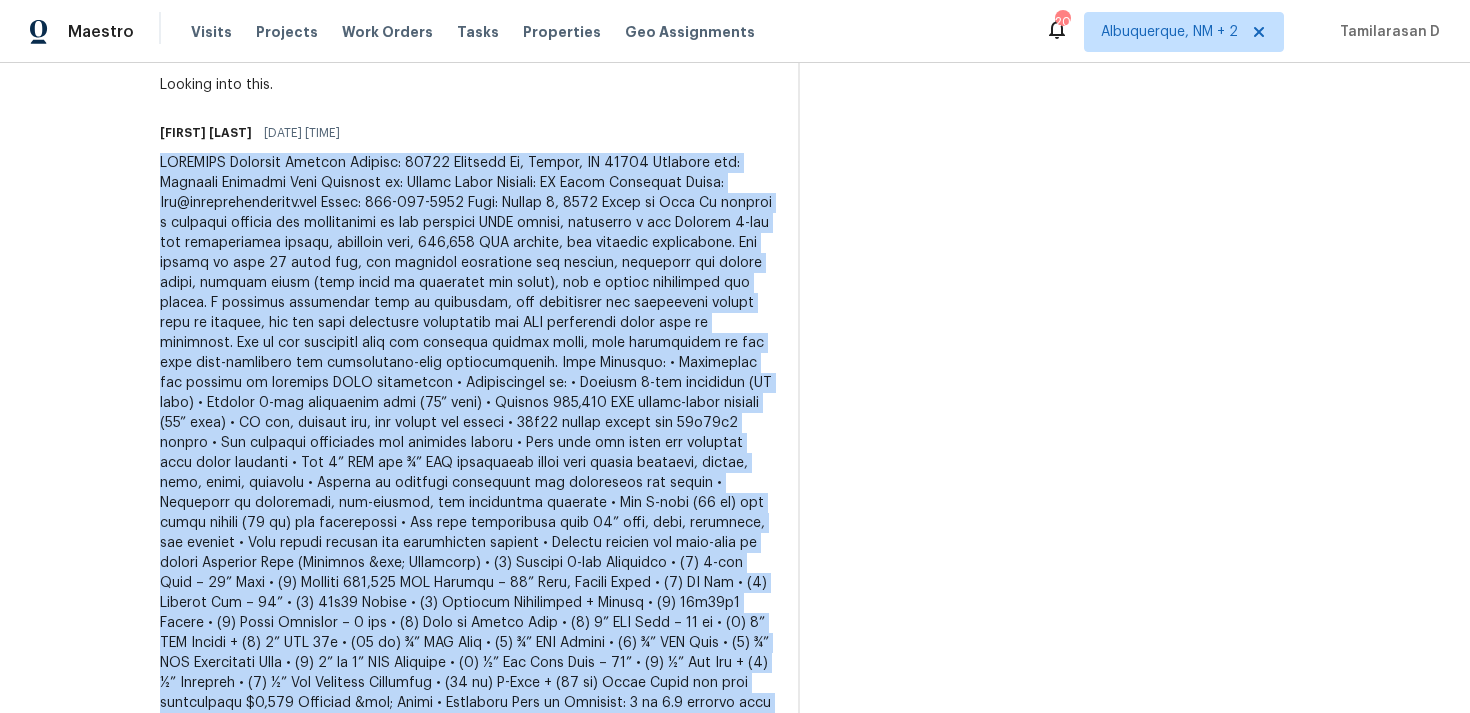 scroll, scrollTop: 639, scrollLeft: 0, axis: vertical 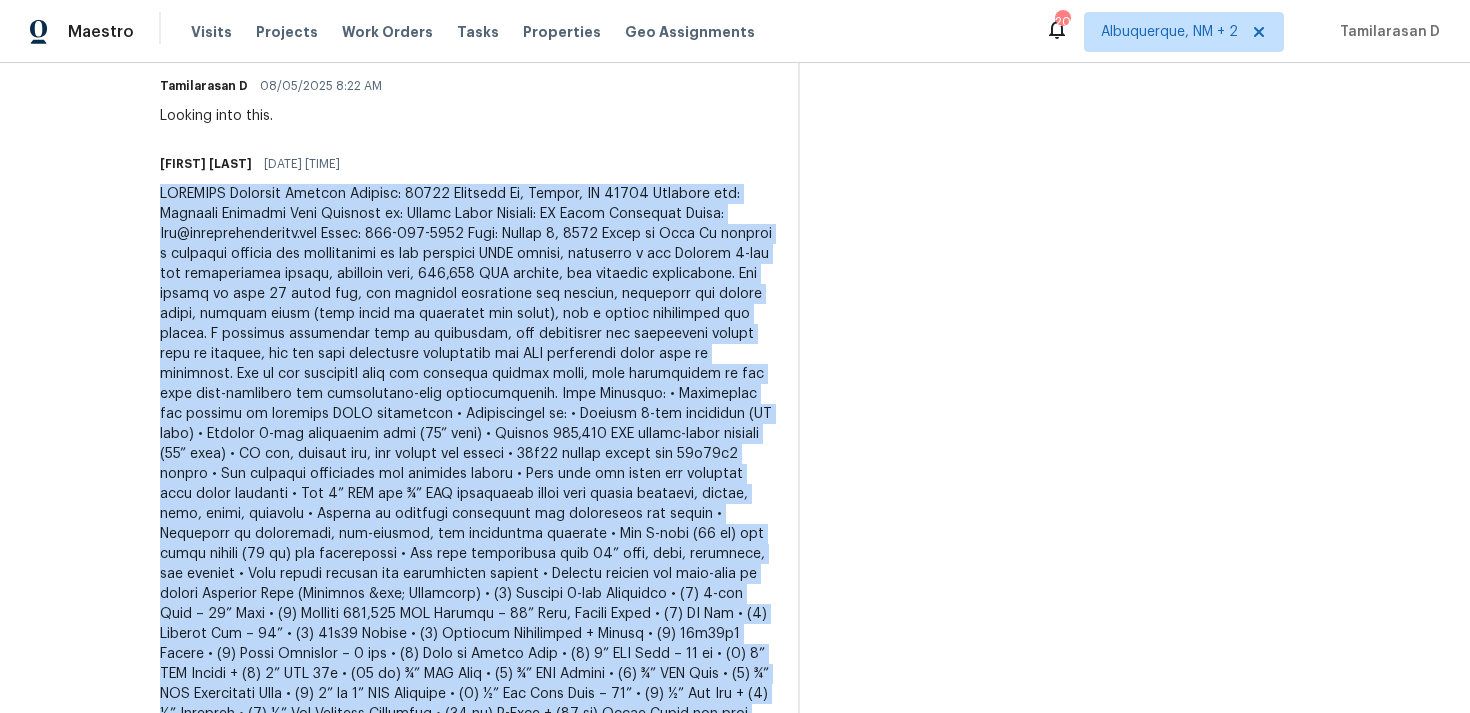 copy on "PROPOSAL
Opendoor
Project Address: 23559 Branston Ln, Parker, CO 80138
Prepared for: Opendoor Property Team
Prepared by: Victor Lopez
Company: JC Drain Solutions
Email: Vic@jcdrainsolutions.com
Phone: 720-877-2824
Date: August 1, 2025
Scope of Work
We propose a complete removal and replacement of the existing HVAC system, including a new Carrier 5-ton air conditioning system, matching coil, 120,000 BTU furnace, and required accessories. The system is over 19 years old, and multiple components are damaged, including the blower motor, inducer motor (with signs of corrosion and water), and a faulty electronic air filter. A wireless thermostat will be installed, the humidifier and electronic filter will be removed, and new duct transition components and PVC condensate drain will be installed.
Due to the extensive wear and multiple failing parts, full replacement is the most cost-effective and performance-safe recommendation.
Work Includes:
•	Disconnect and removal of existing HVAC components
•	Installation o..." 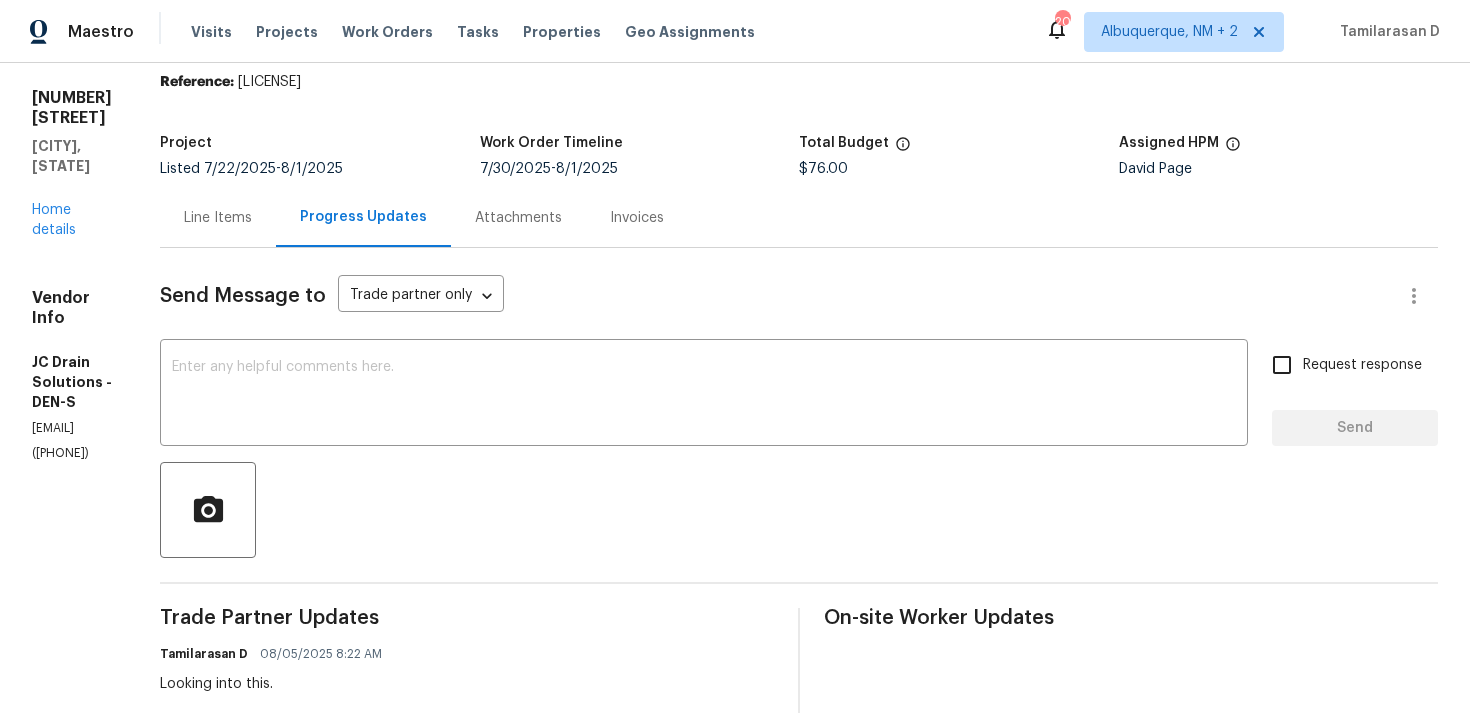 scroll, scrollTop: 0, scrollLeft: 0, axis: both 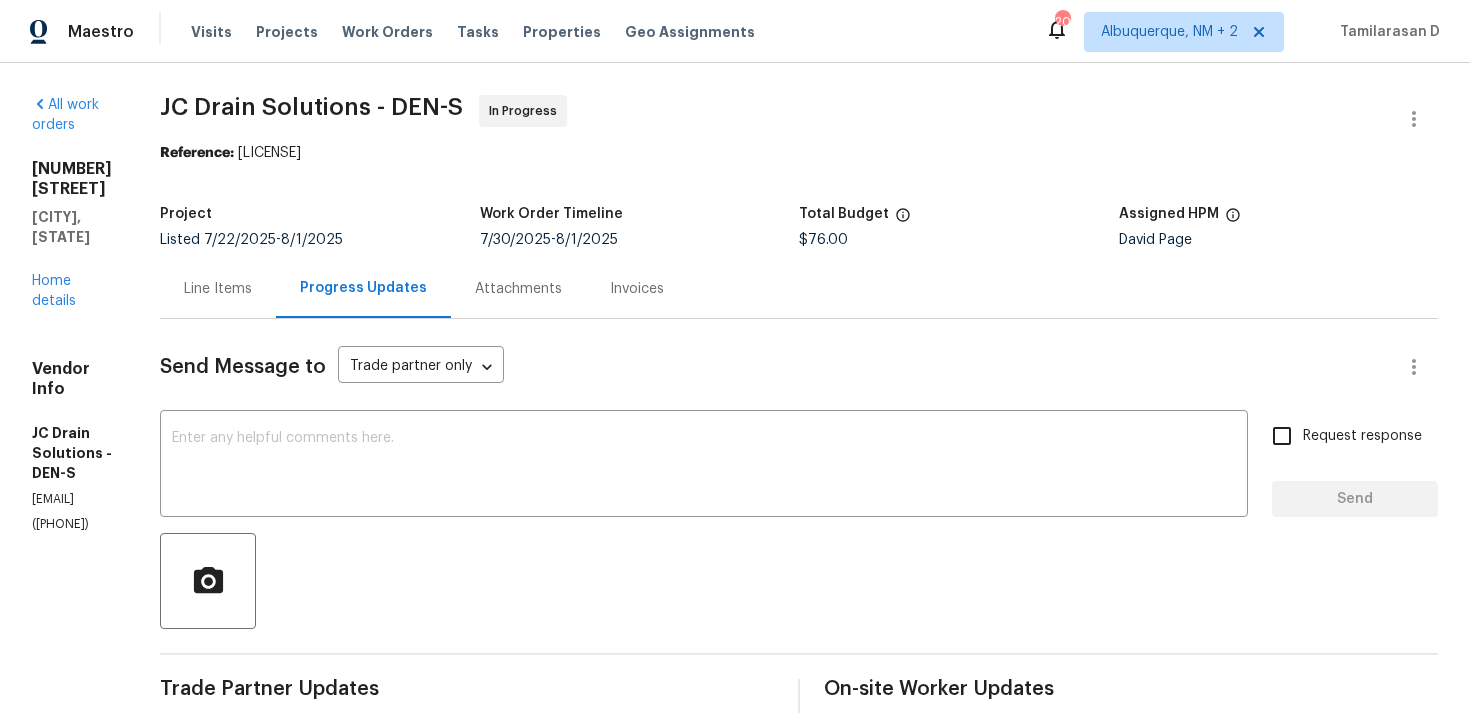 click on "Line Items" at bounding box center [218, 288] 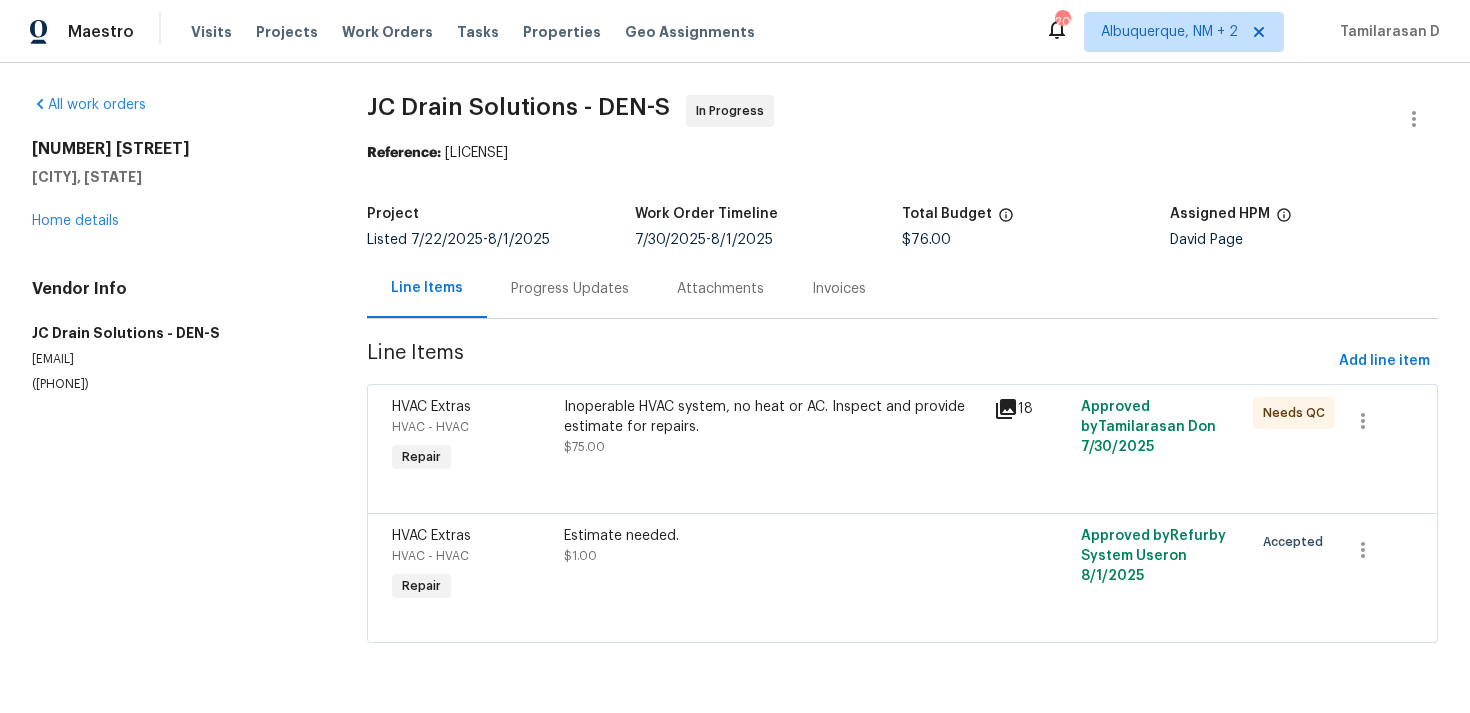 click on "Inoperable HVAC system, no heat or AC. Inspect and provide estimate for repairs." at bounding box center [773, 417] 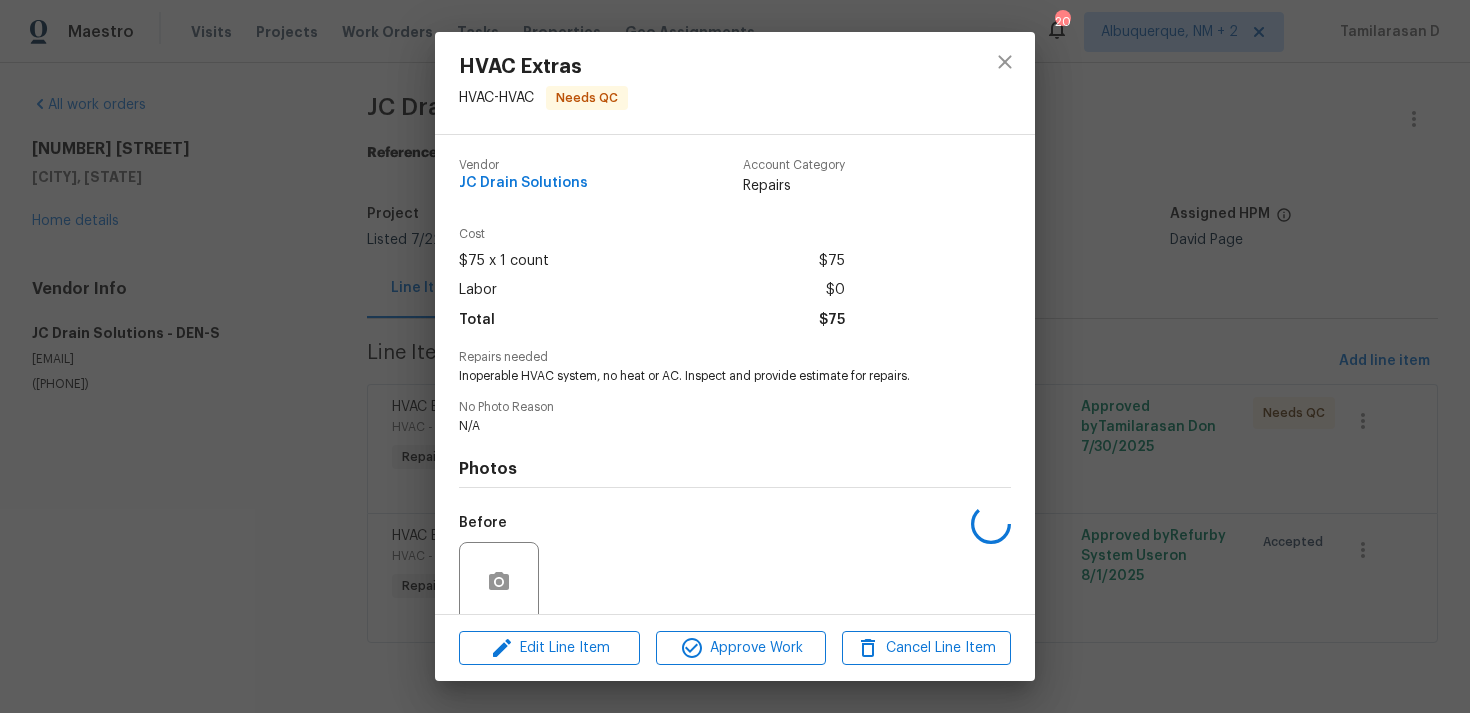 scroll, scrollTop: 157, scrollLeft: 0, axis: vertical 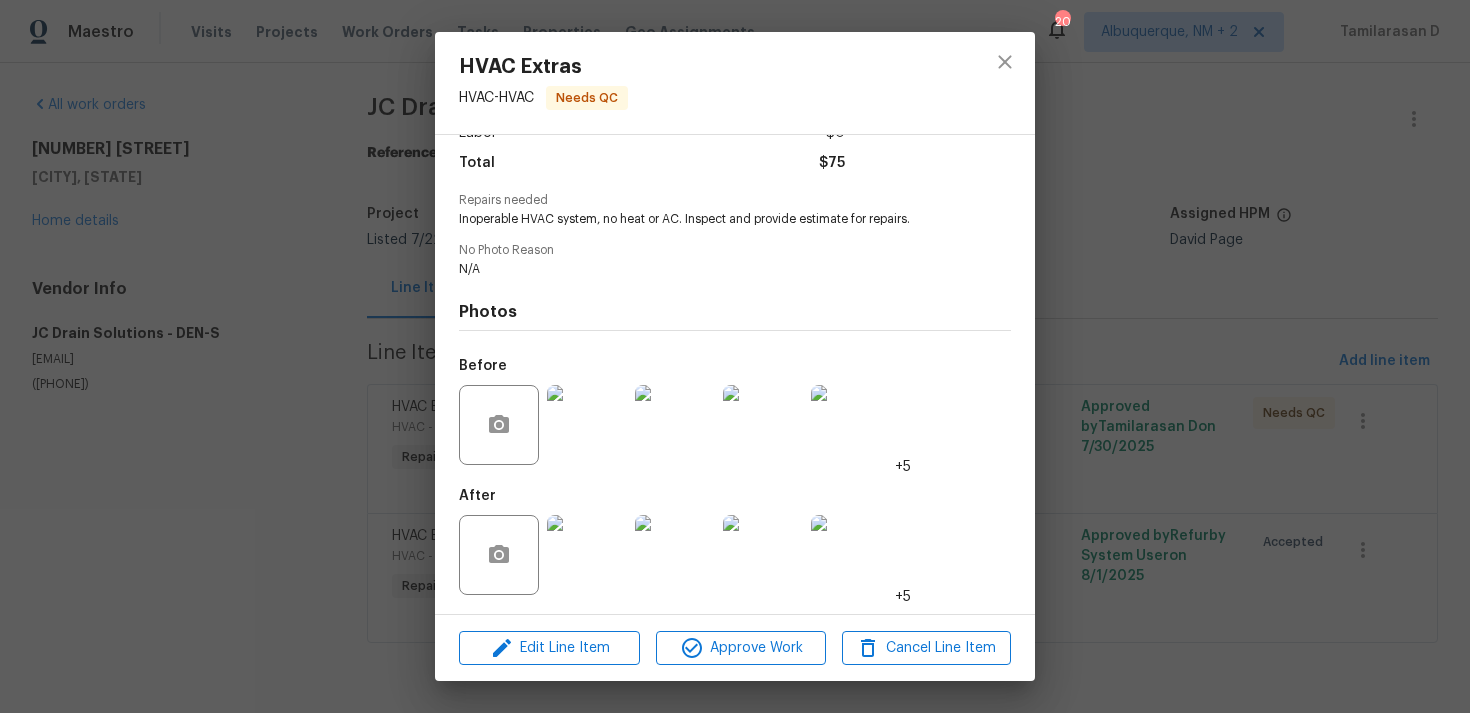 click at bounding box center [587, 555] 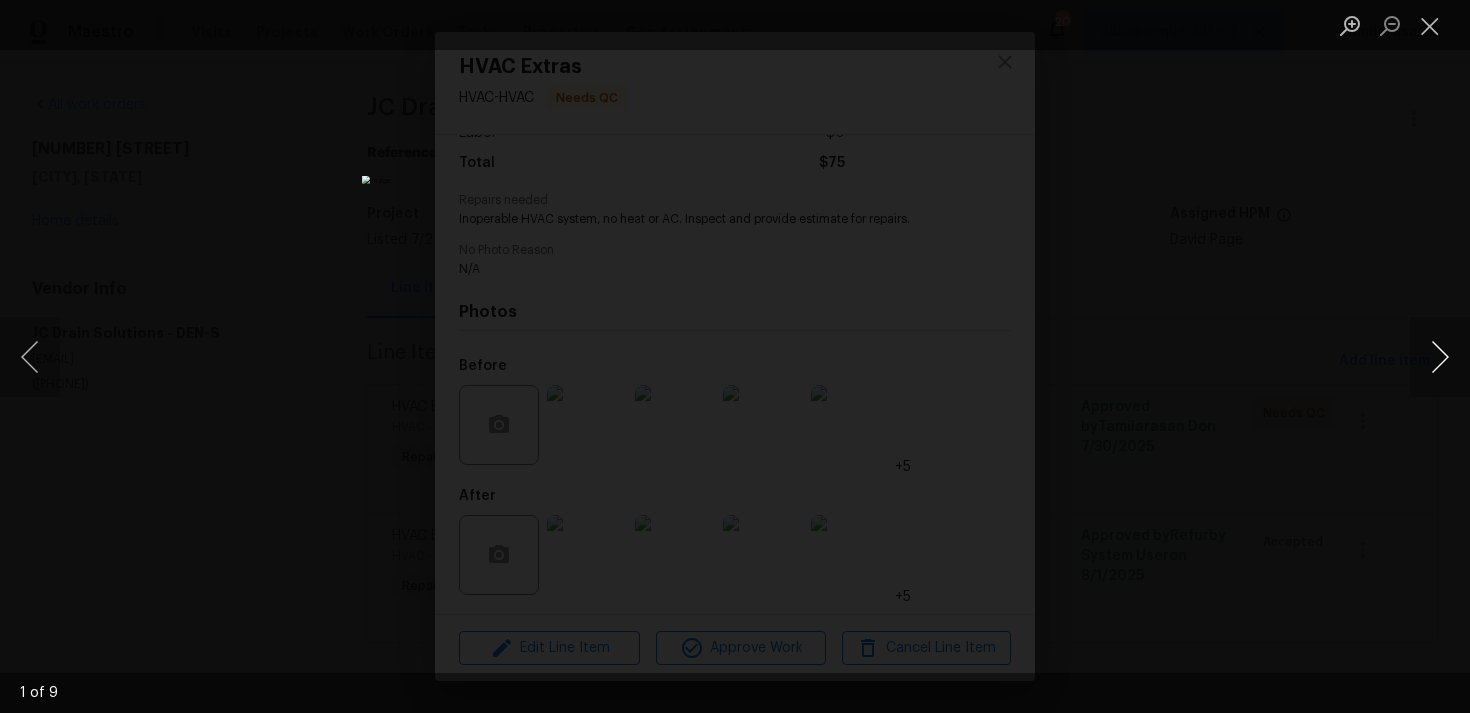 click at bounding box center [1440, 357] 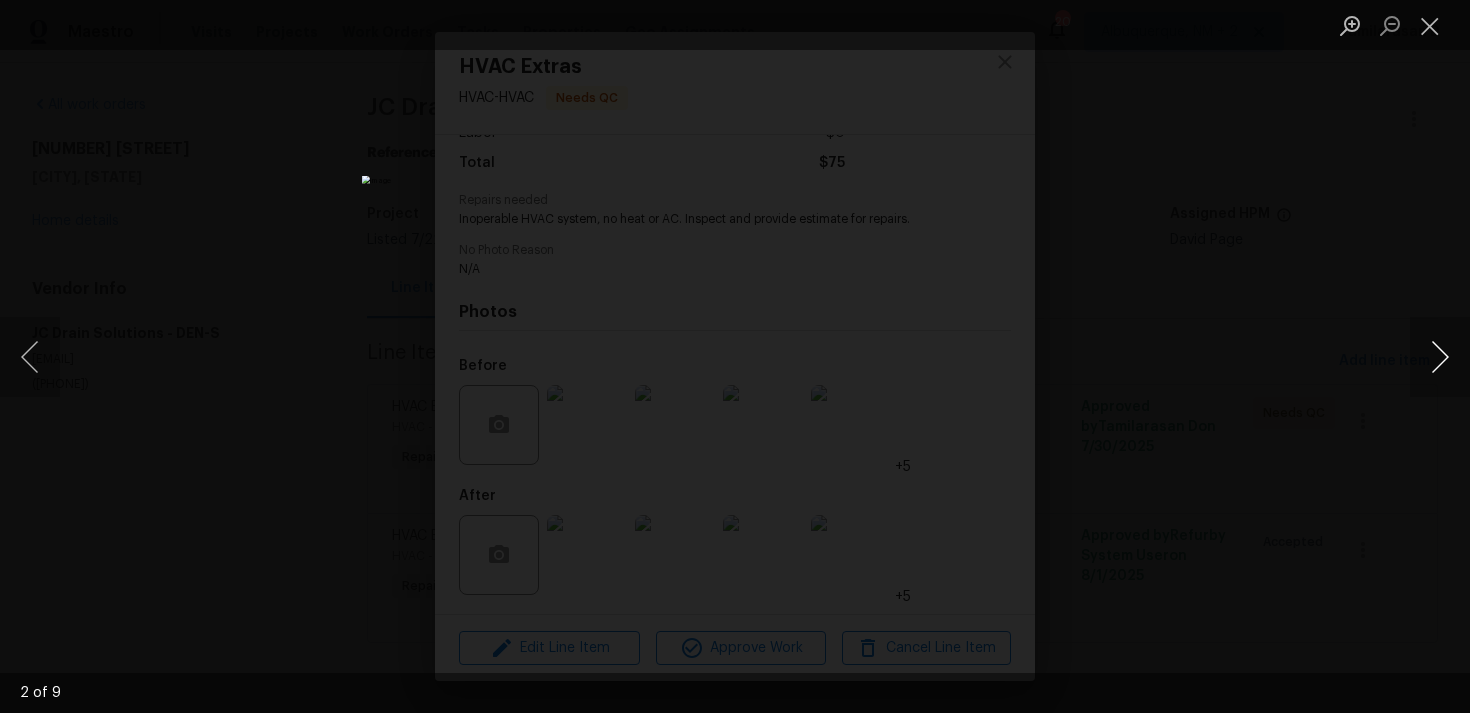 click at bounding box center (1440, 357) 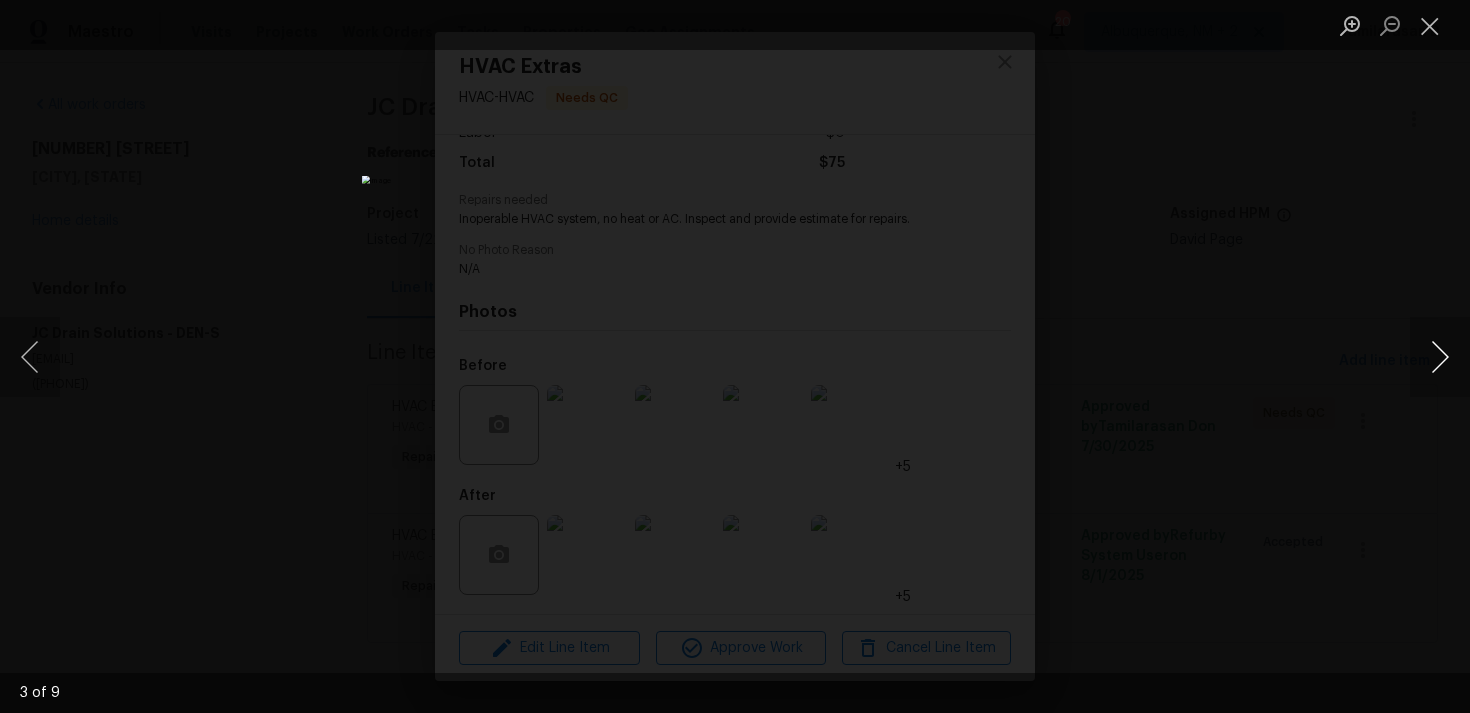 click at bounding box center [1440, 357] 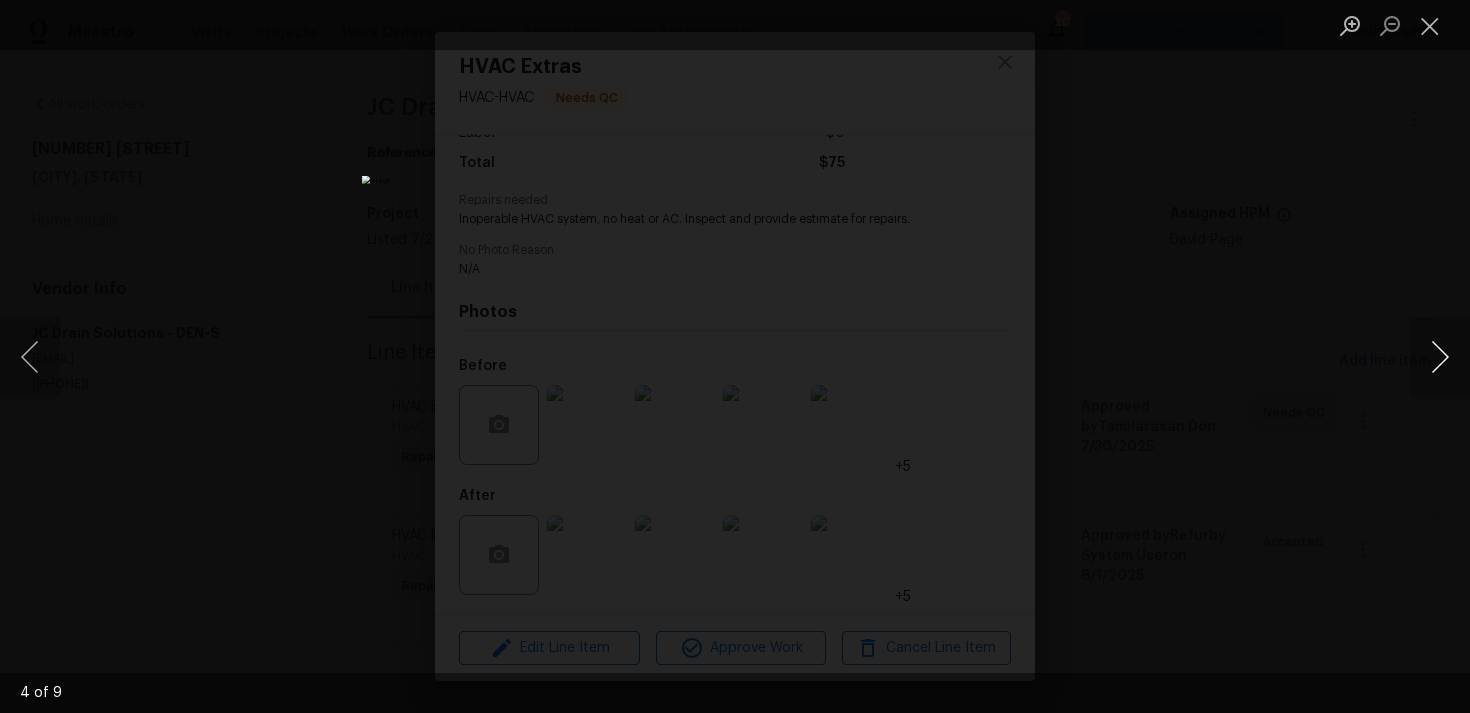click at bounding box center (1440, 357) 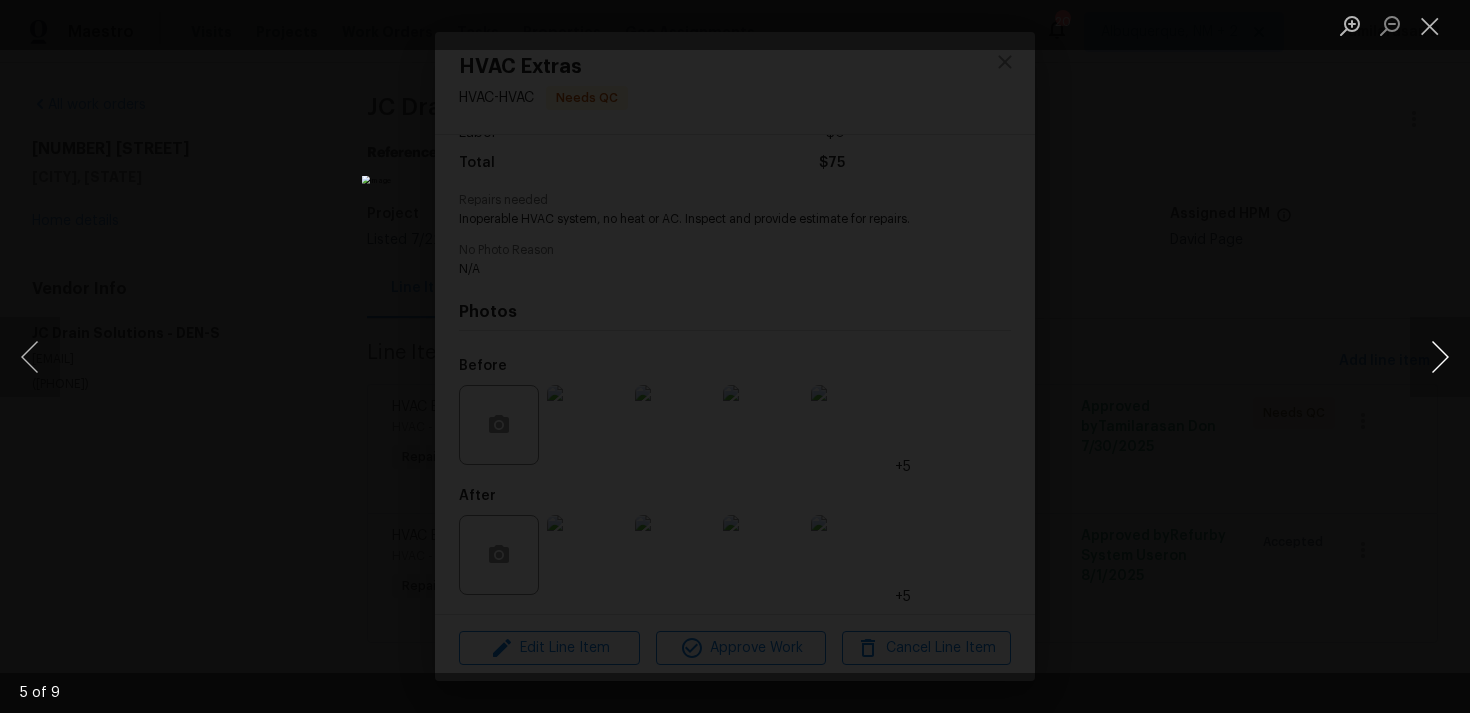 click at bounding box center [1440, 357] 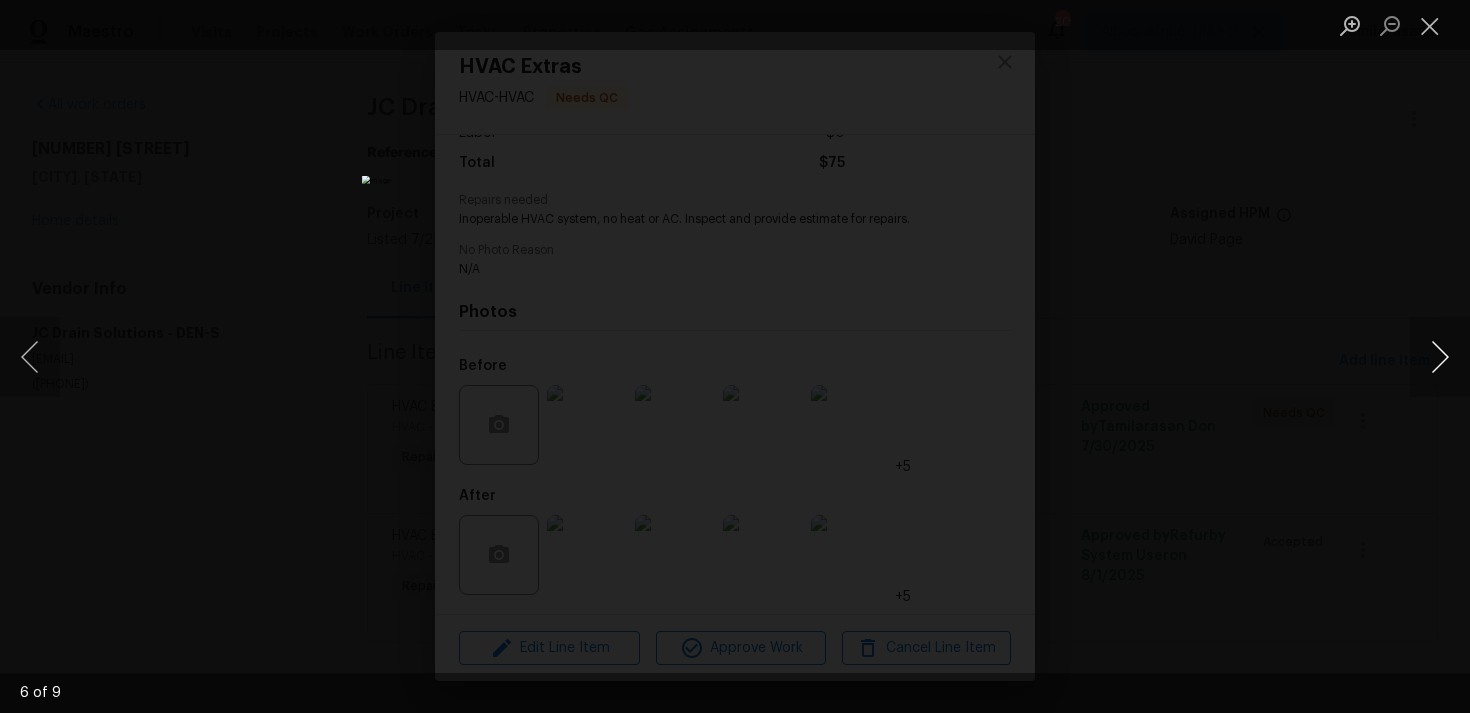 click at bounding box center (1440, 357) 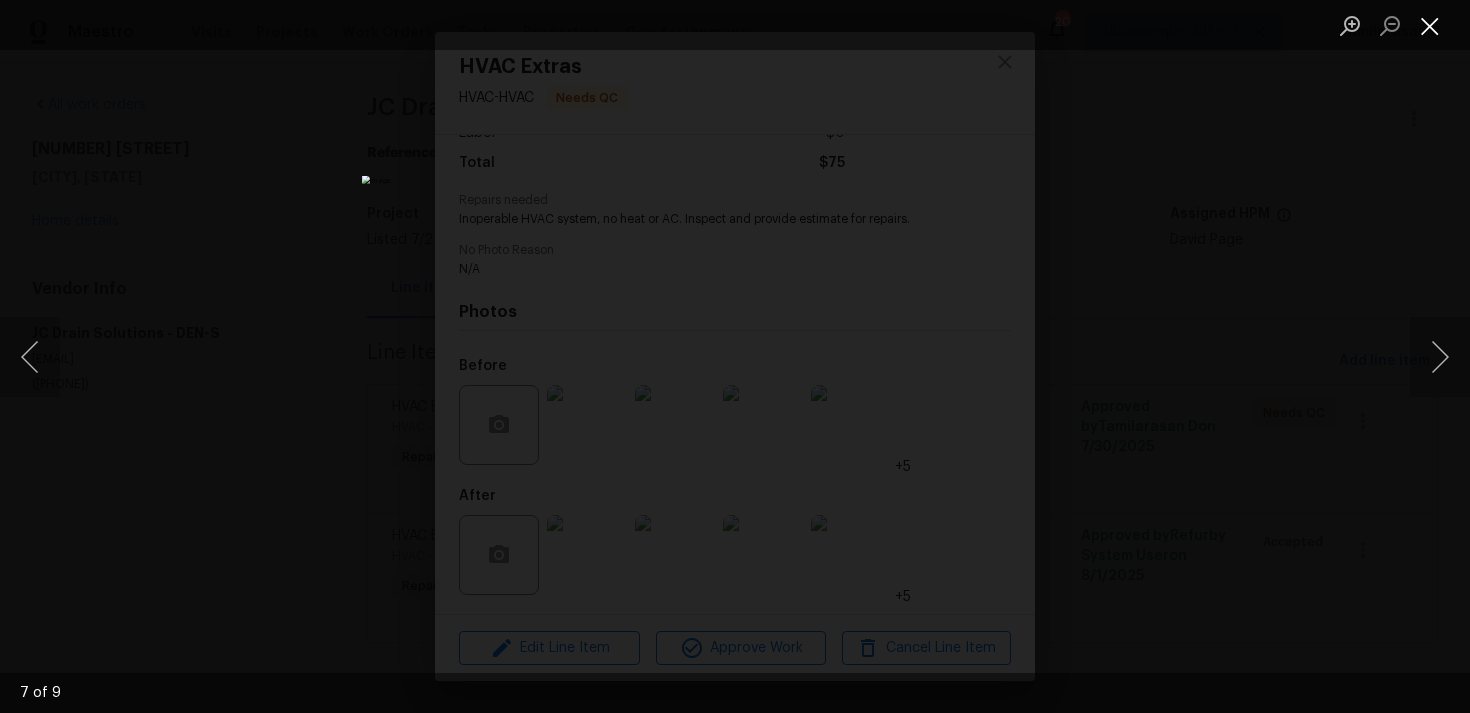 click at bounding box center (1430, 25) 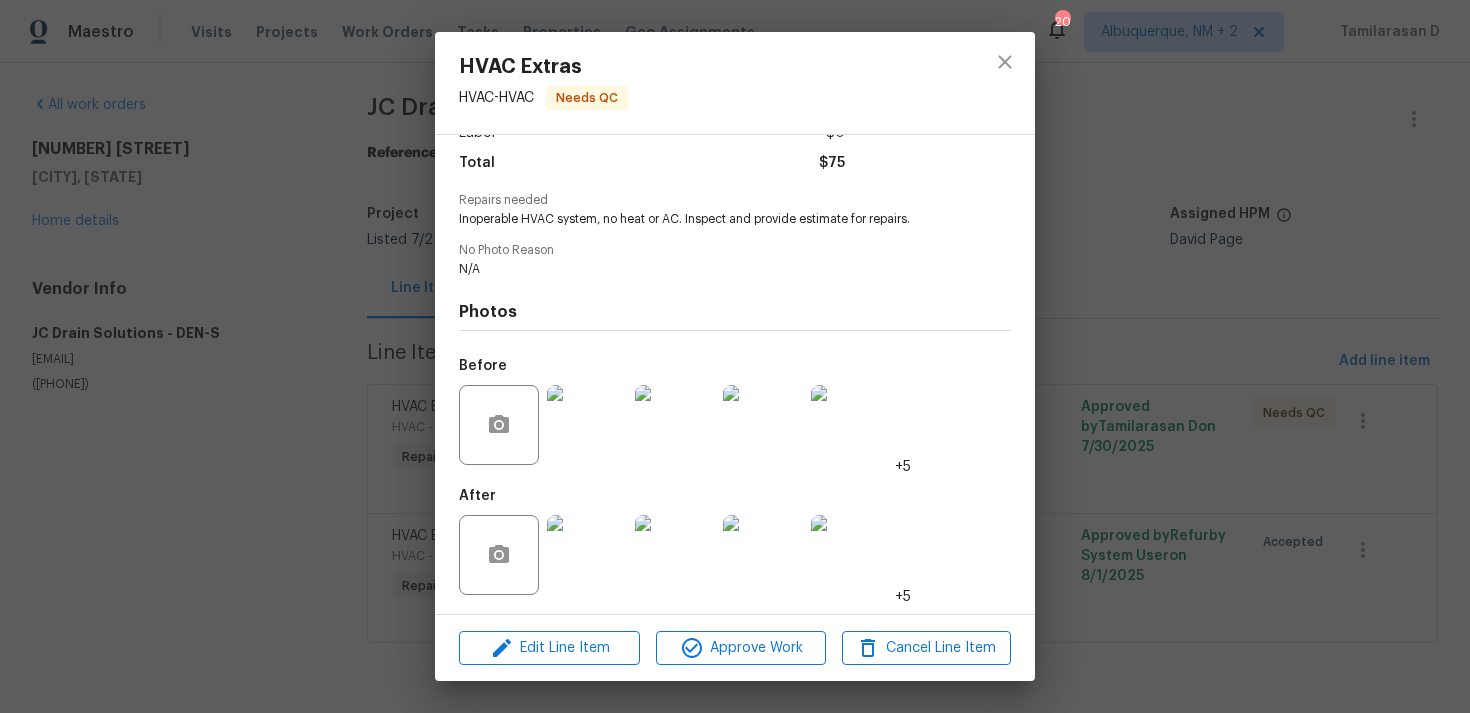 click on "HVAC Extras HVAC  -  HVAC Needs QC Vendor JC Drain Solutions Account Category Repairs Cost $75 x 1 count $75 Labor $0 Total $75 Repairs needed Inoperable HVAC system, no heat or AC. Inspect and provide estimate for repairs. No Photo Reason N/A Photos Before  +5 After  +5  Edit Line Item  Approve Work  Cancel Line Item" at bounding box center [735, 356] 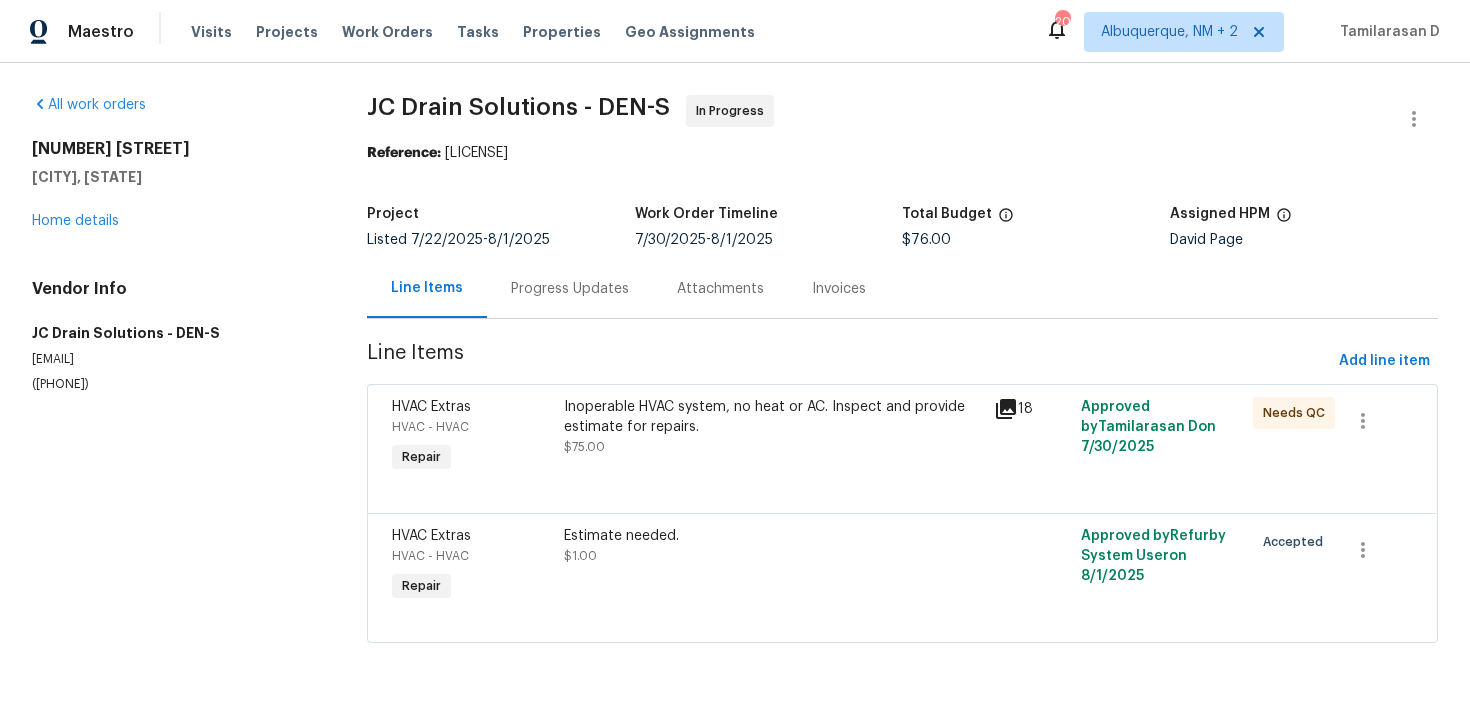 click on "Progress Updates" at bounding box center (570, 288) 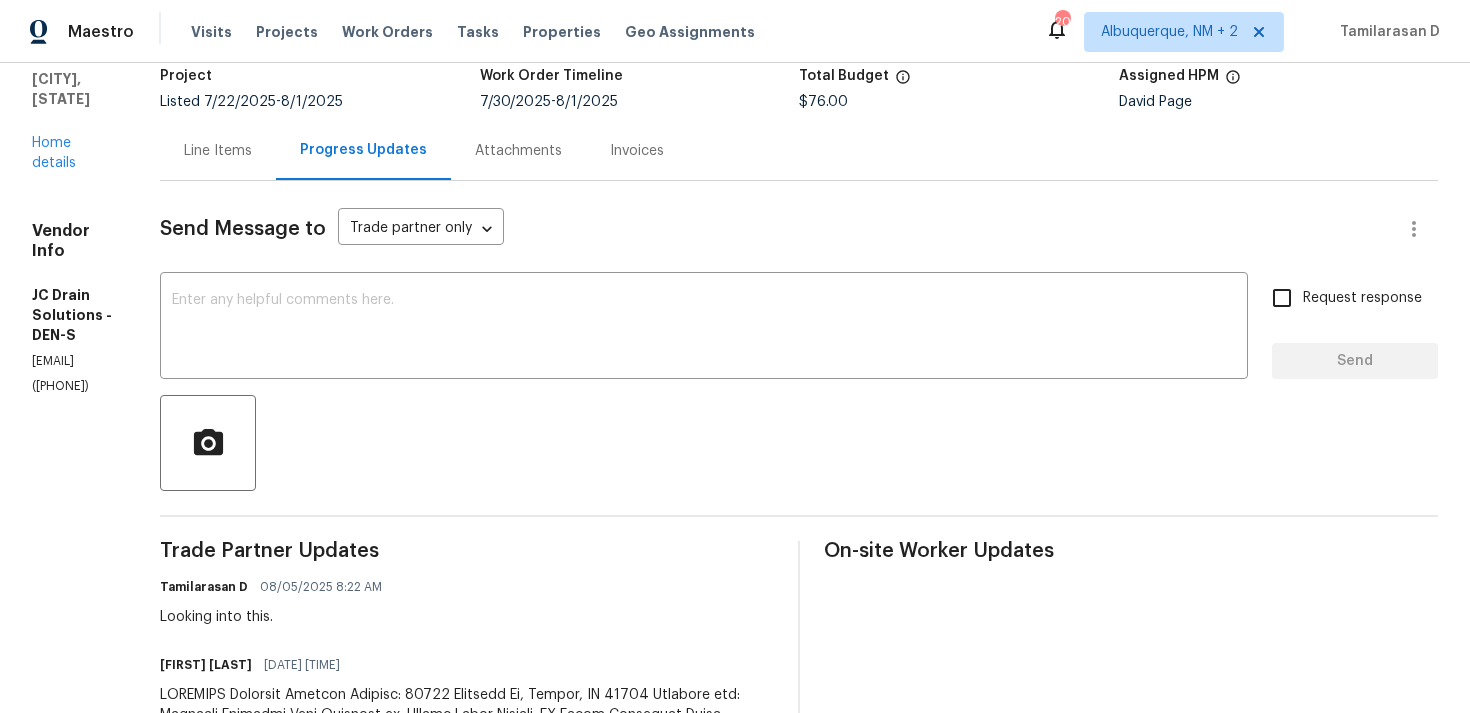 scroll, scrollTop: 53, scrollLeft: 0, axis: vertical 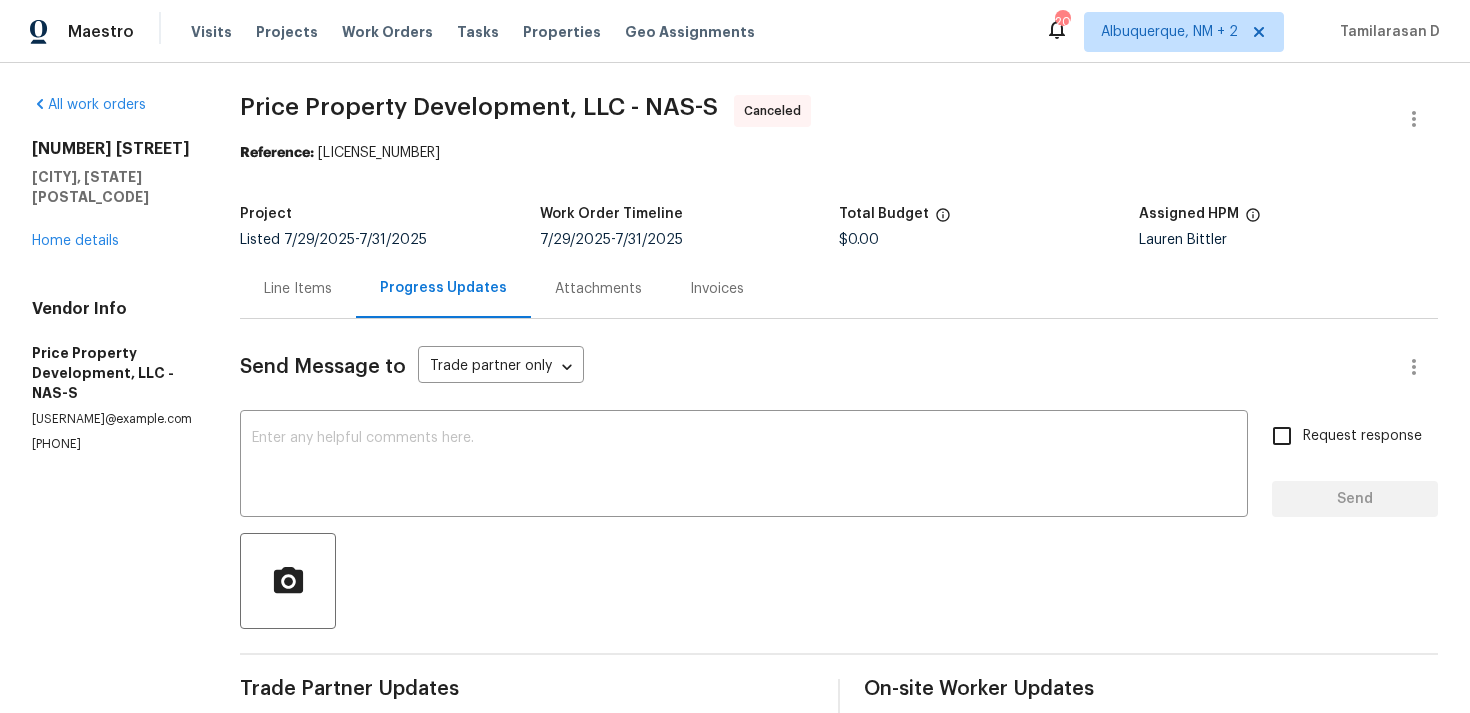 click on "Line Items" at bounding box center (298, 288) 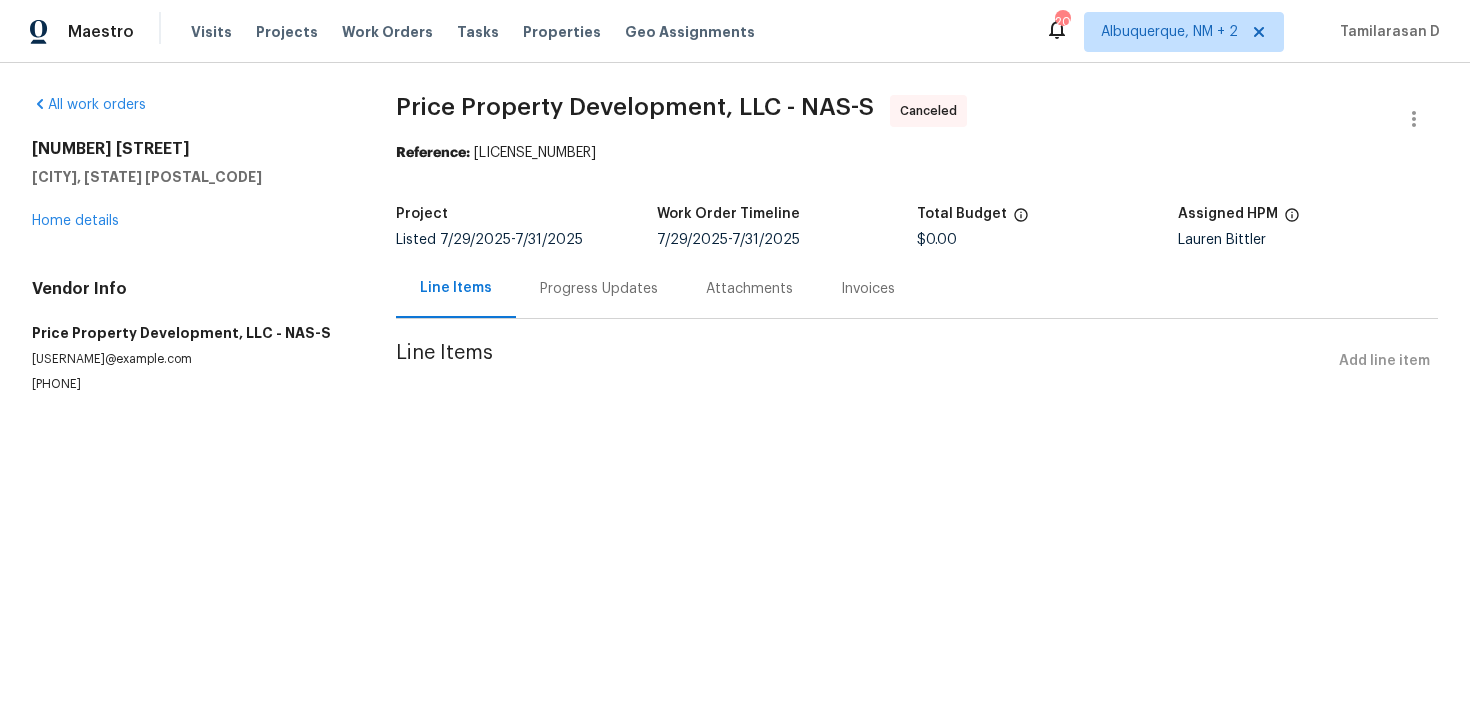 click on "[NUMBER] [STREET] [CITY], [STATE] Home details" at bounding box center [190, 185] 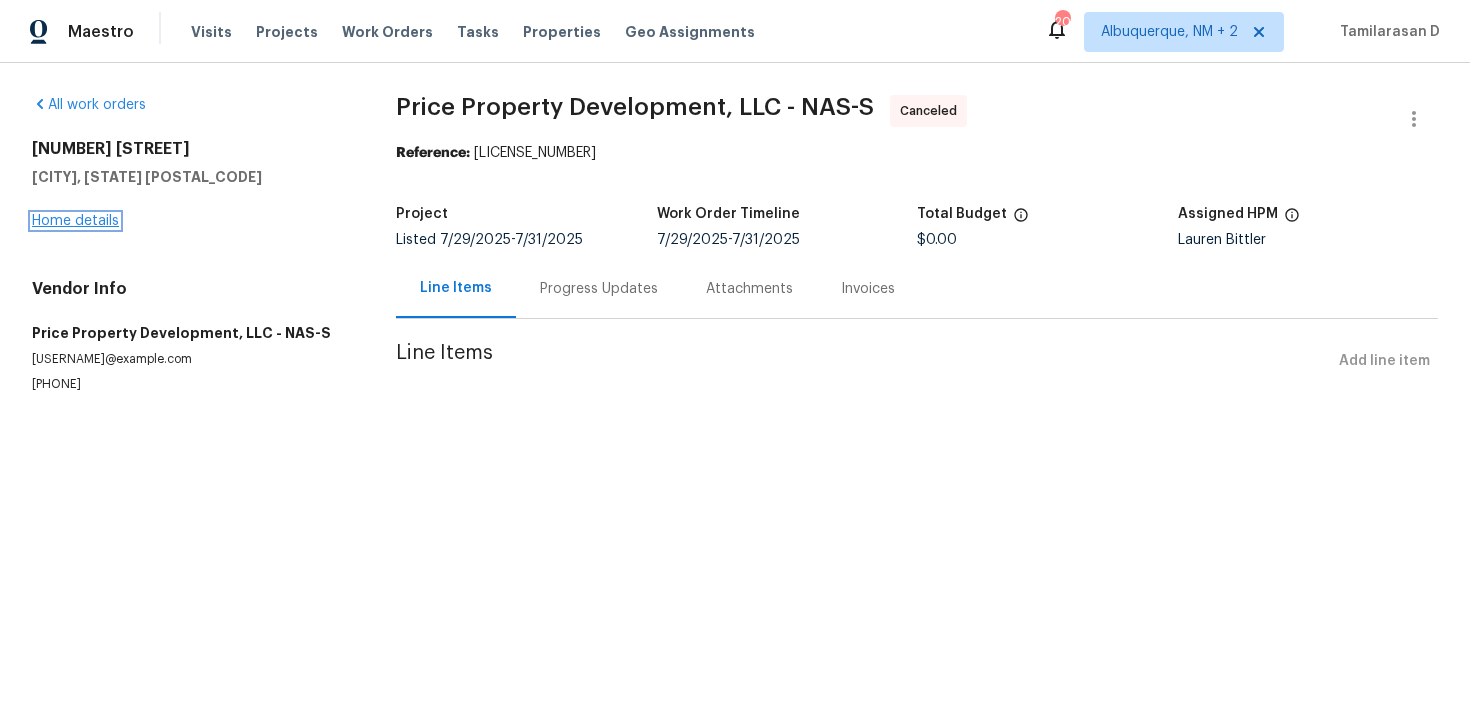 click on "Home details" at bounding box center [75, 221] 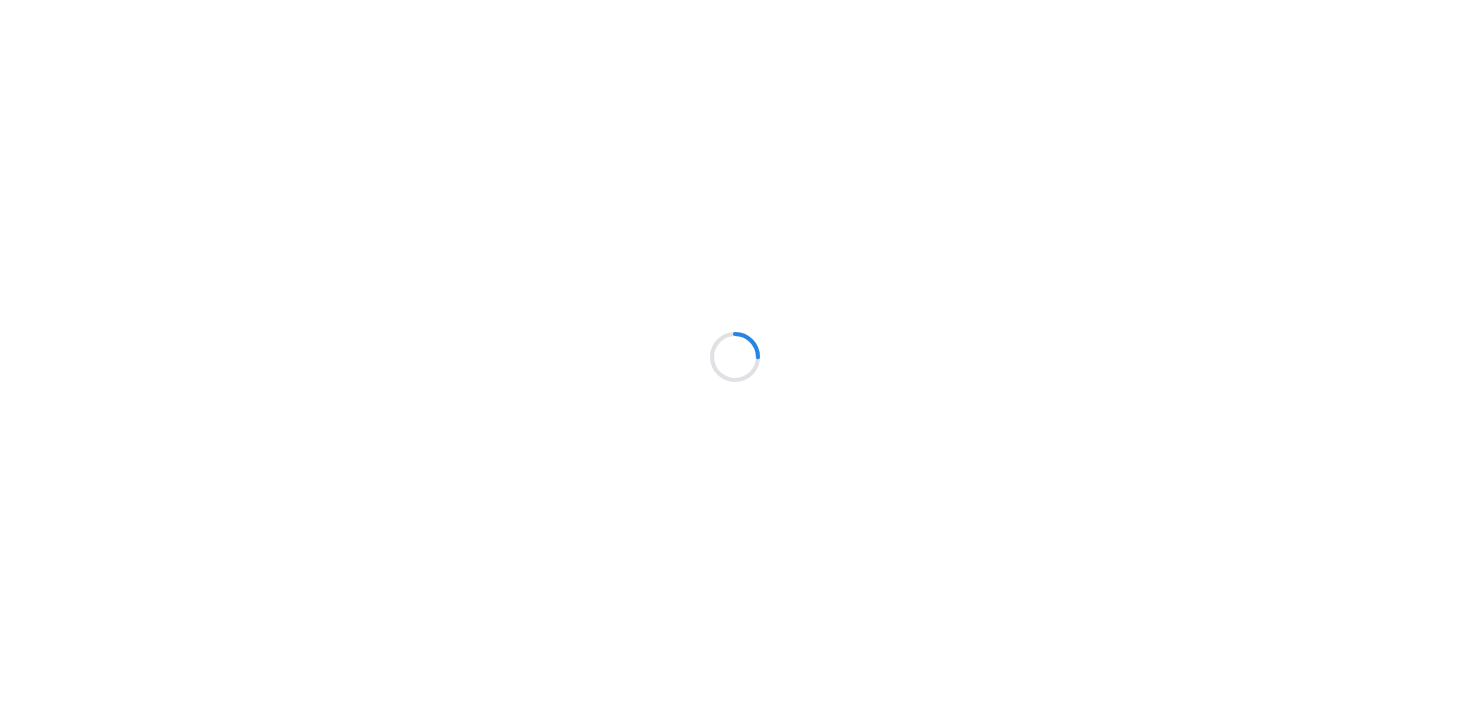 scroll, scrollTop: 0, scrollLeft: 0, axis: both 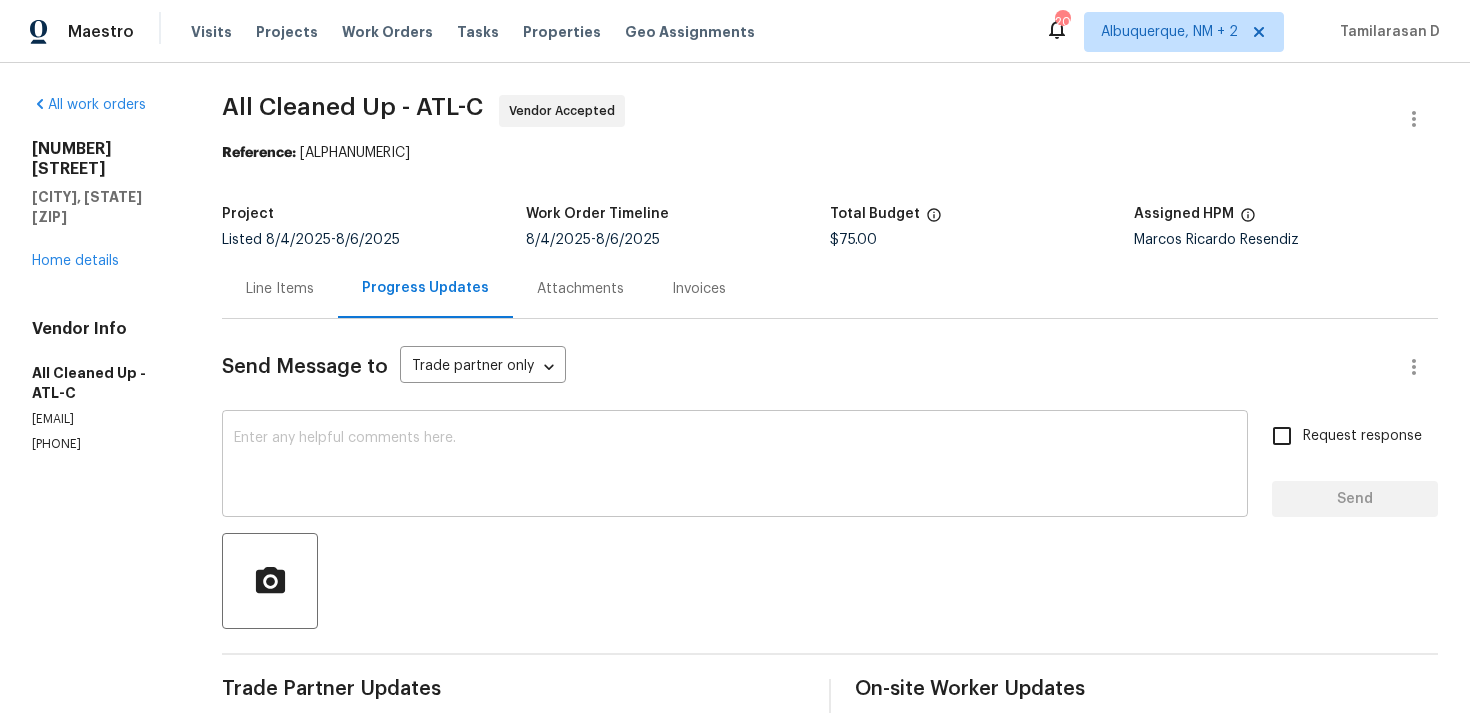 click at bounding box center (735, 466) 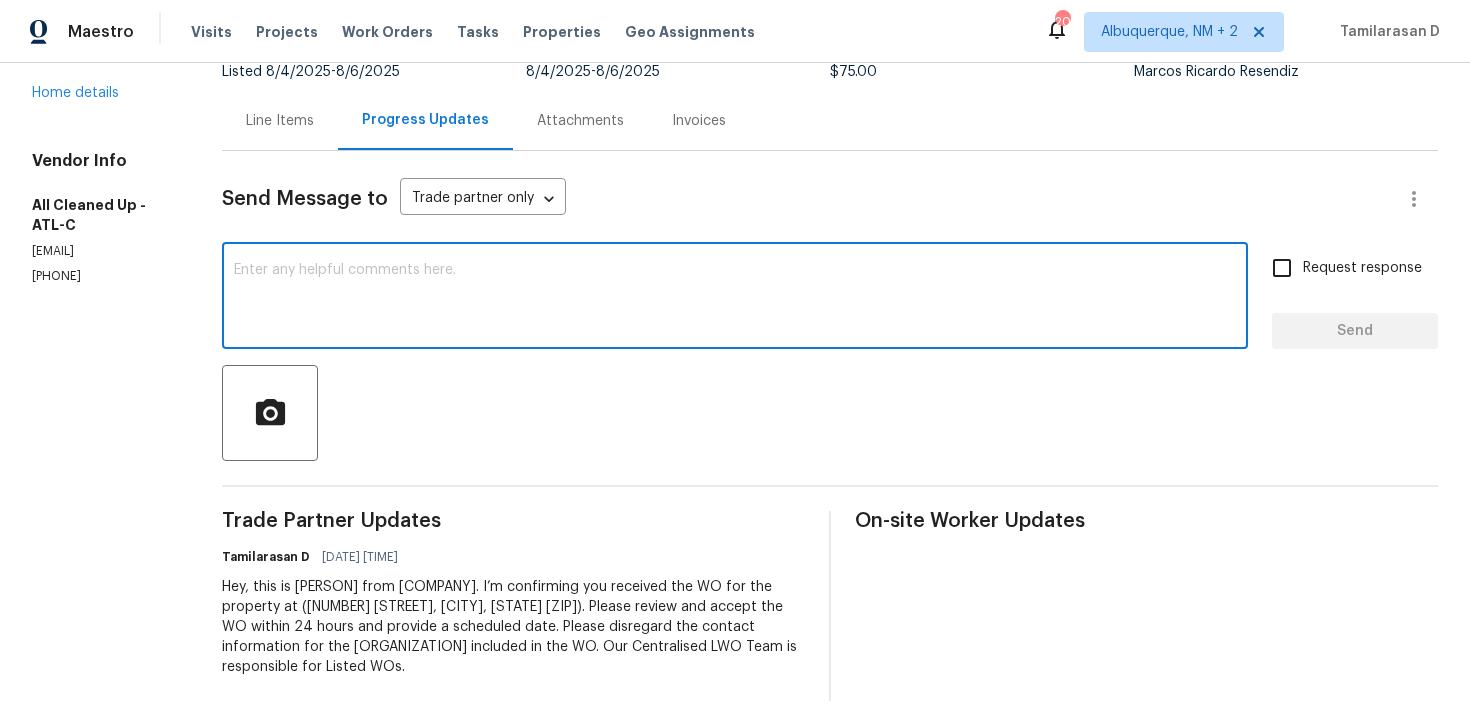 scroll, scrollTop: 0, scrollLeft: 0, axis: both 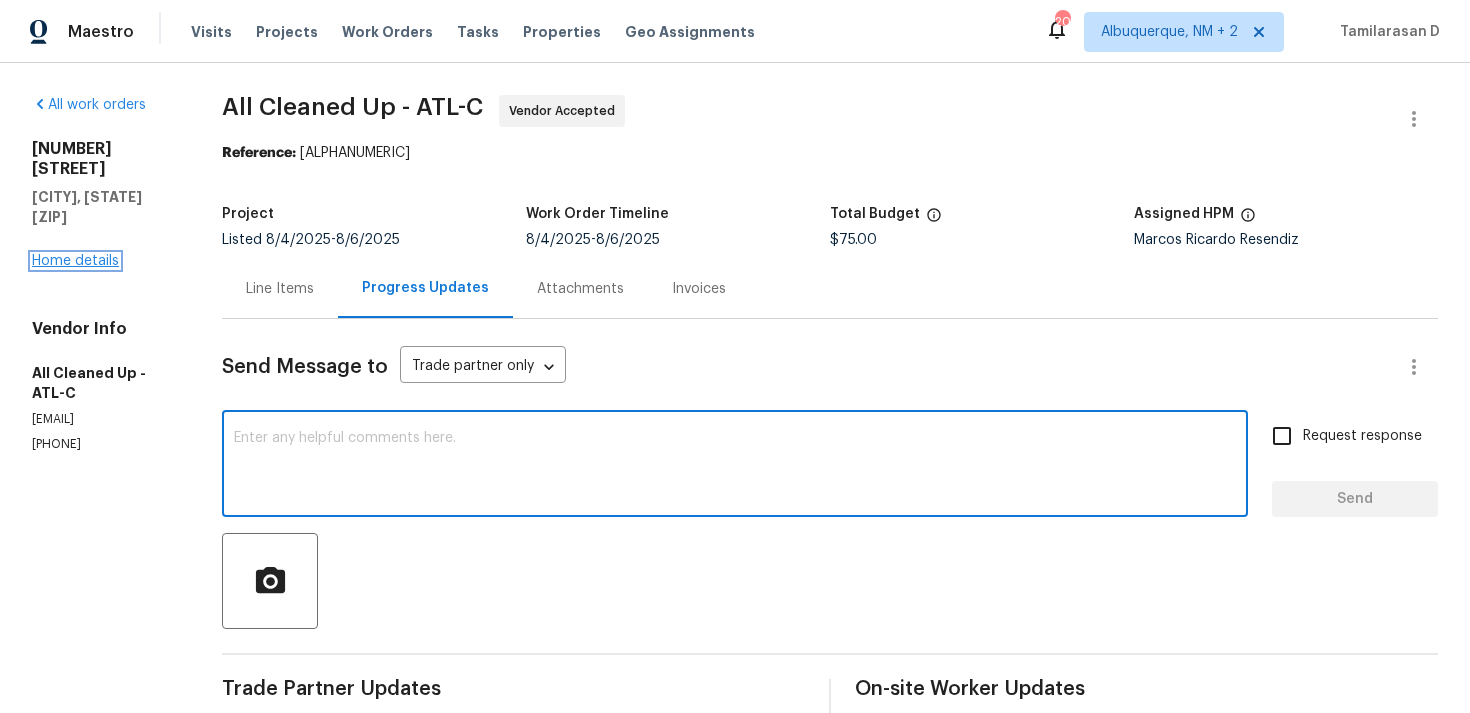 click on "Home details" at bounding box center [75, 261] 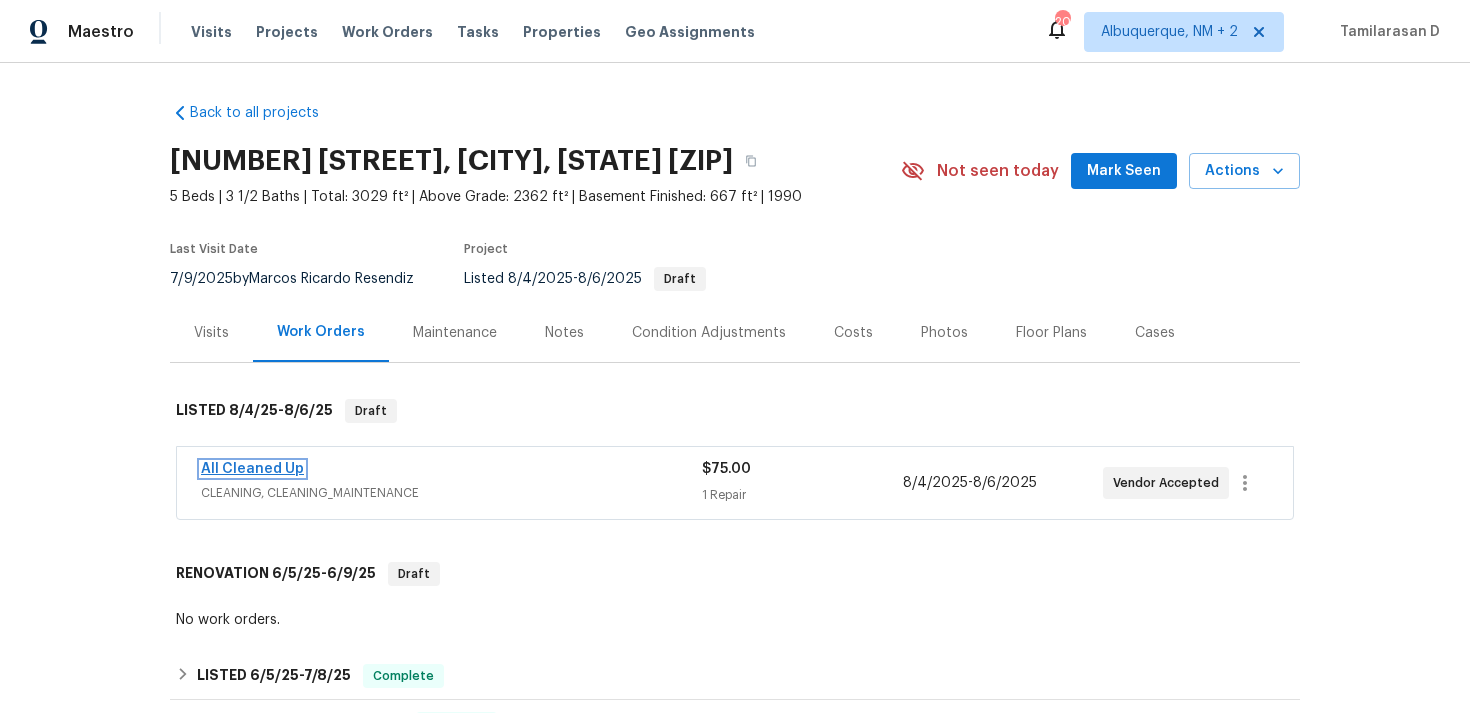 click on "All Cleaned Up" at bounding box center [252, 469] 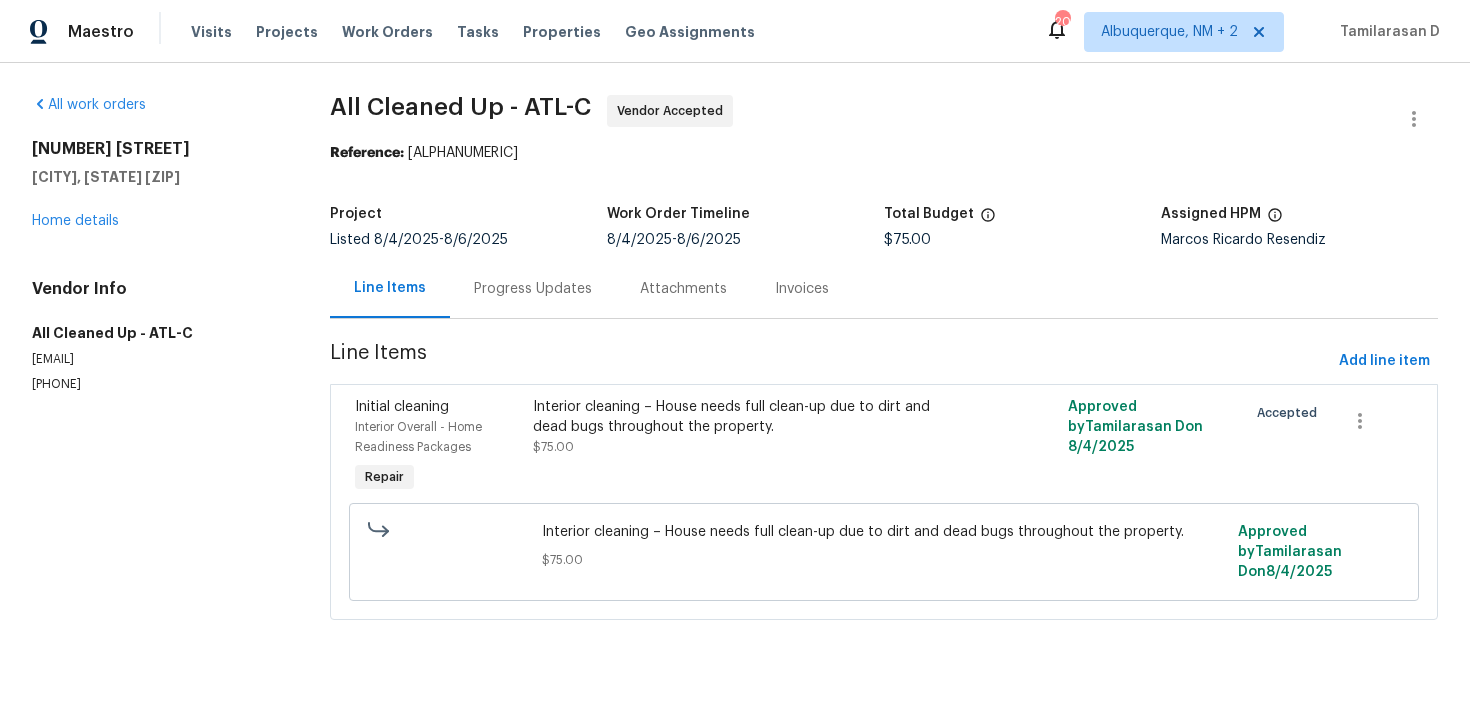 click on "Progress Updates" at bounding box center (533, 288) 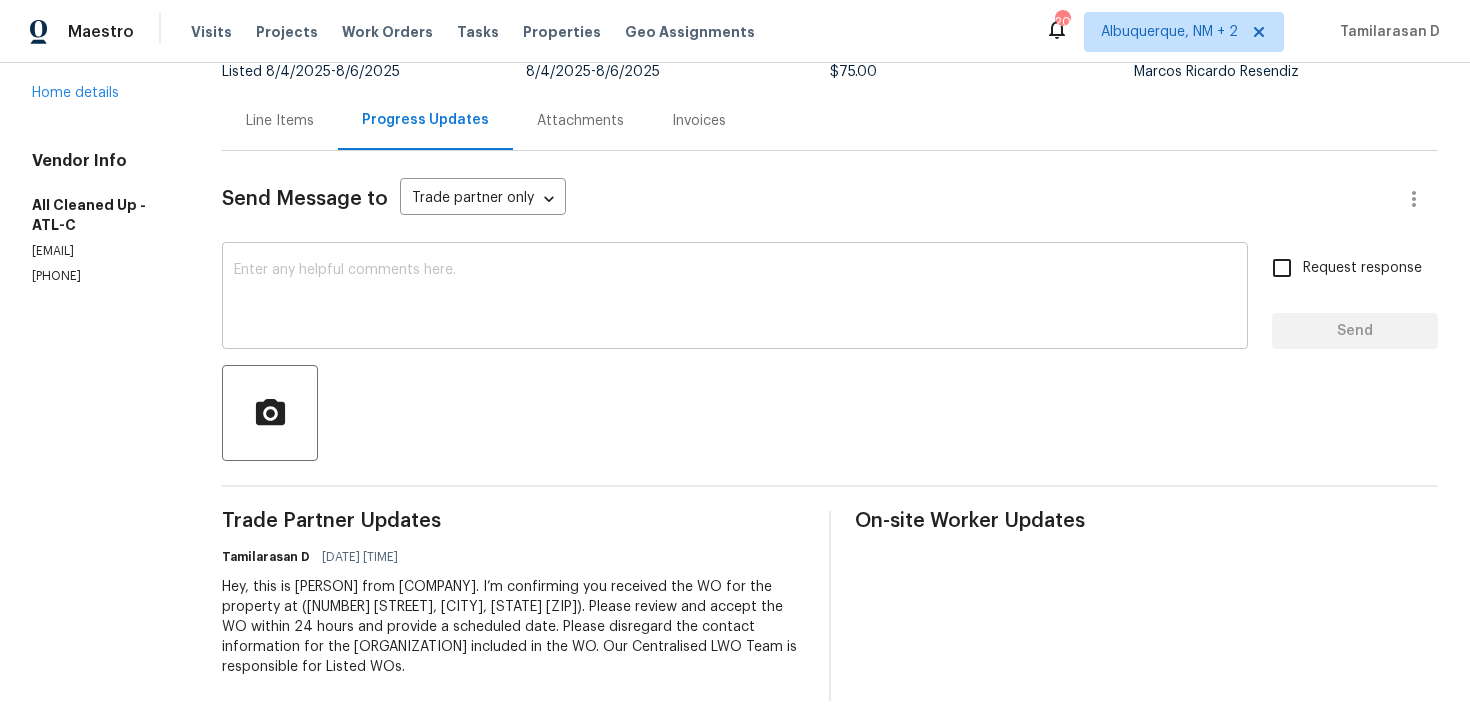 scroll, scrollTop: 0, scrollLeft: 0, axis: both 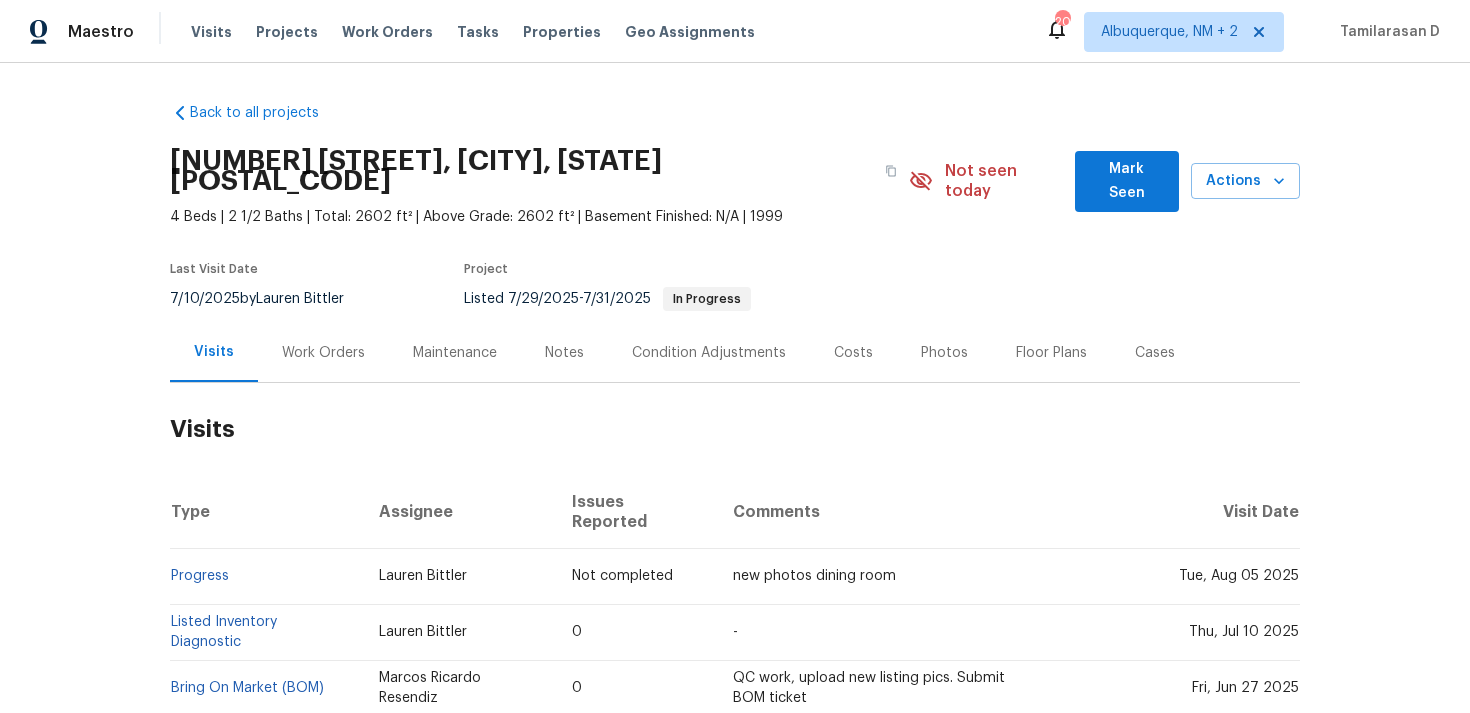 click on "Work Orders" at bounding box center (323, 352) 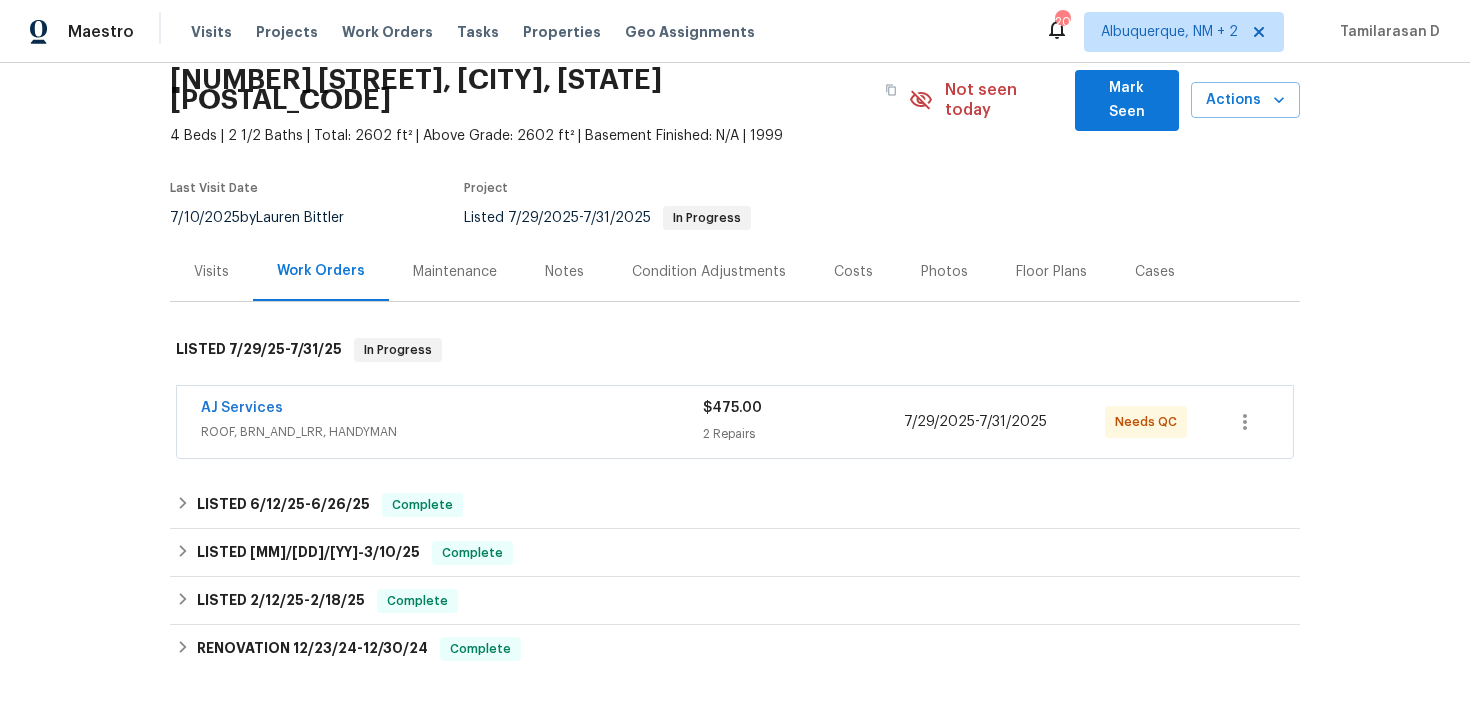 scroll, scrollTop: 99, scrollLeft: 0, axis: vertical 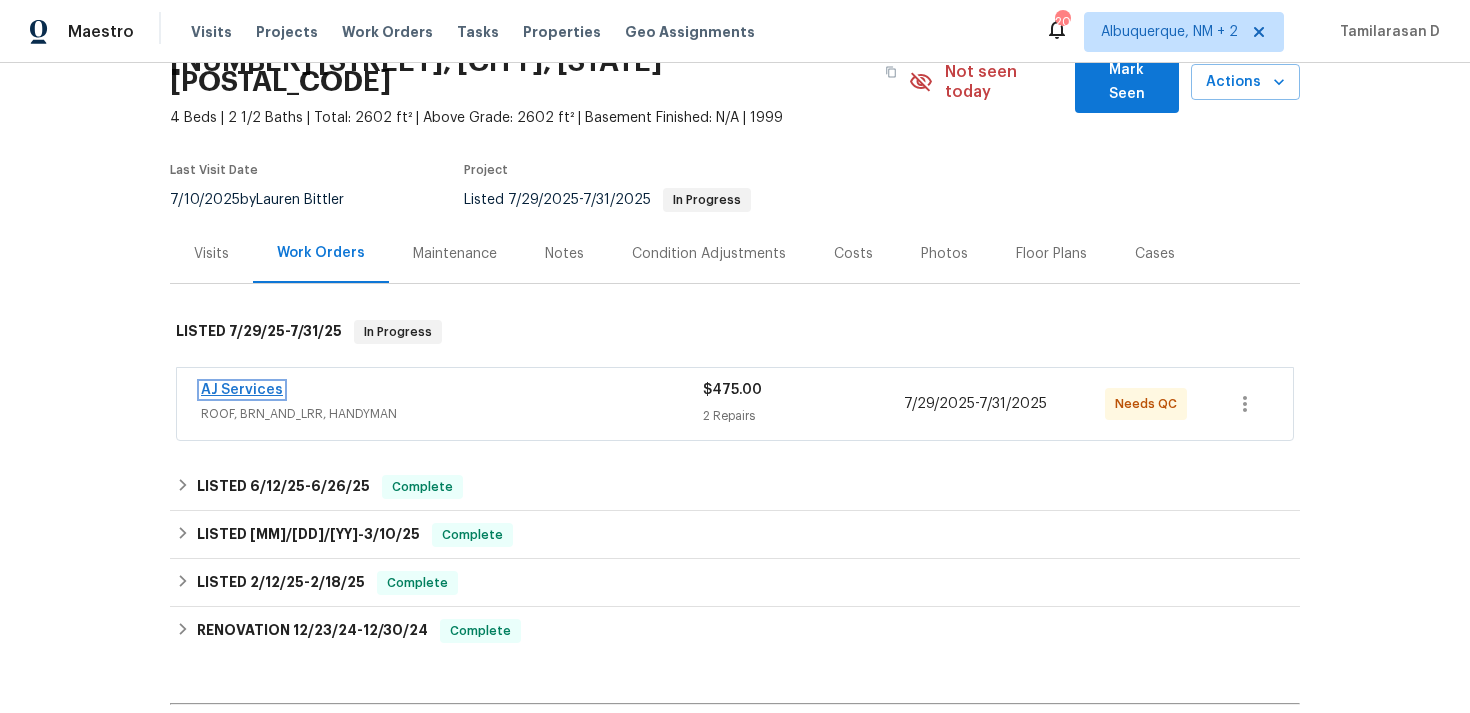 click on "AJ Services" at bounding box center (242, 390) 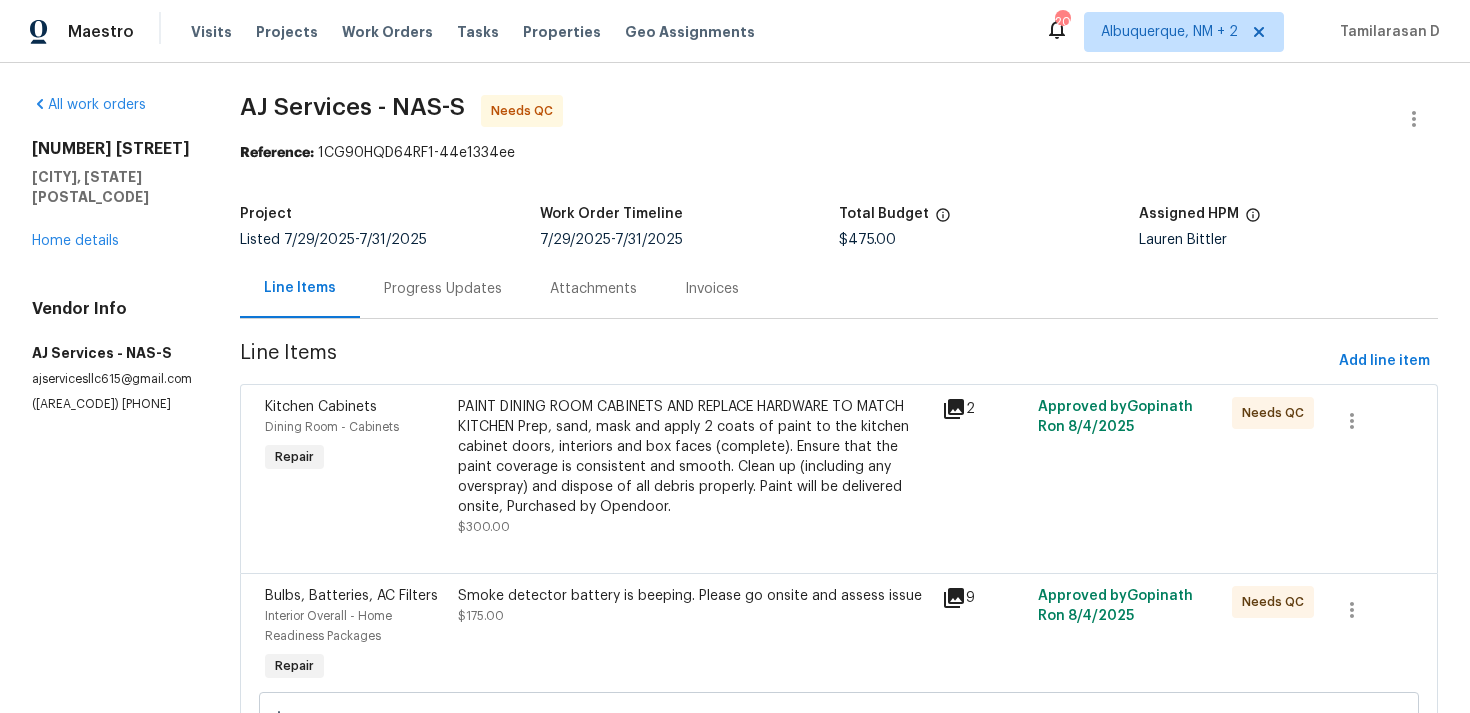 click on "PAINT DINING ROOM CABINETS AND REPLACE HARDWARE TO MATCH KITCHEN Prep, sand, mask and apply 2 coats of paint to the kitchen cabinet doors, interiors and box faces (complete). Ensure that the paint coverage is consistent and smooth. Clean up (including any overspray) and dispose of all debris properly. Paint will be delivered onsite, Purchased by Opendoor." at bounding box center [693, 457] 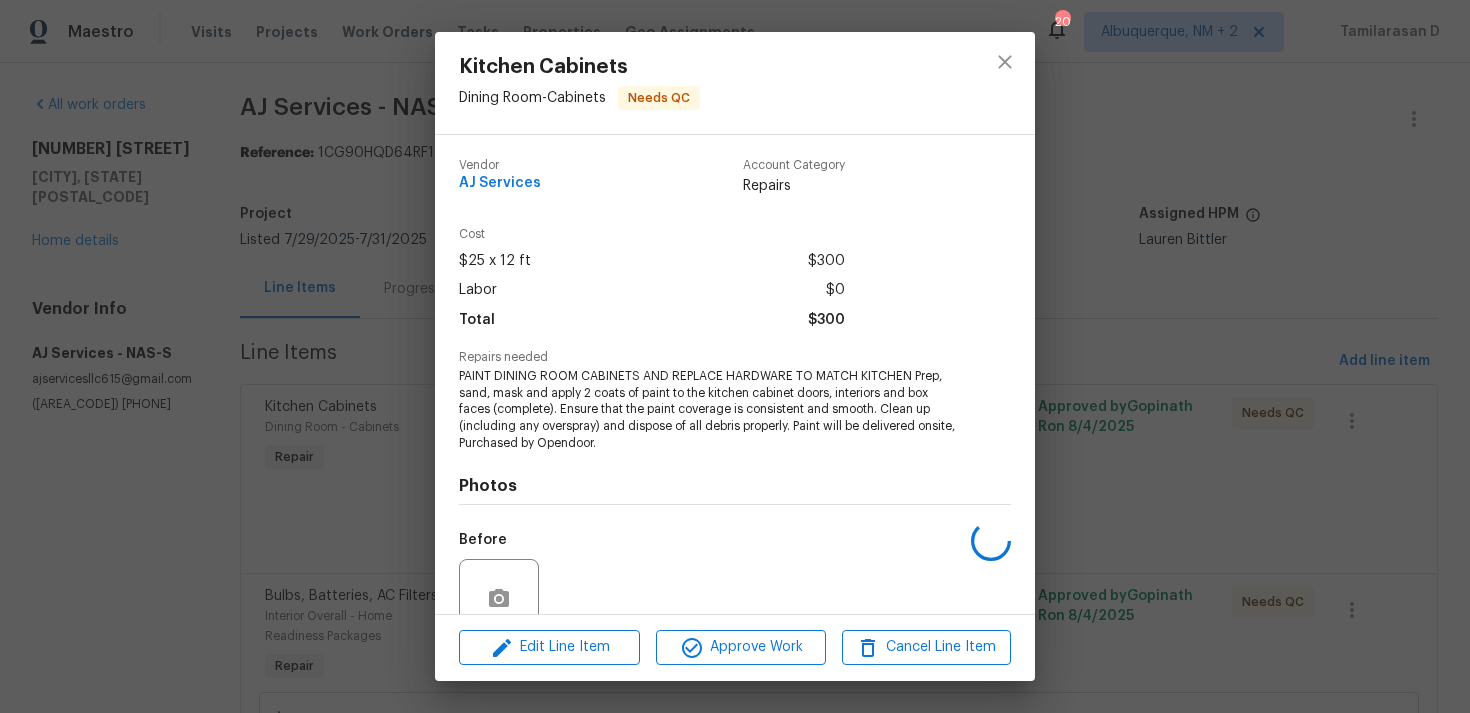 scroll, scrollTop: 175, scrollLeft: 0, axis: vertical 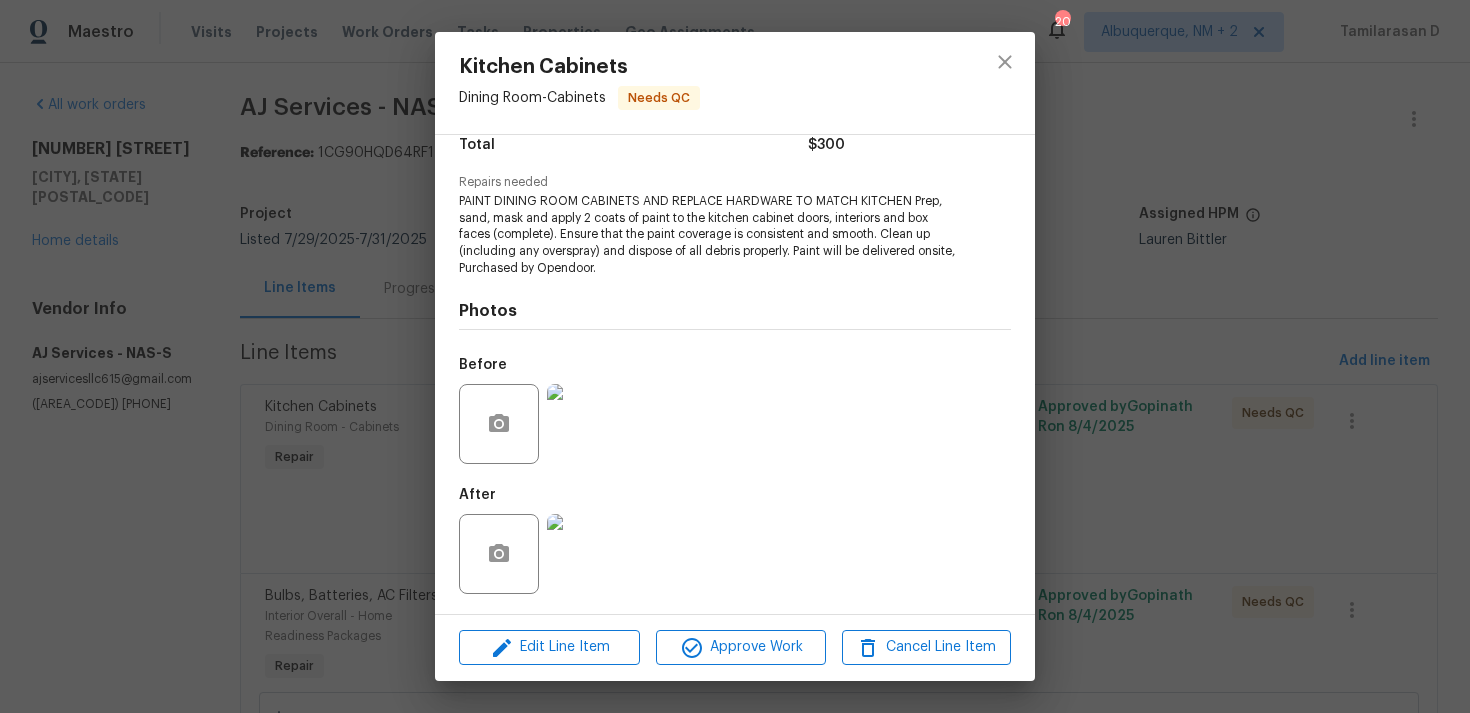 click at bounding box center (587, 554) 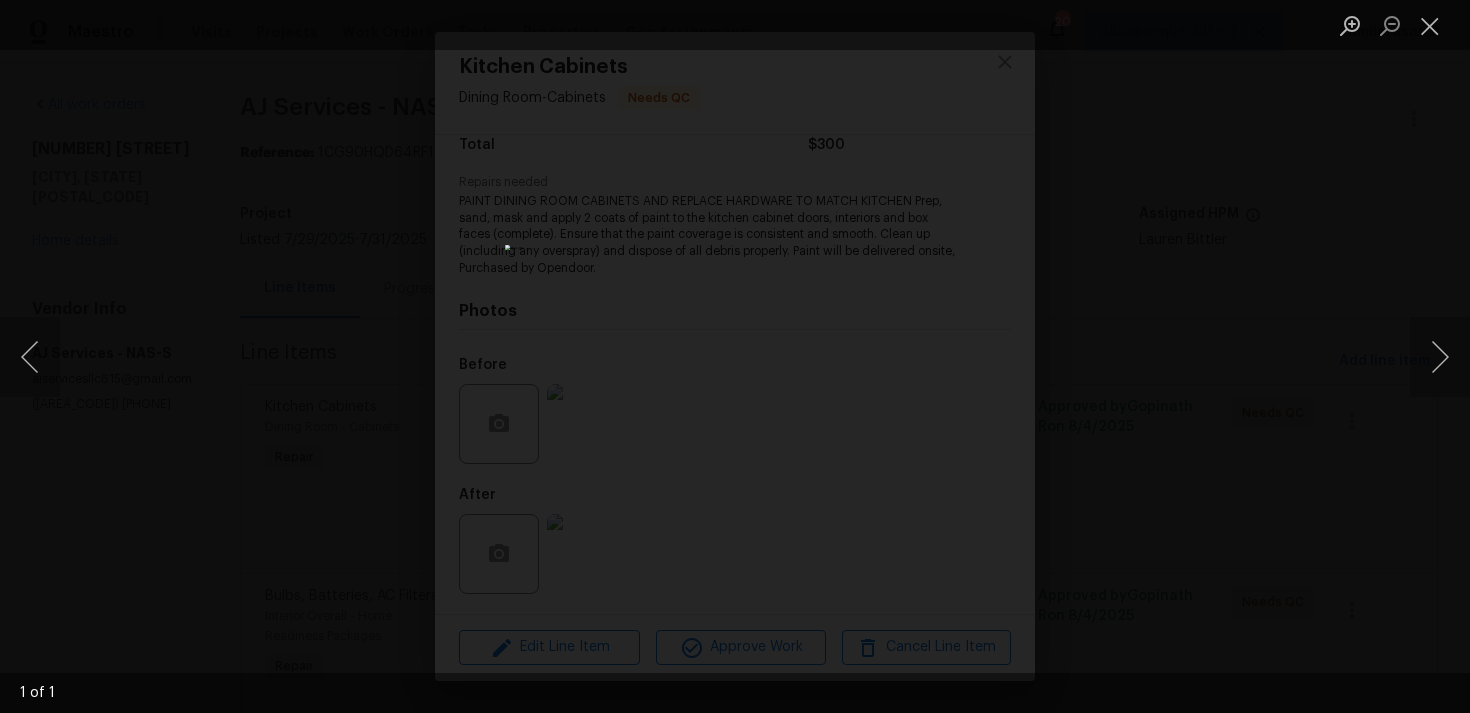 click at bounding box center (735, 356) 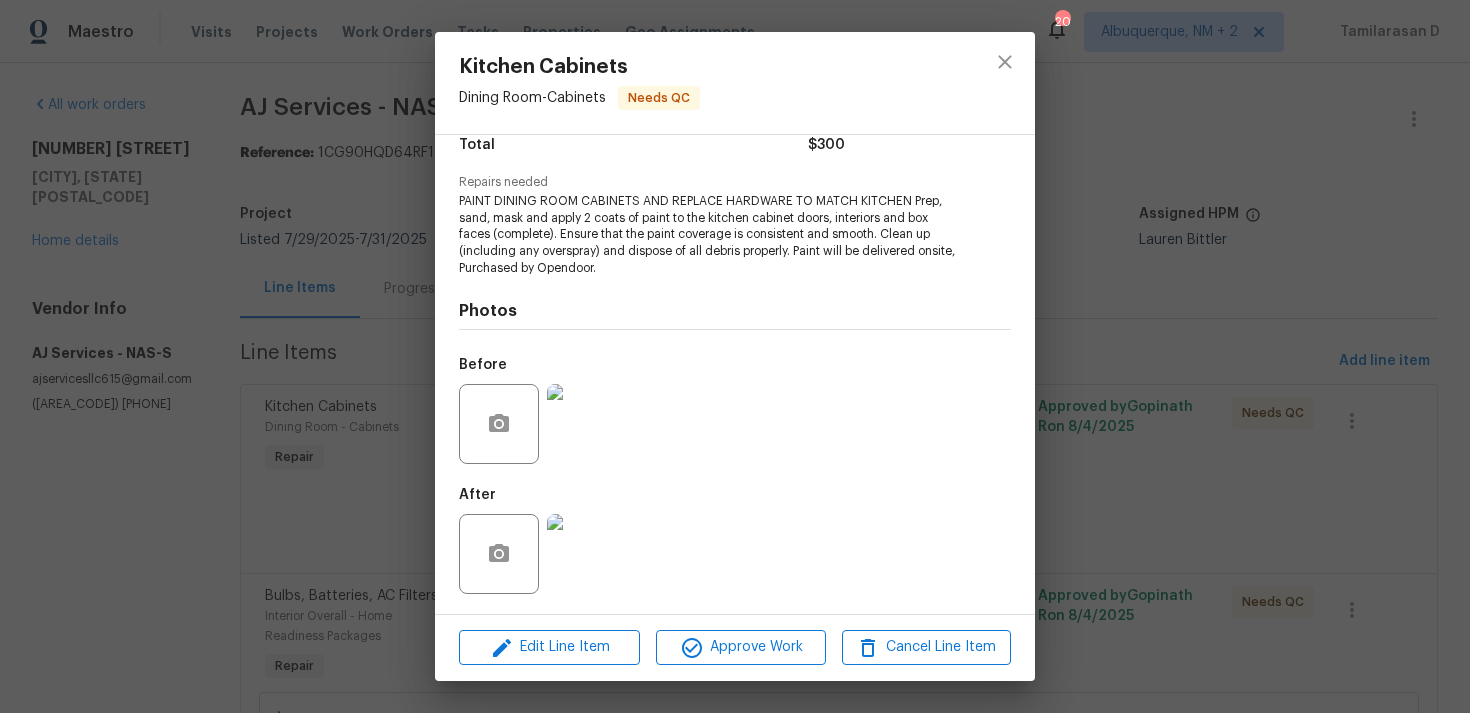 click at bounding box center [587, 424] 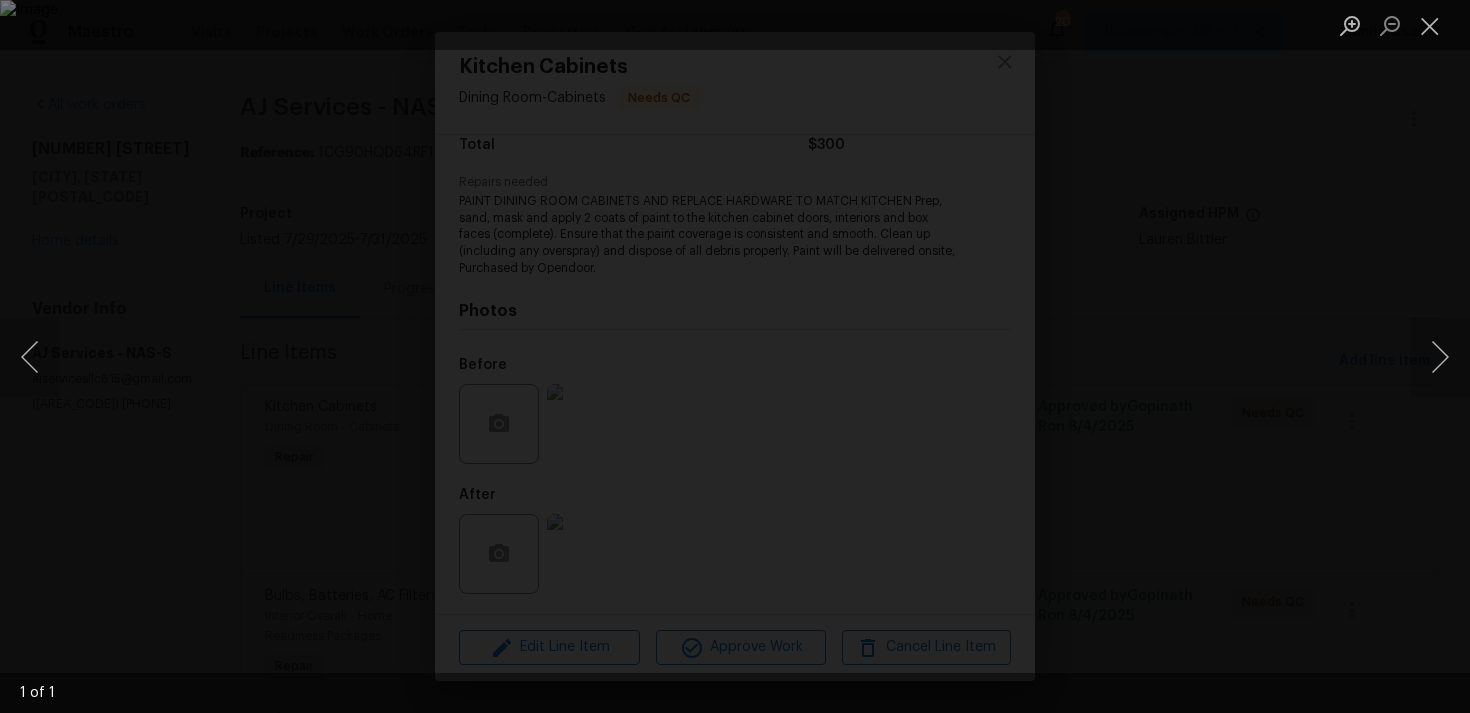 click at bounding box center (735, 356) 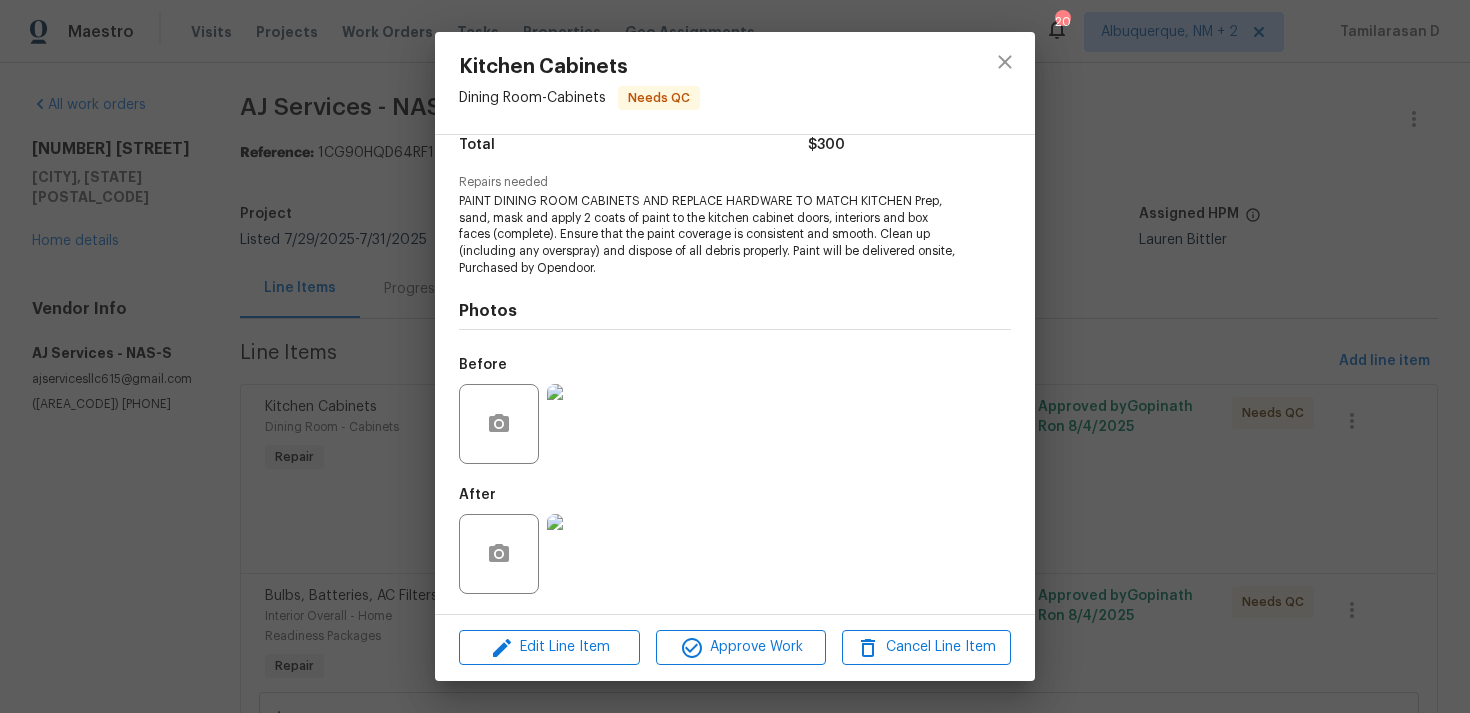 click at bounding box center (587, 554) 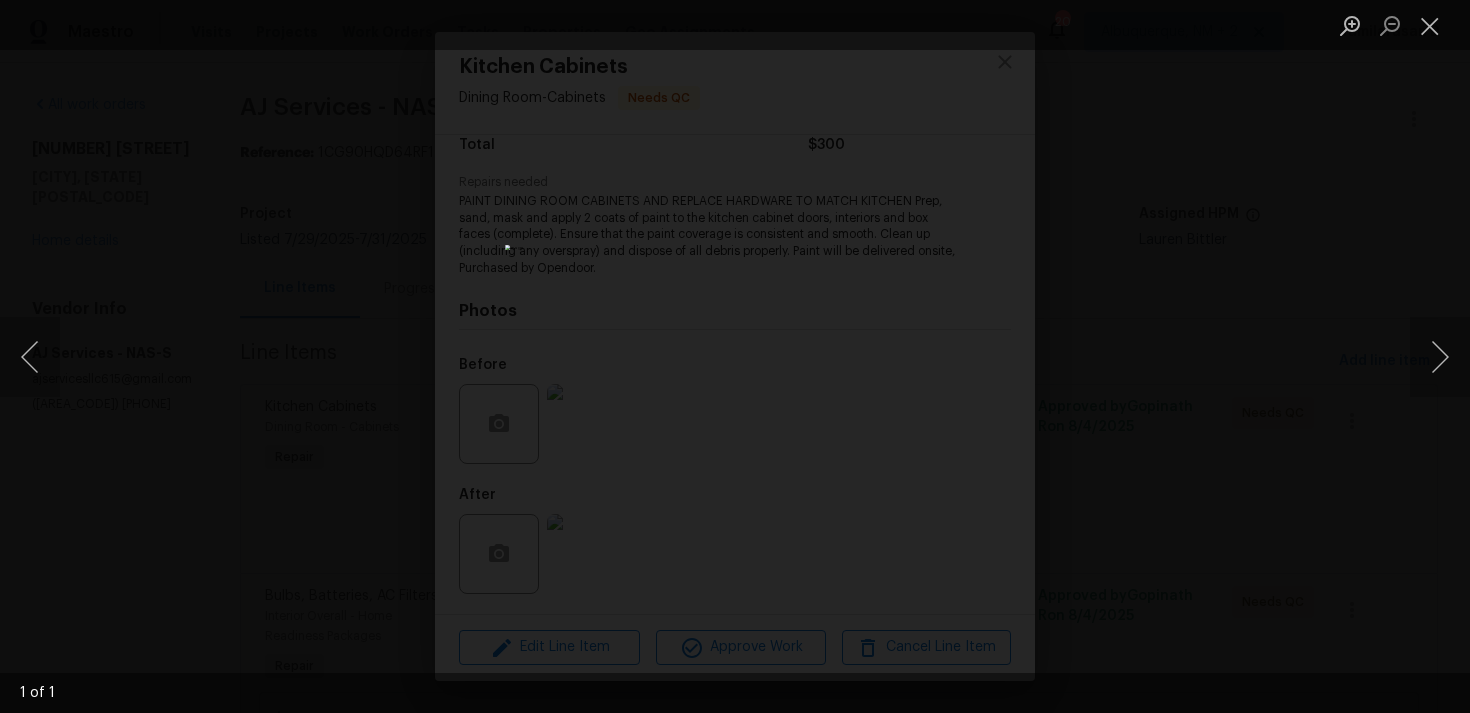 click at bounding box center (735, 356) 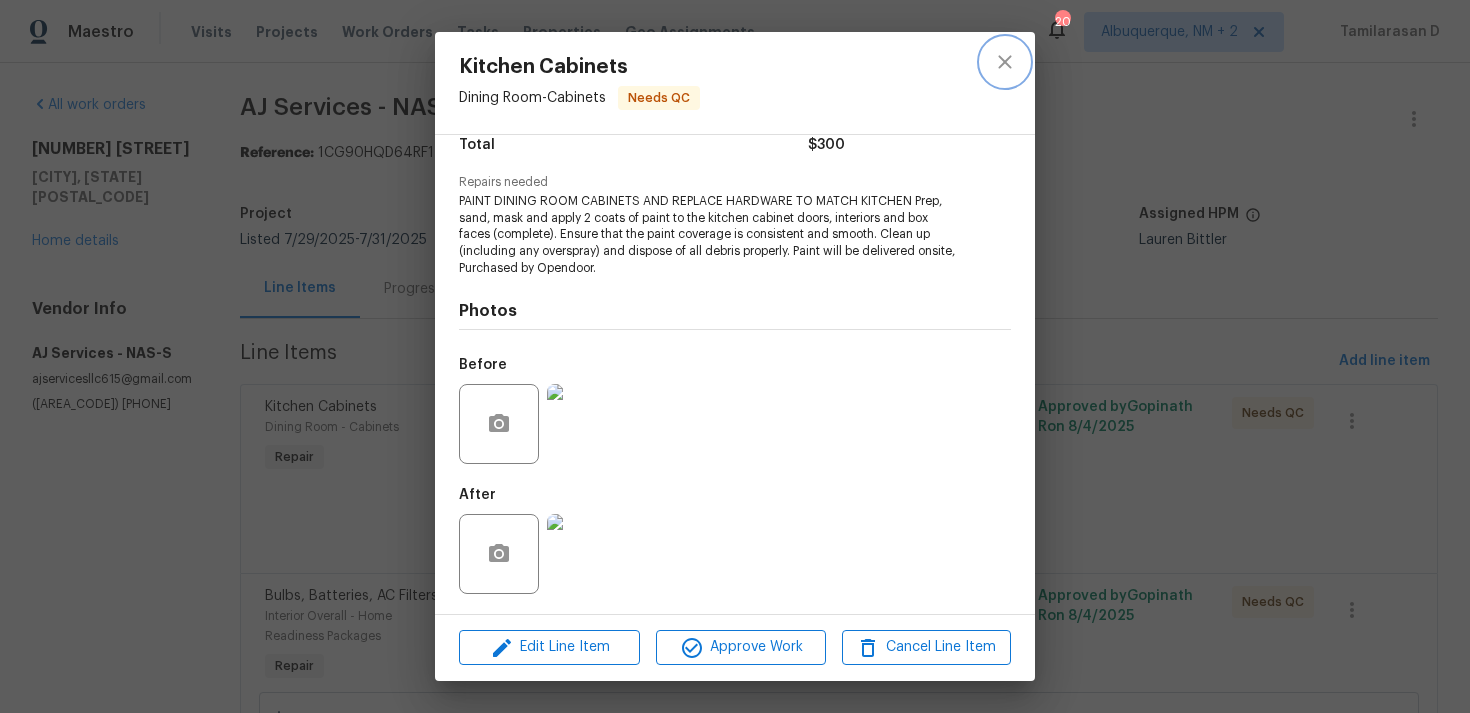 click 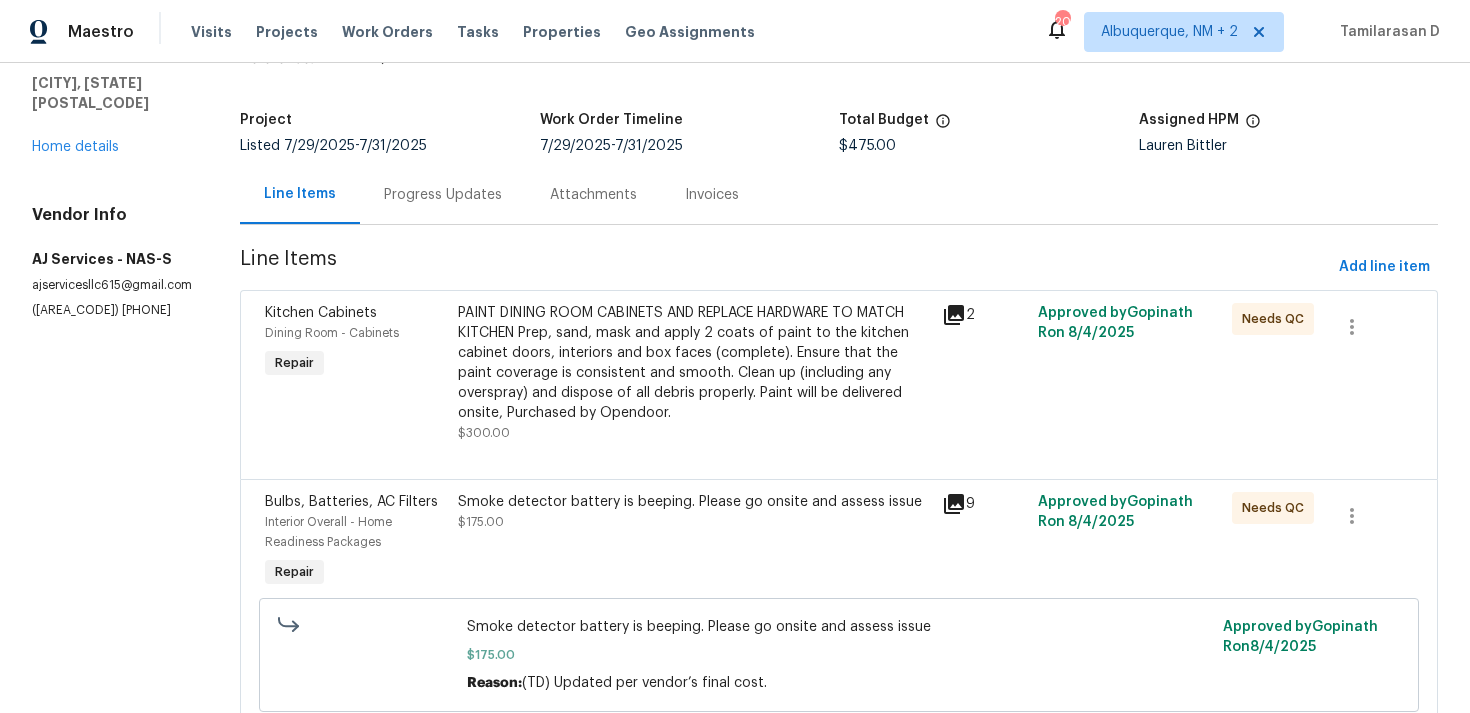 scroll, scrollTop: 170, scrollLeft: 0, axis: vertical 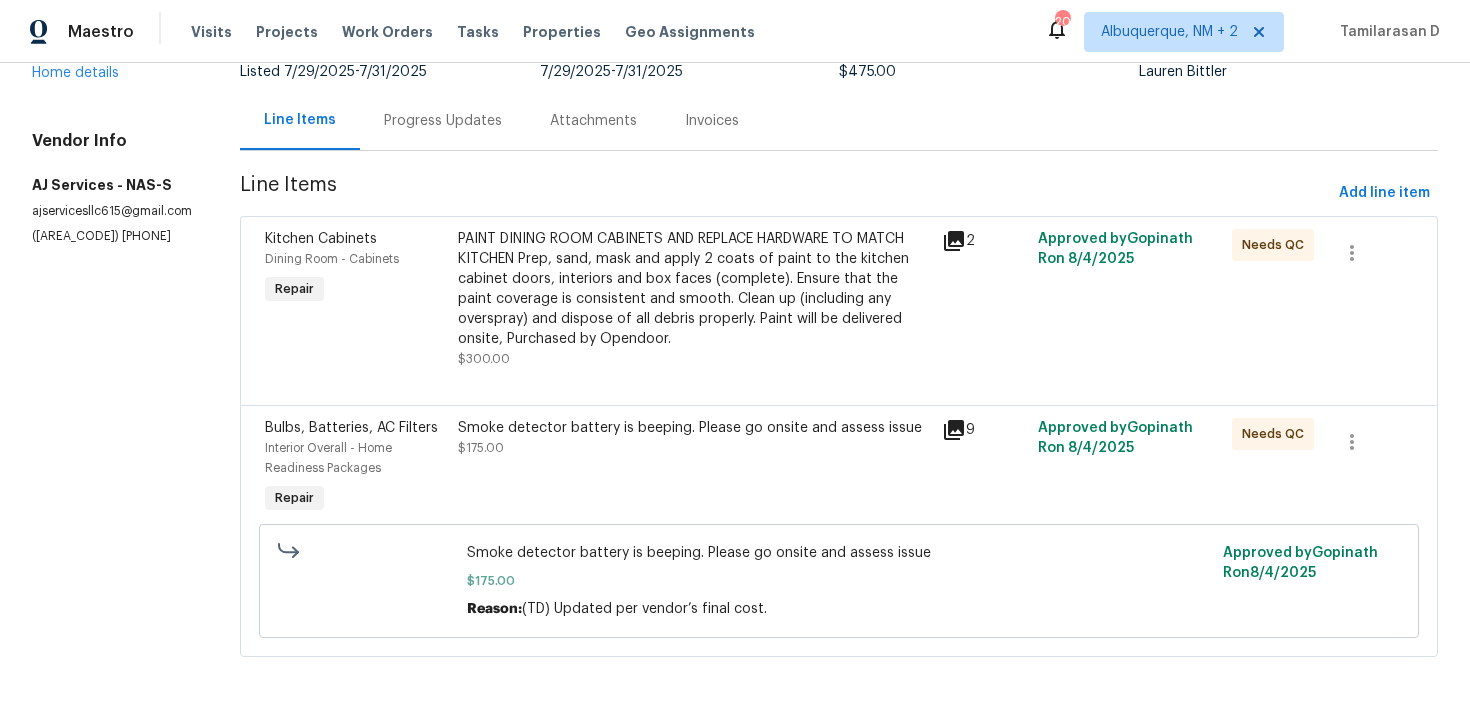 click on "Smoke detector battery is beeping. Please go onsite and assess issue" at bounding box center (693, 428) 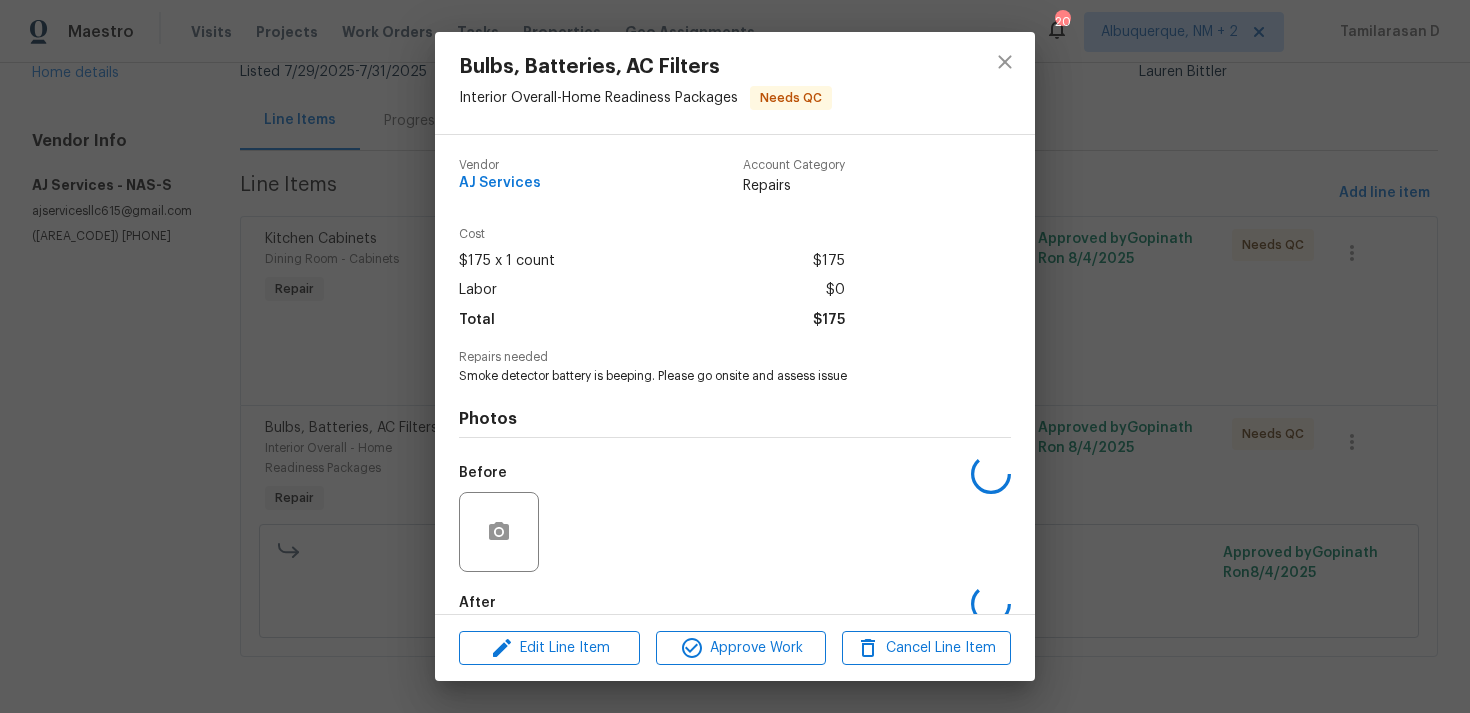 scroll, scrollTop: 108, scrollLeft: 0, axis: vertical 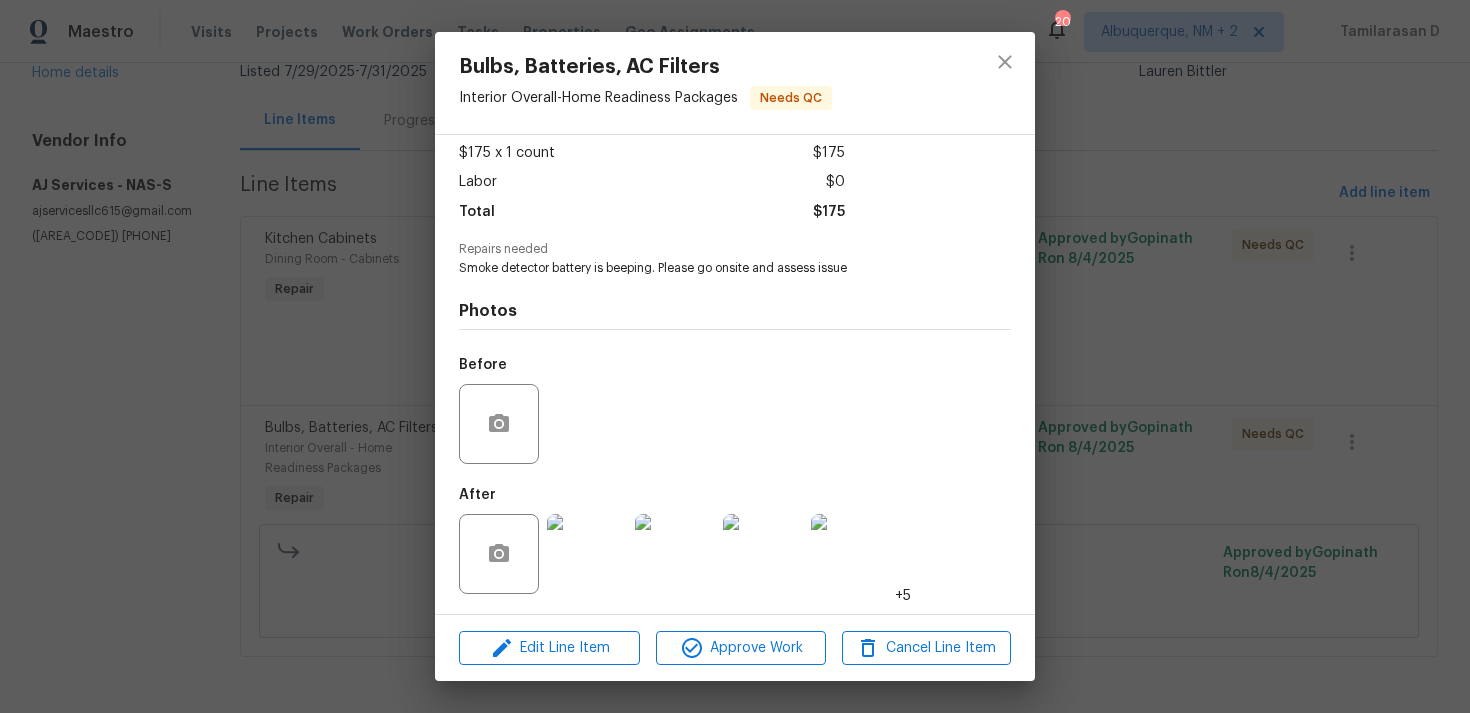 click at bounding box center [587, 554] 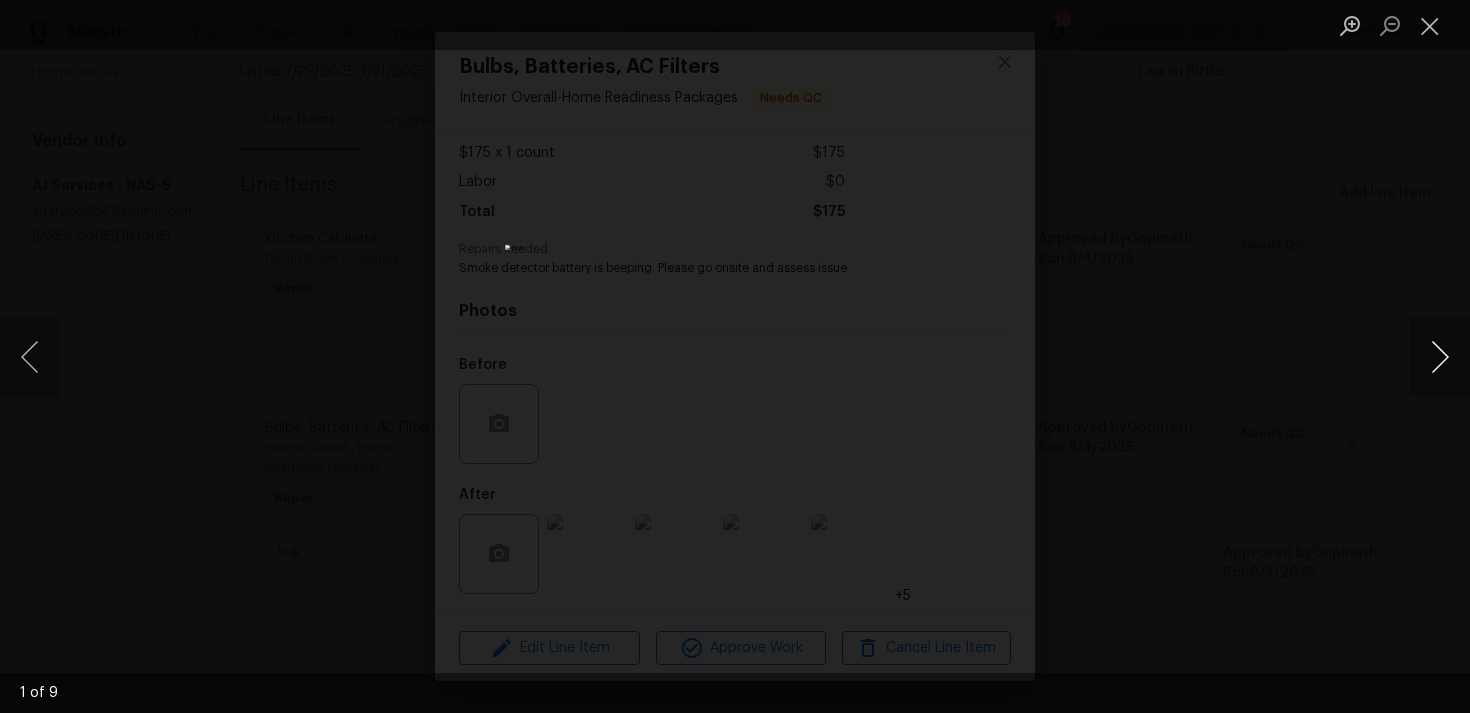 click at bounding box center [1440, 357] 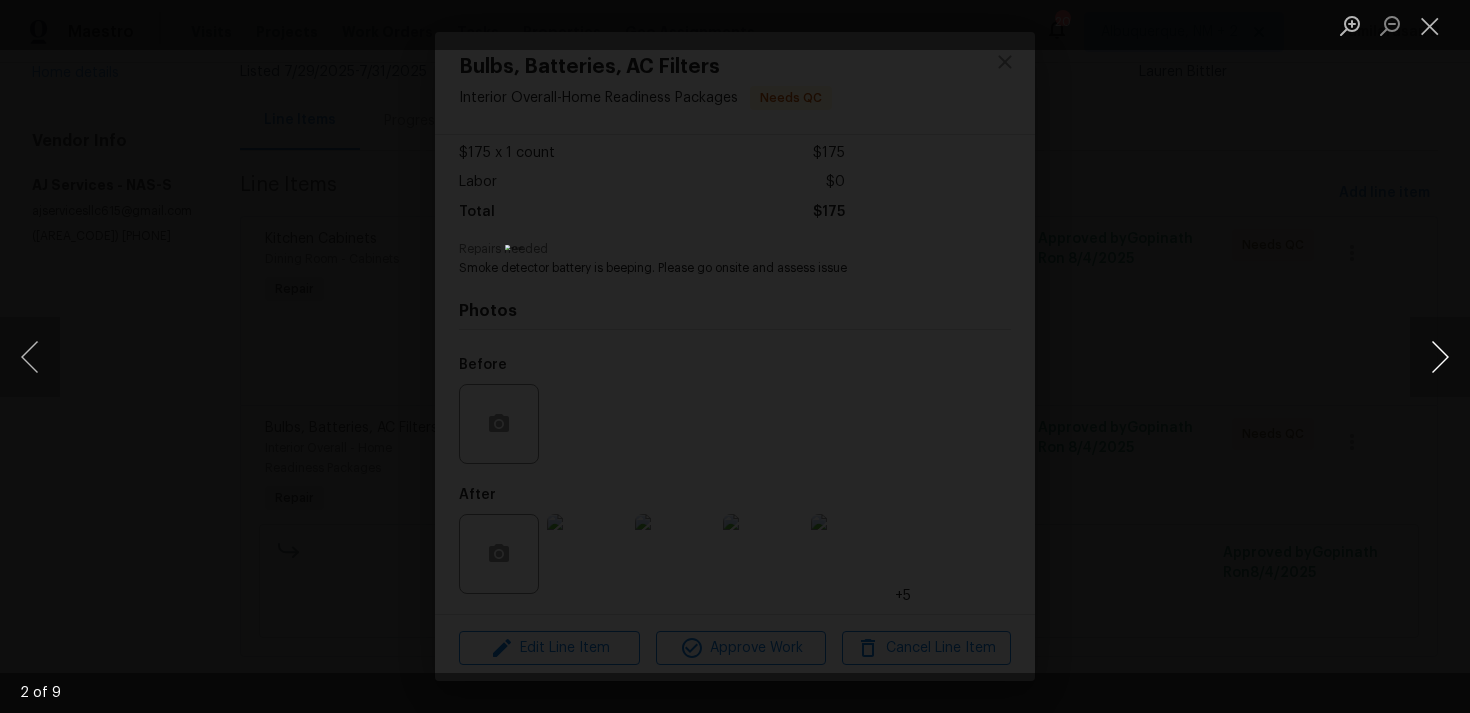 click at bounding box center (1440, 357) 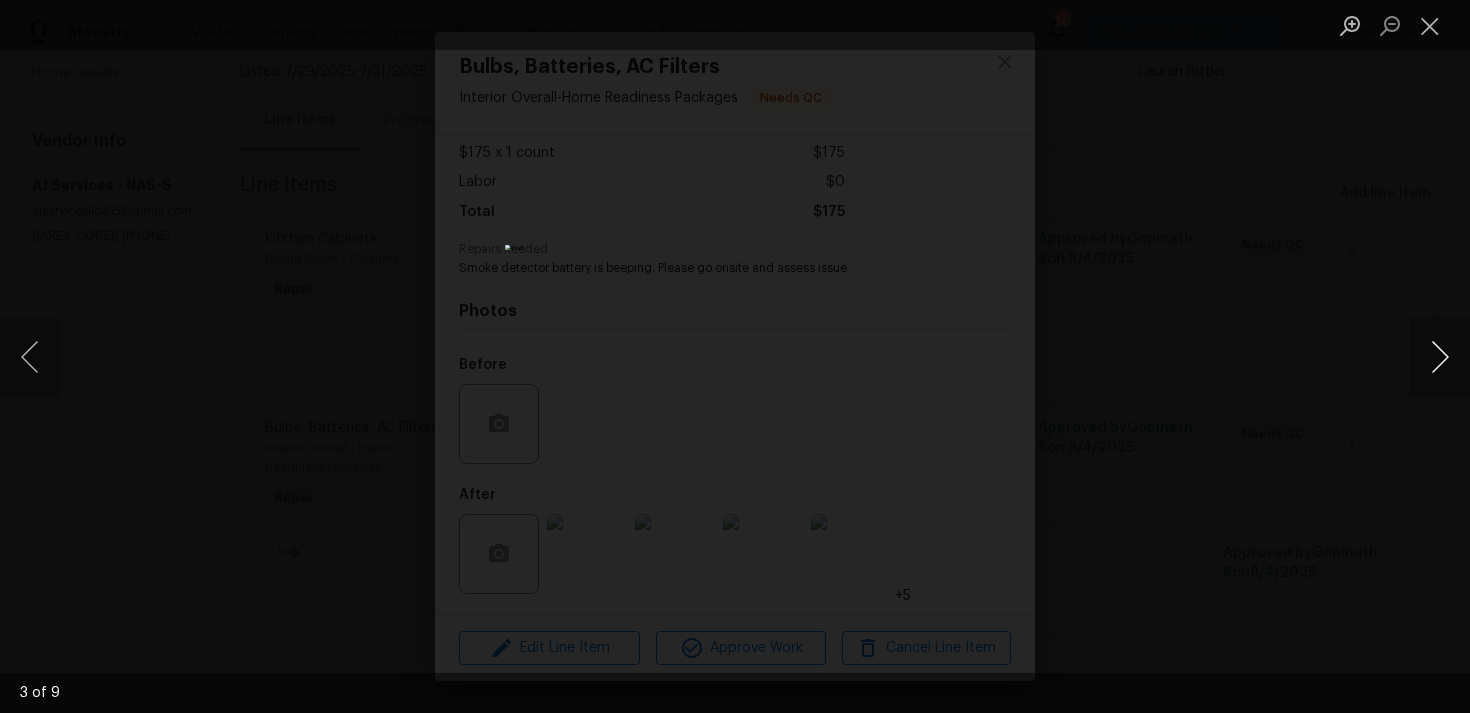 click at bounding box center (1440, 357) 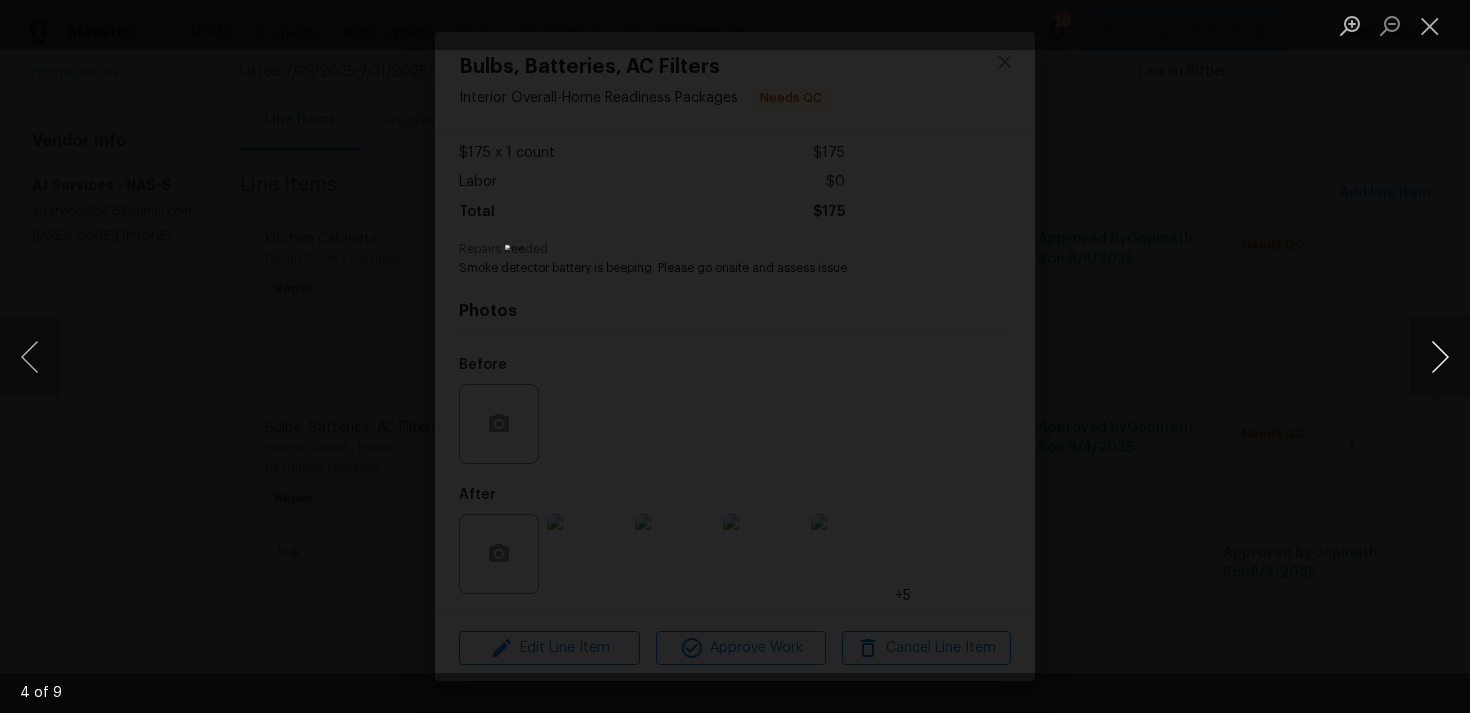 click at bounding box center (1440, 357) 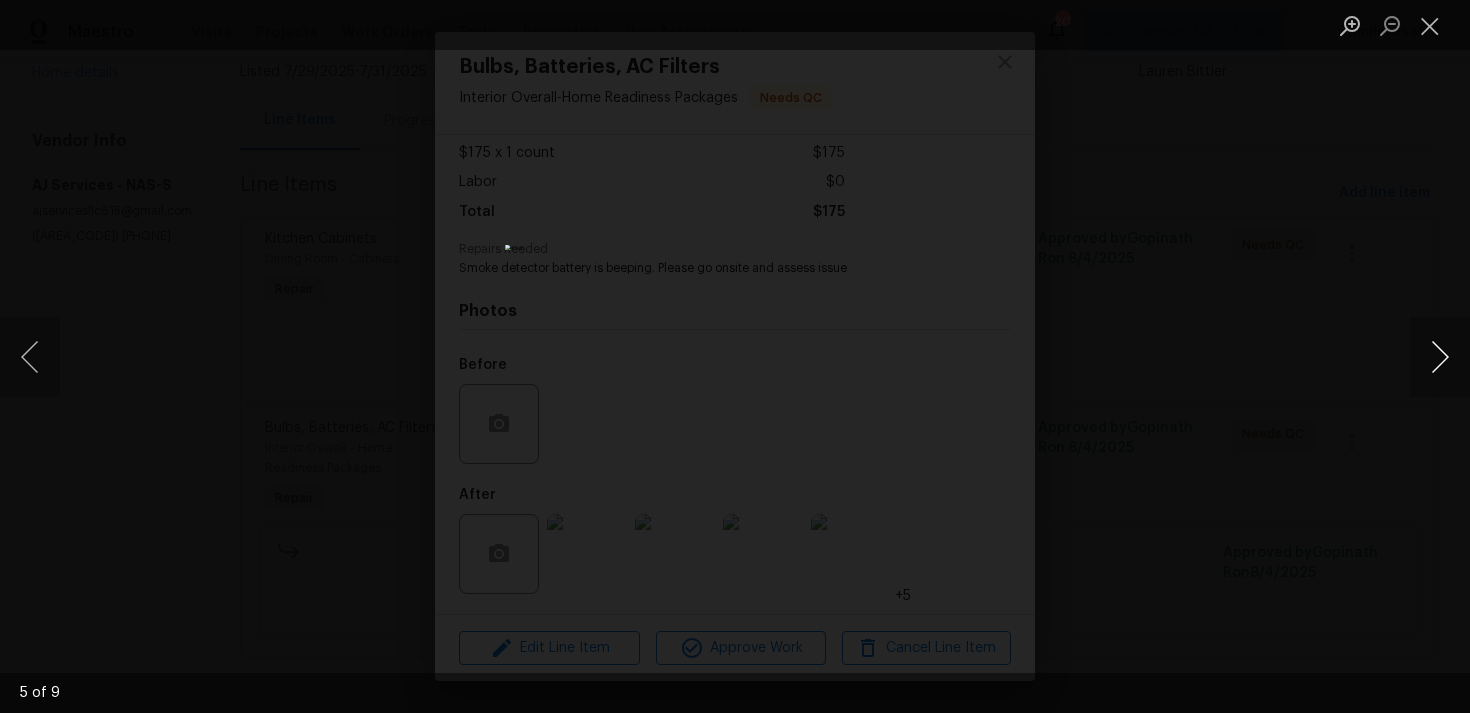 click at bounding box center [1440, 357] 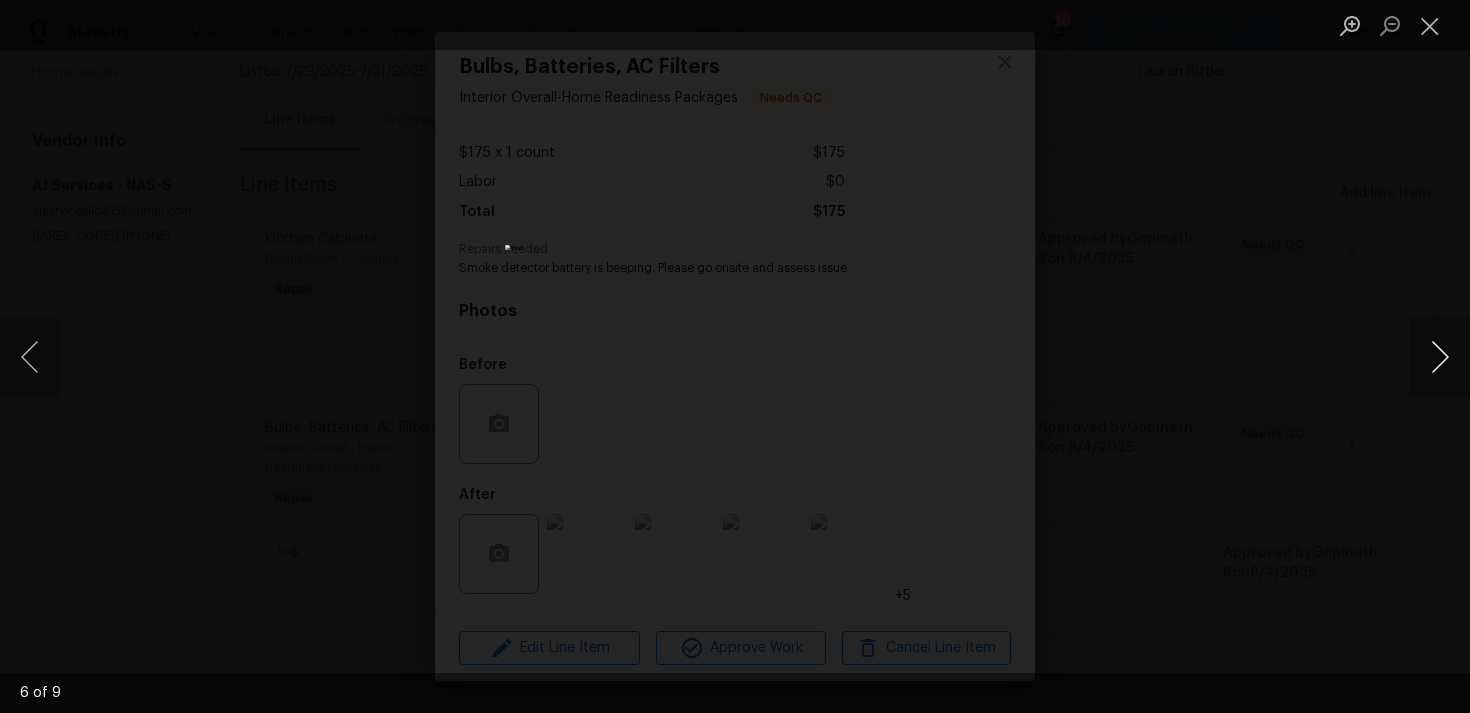 click at bounding box center (1440, 357) 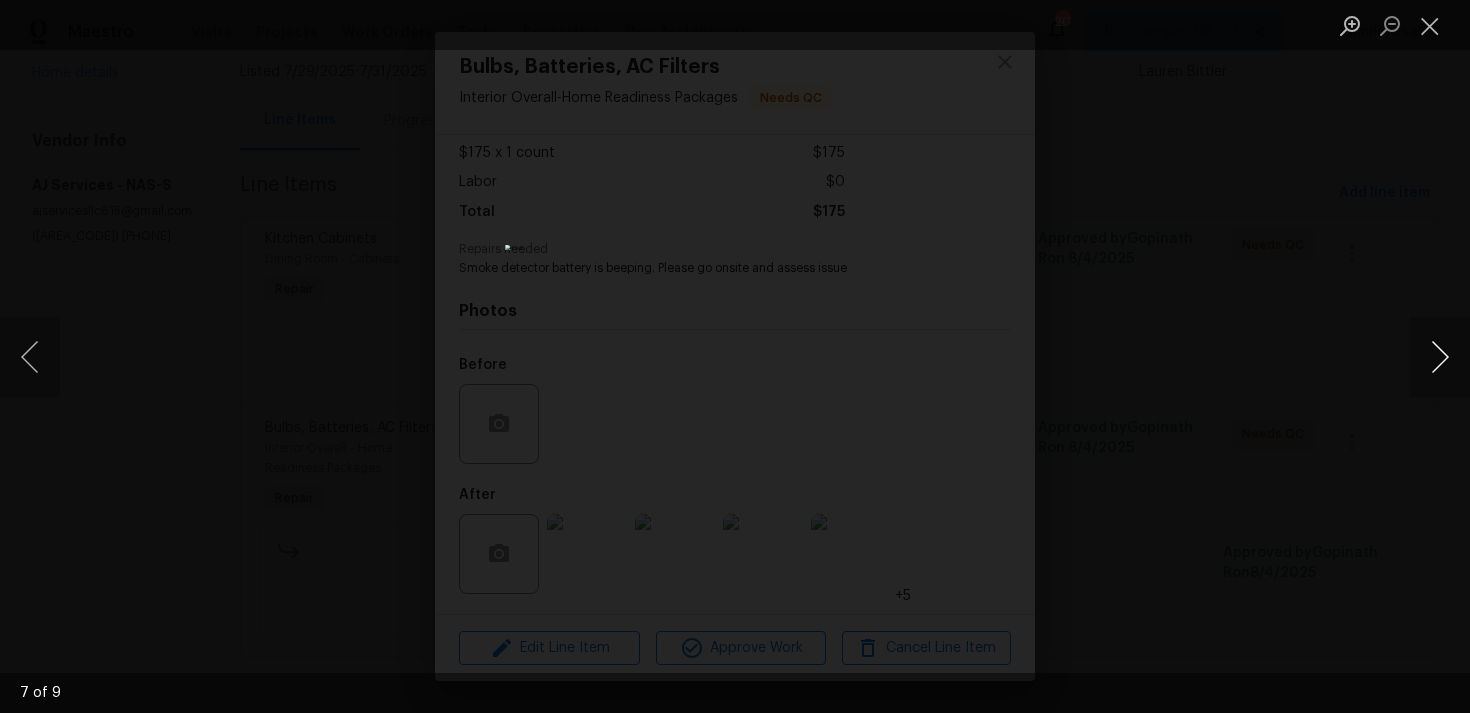 click at bounding box center [1440, 357] 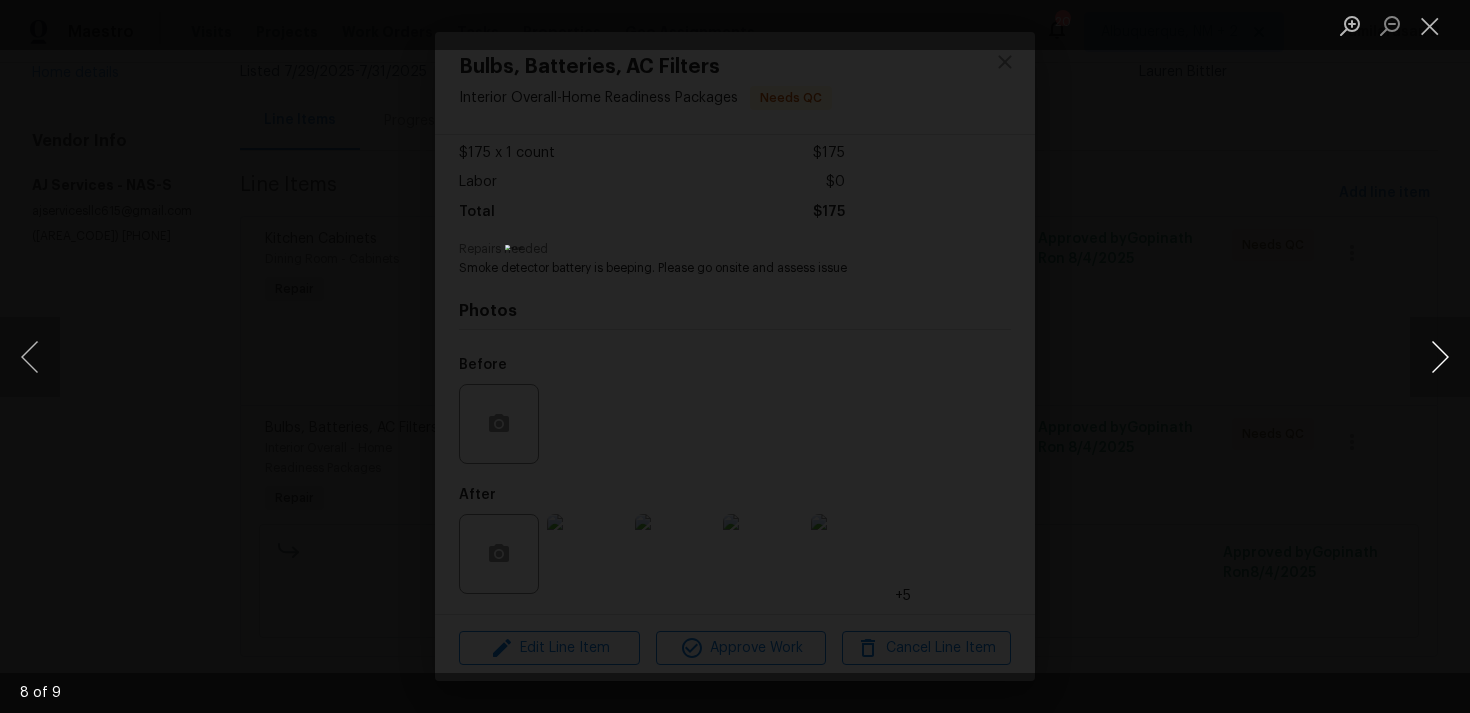 click at bounding box center [1440, 357] 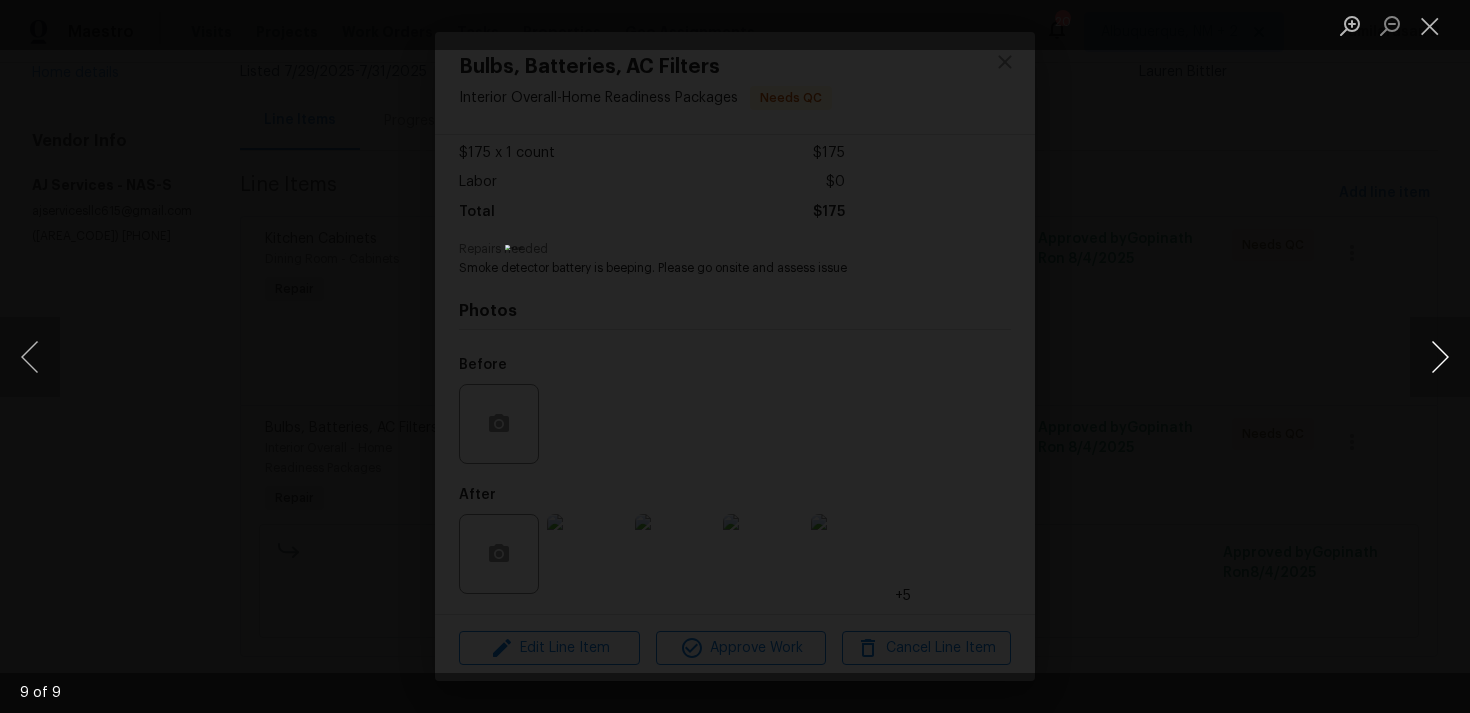 click at bounding box center (1440, 357) 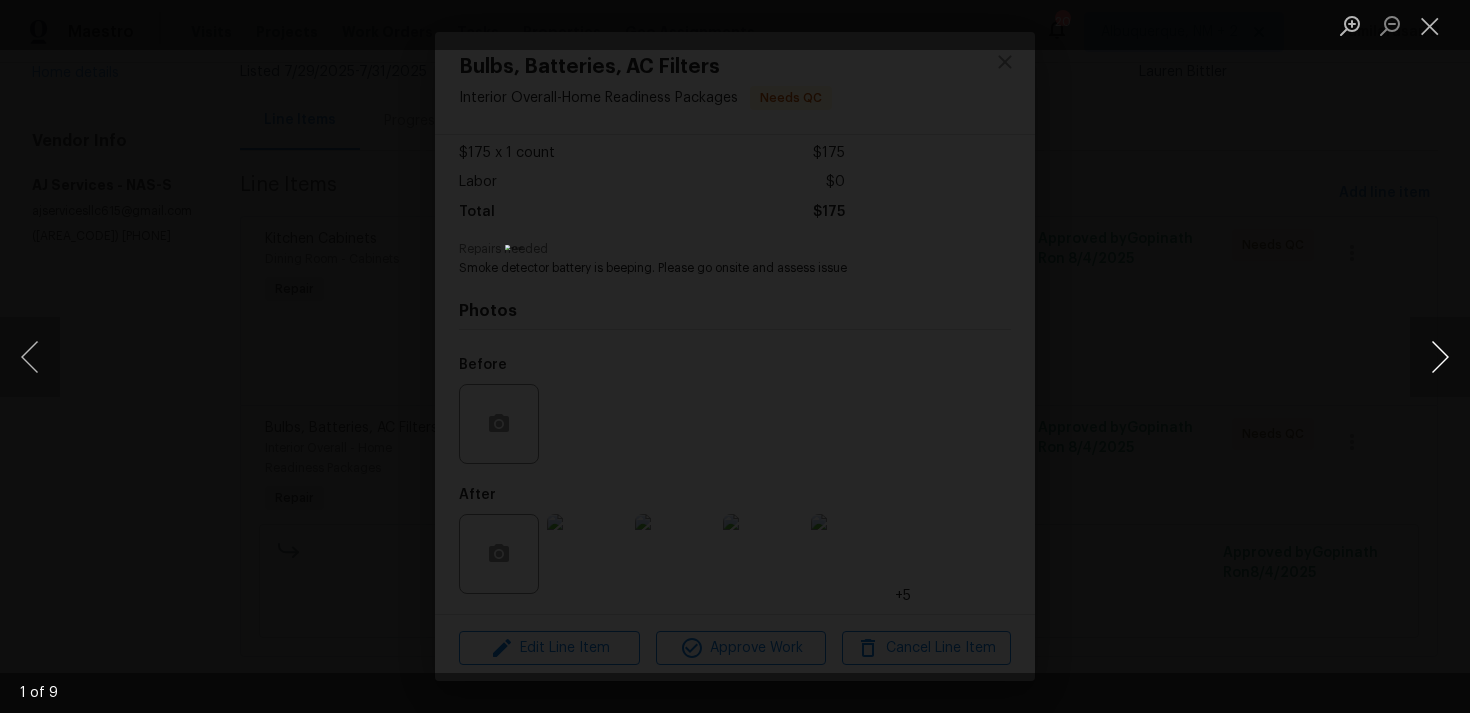 click at bounding box center (1440, 357) 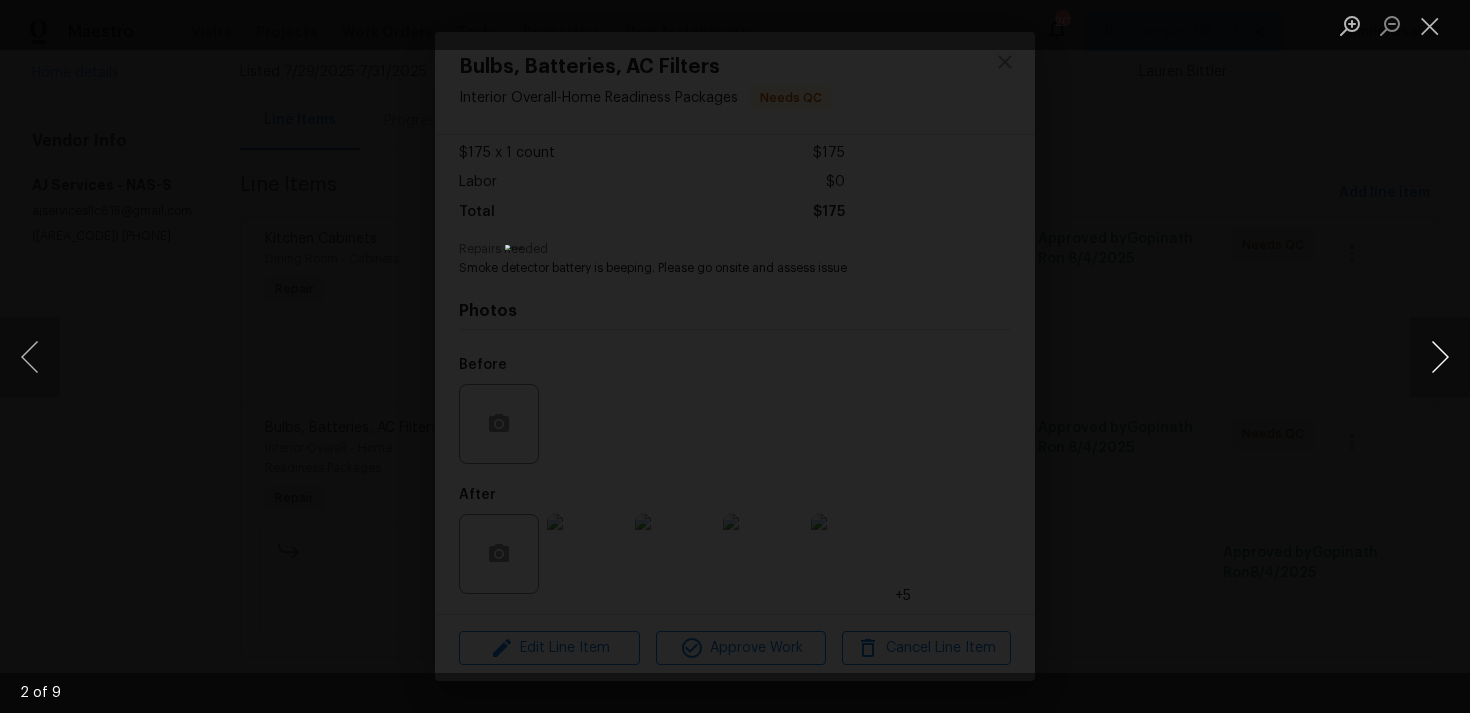 click at bounding box center (1440, 357) 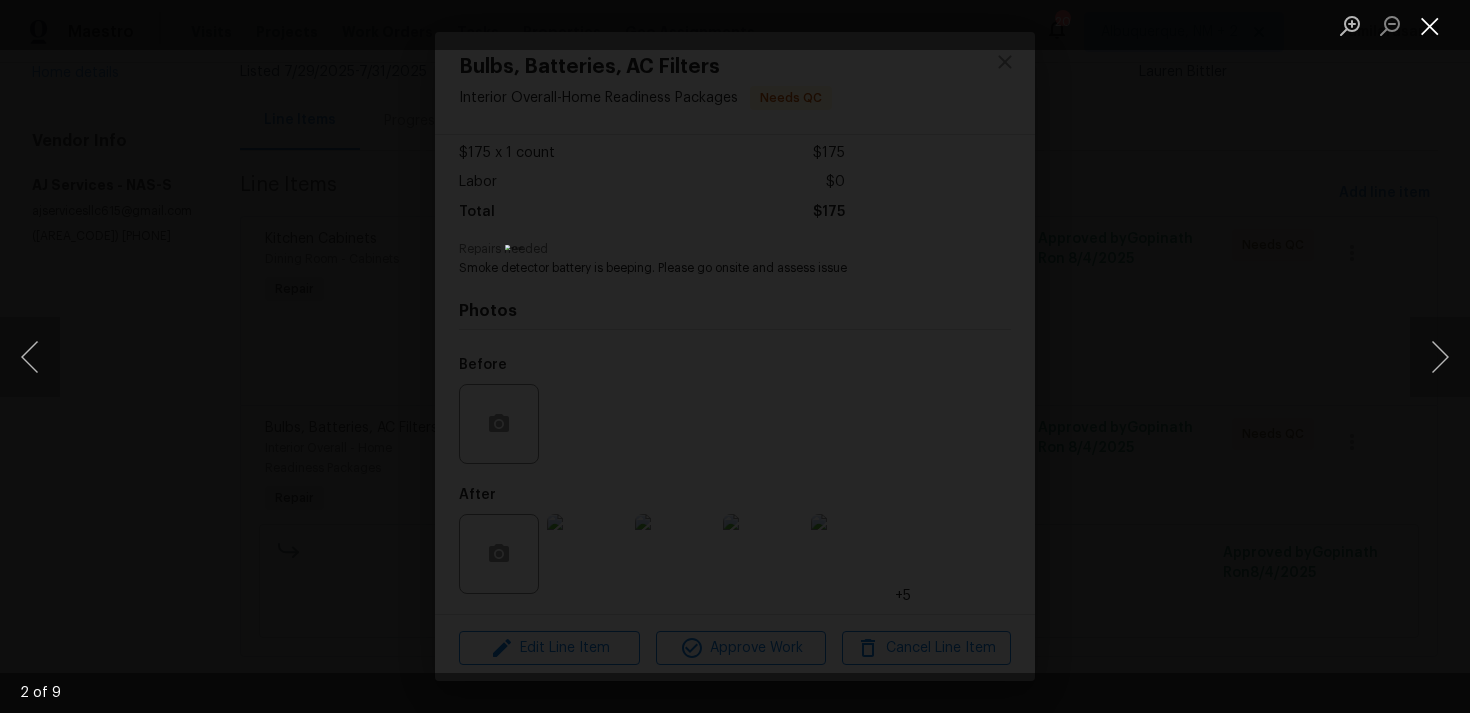click at bounding box center (1430, 25) 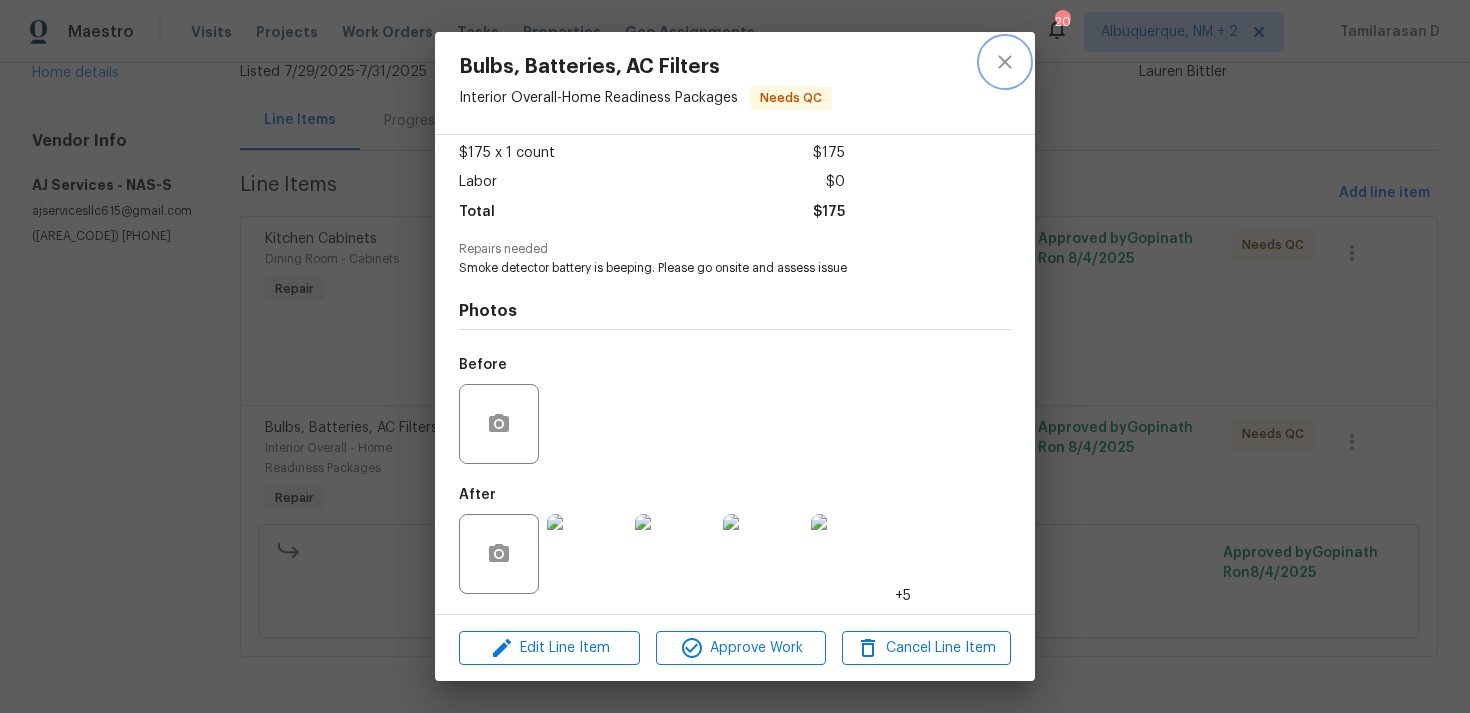 click at bounding box center (1005, 62) 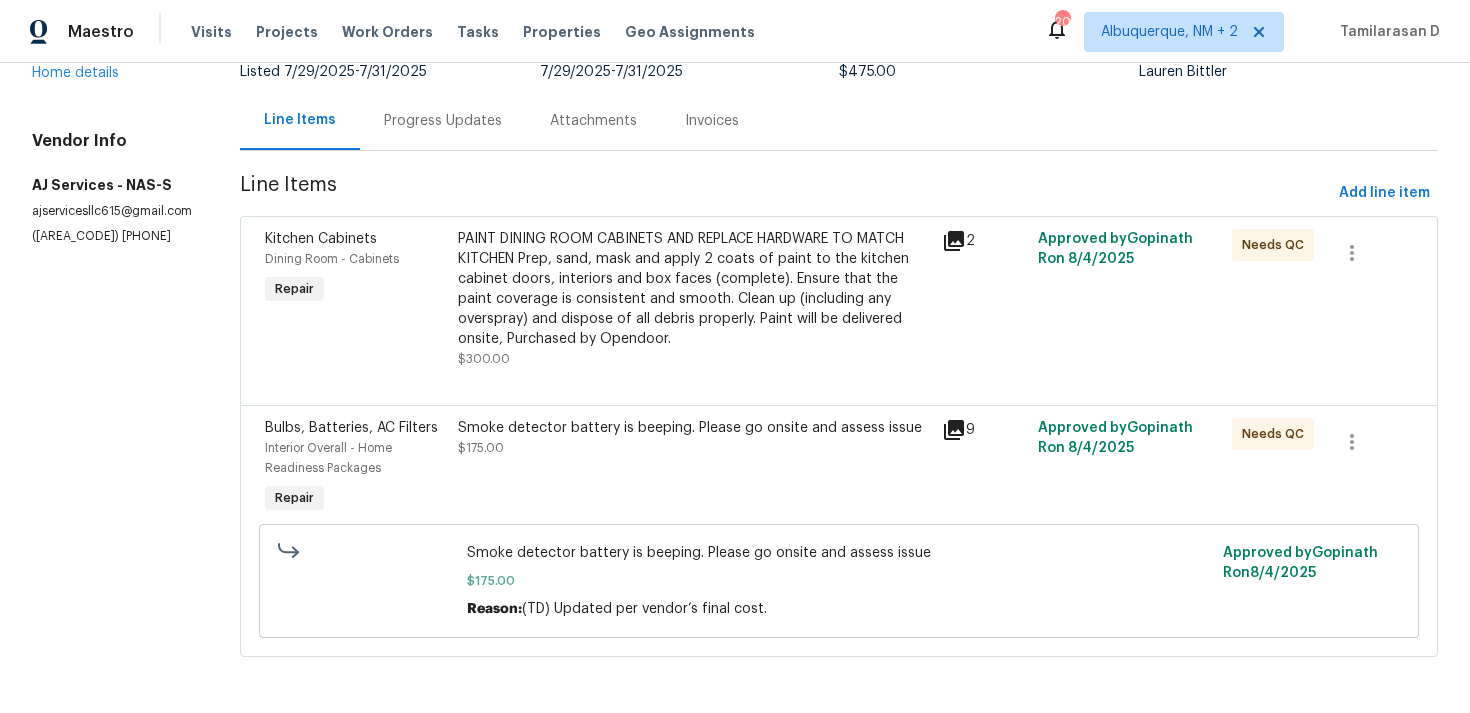click on "AJ Services - NAS-S Needs QC Reference:   1CG90HQD64RF1-44e1334ee Project Listed   7/29/2025  -  7/31/2025 Work Order Timeline 7/29/2025  -  7/31/2025 Total Budget $475.00 Assigned HPM Lauren Bittler Line Items Progress Updates Attachments Invoices Line Items Add line item Kitchen Cabinets Dining Room - Cabinets Repair PAINT DINING ROOM CABINETS AND REPLACE HARDWARE TO MATCH KITCHEN Prep, sand, mask and apply 2 coats of paint to the kitchen cabinet doors, interiors and box faces (complete). Ensure that the paint coverage is consistent and smooth. Clean up (including any overspray) and dispose of all debris properly. Paint will be delivered onsite, Purchased by Opendoor. $300.00   2 Approved by  Gopinath R  on   8/4/2025 Needs QC Bulbs, Batteries, AC Filters Interior Overall - Home Readiness Packages Repair Smoke detector battery is beeping. Please go onsite and assess issue $175.00   9 Approved by  Gopinath R  on   8/4/2025 Needs QC Smoke detector battery is beeping. Please go onsite and assess issue $175.00" at bounding box center [839, 304] 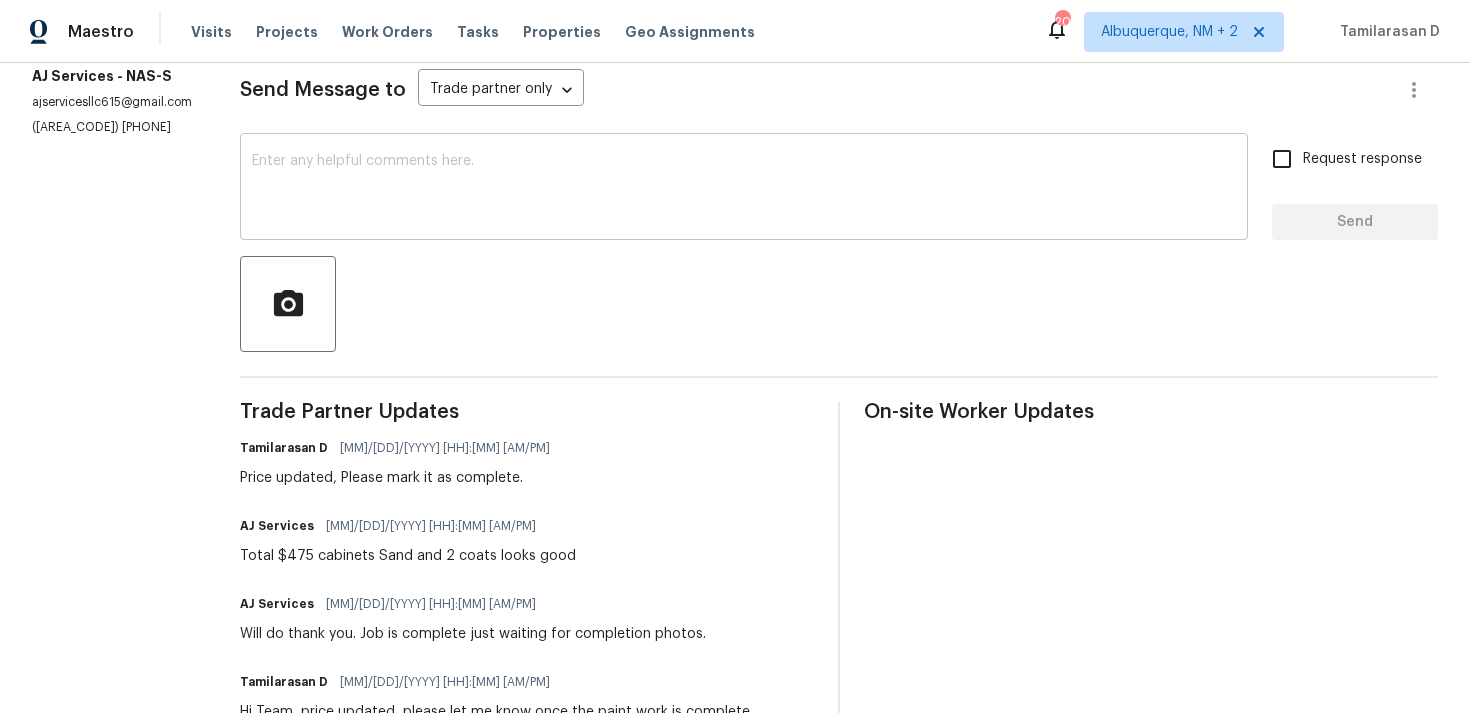 scroll, scrollTop: 192, scrollLeft: 0, axis: vertical 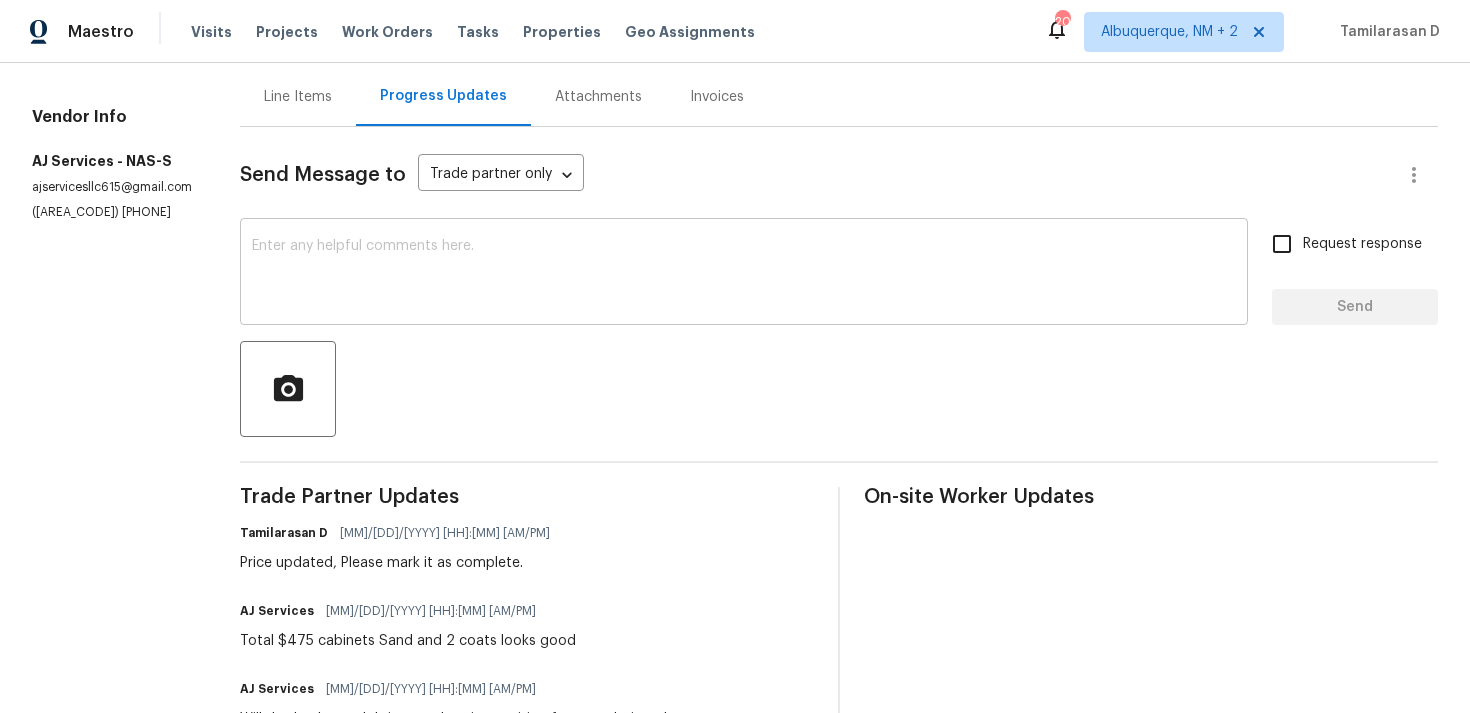 click at bounding box center [744, 274] 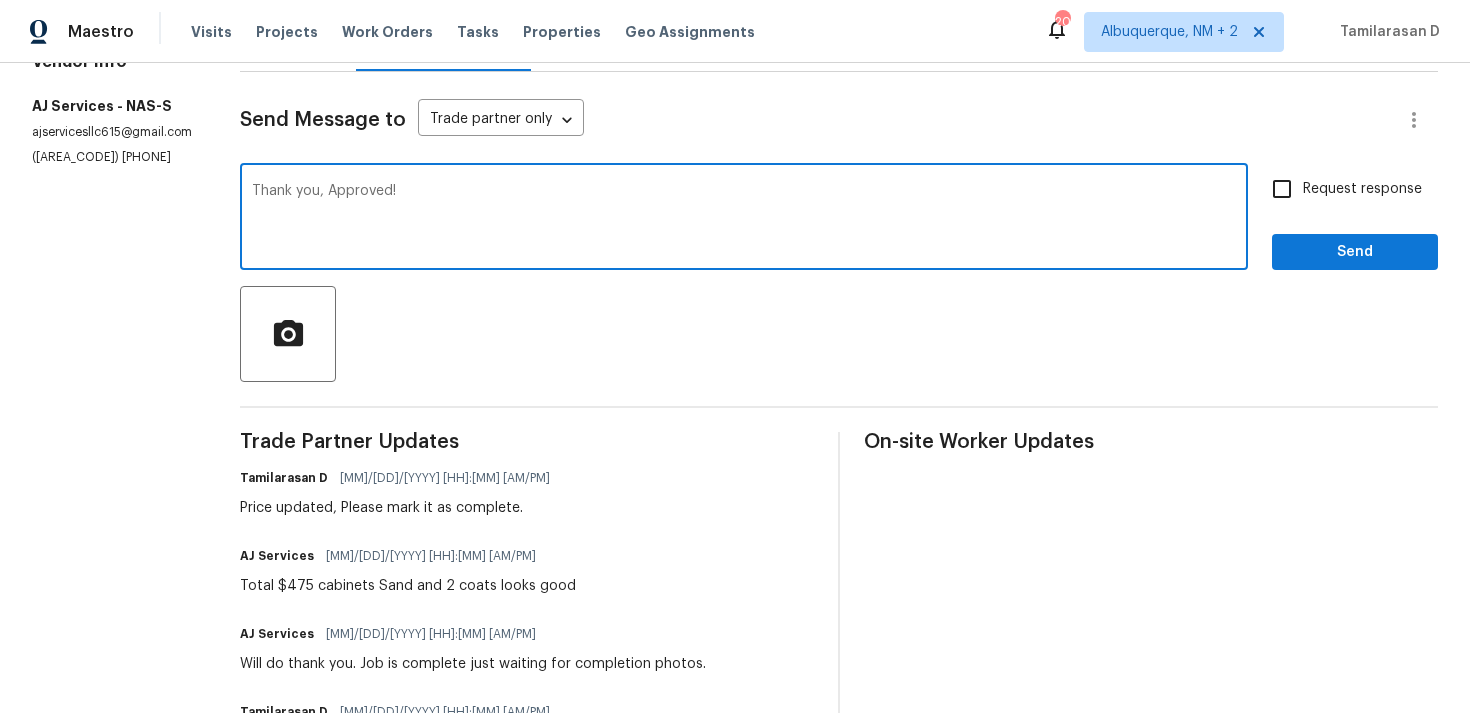 scroll, scrollTop: 270, scrollLeft: 0, axis: vertical 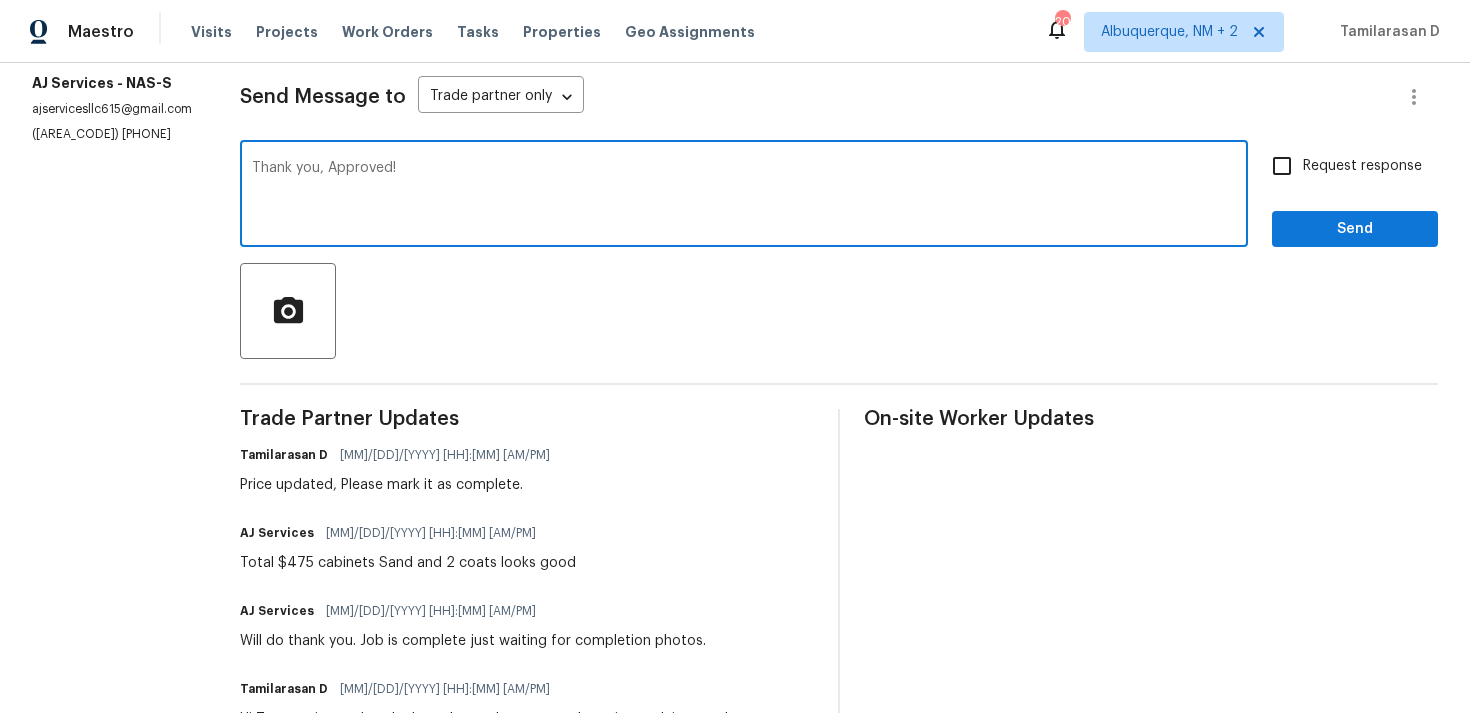 type on "Thank you, Approved!" 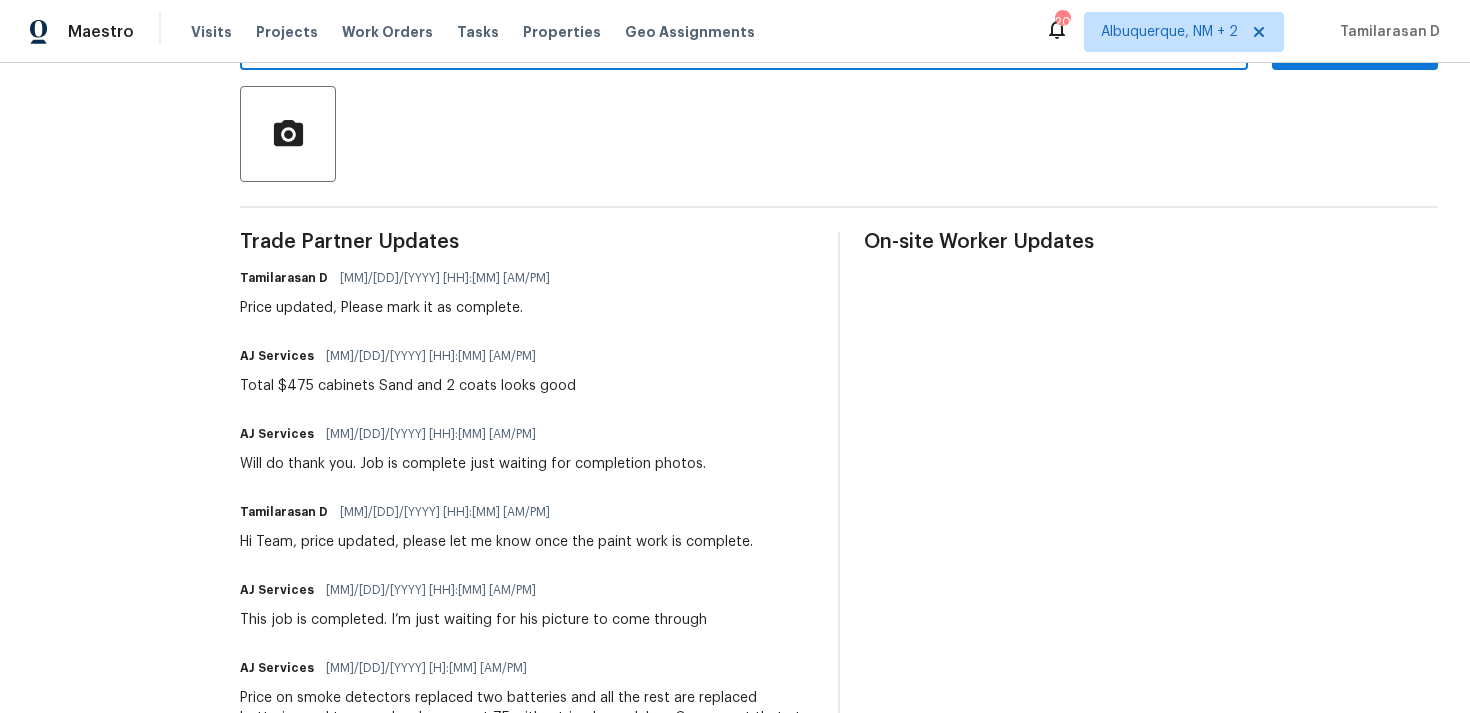 scroll, scrollTop: 236, scrollLeft: 0, axis: vertical 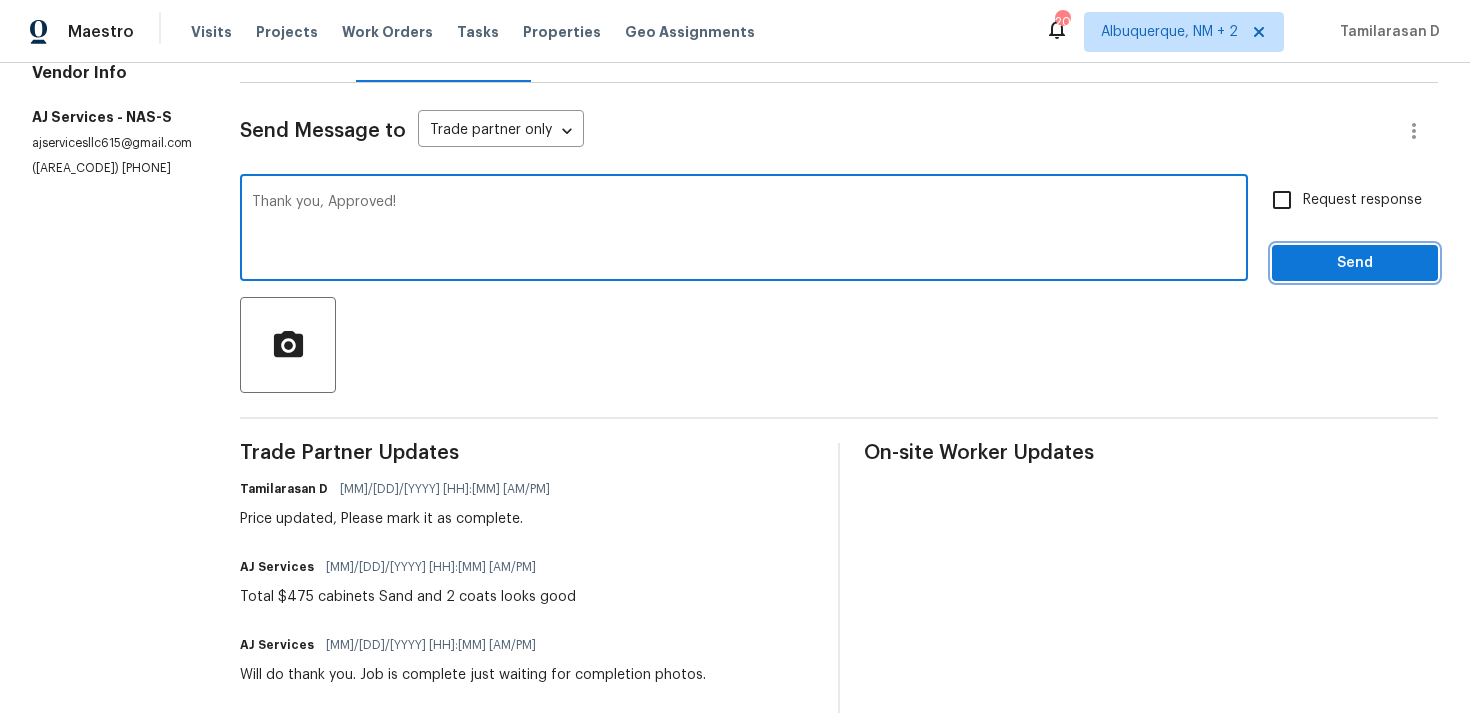 click on "Send" at bounding box center (1355, 263) 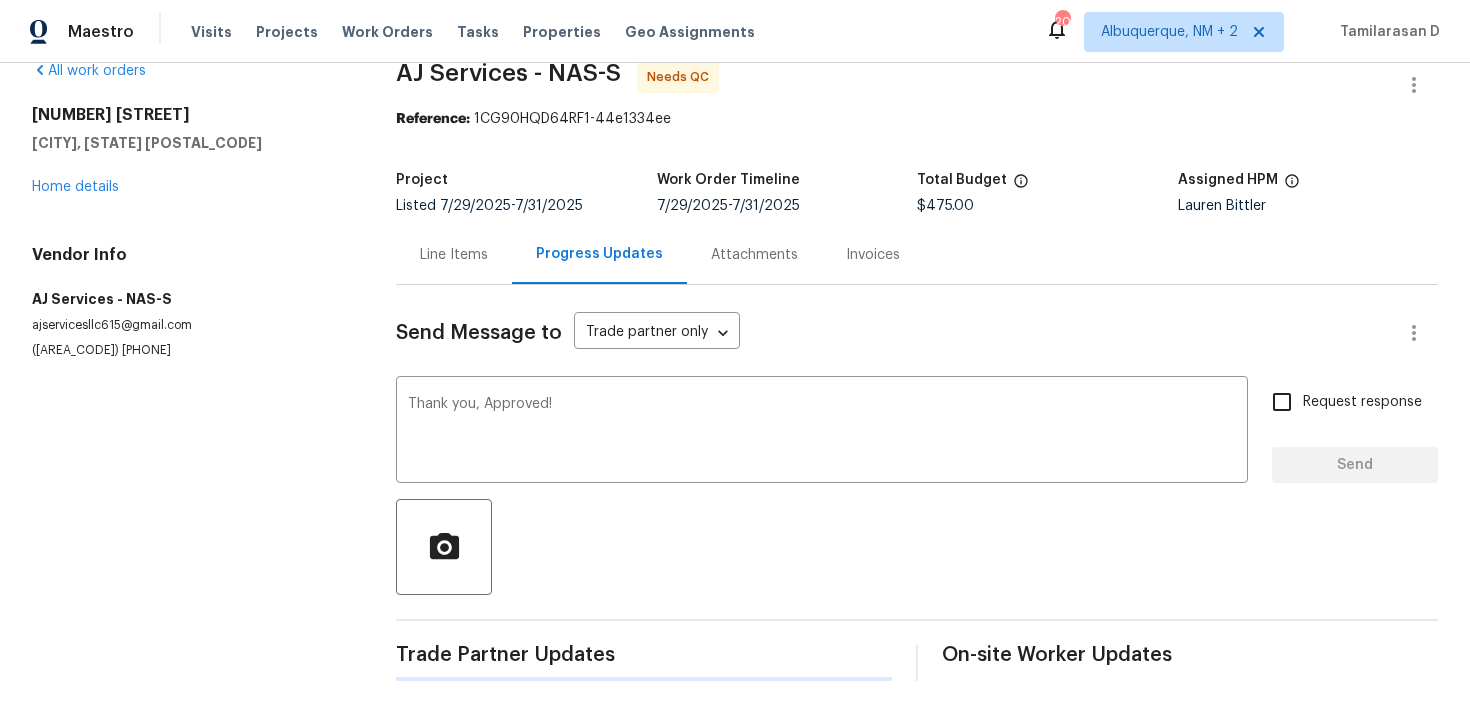 type 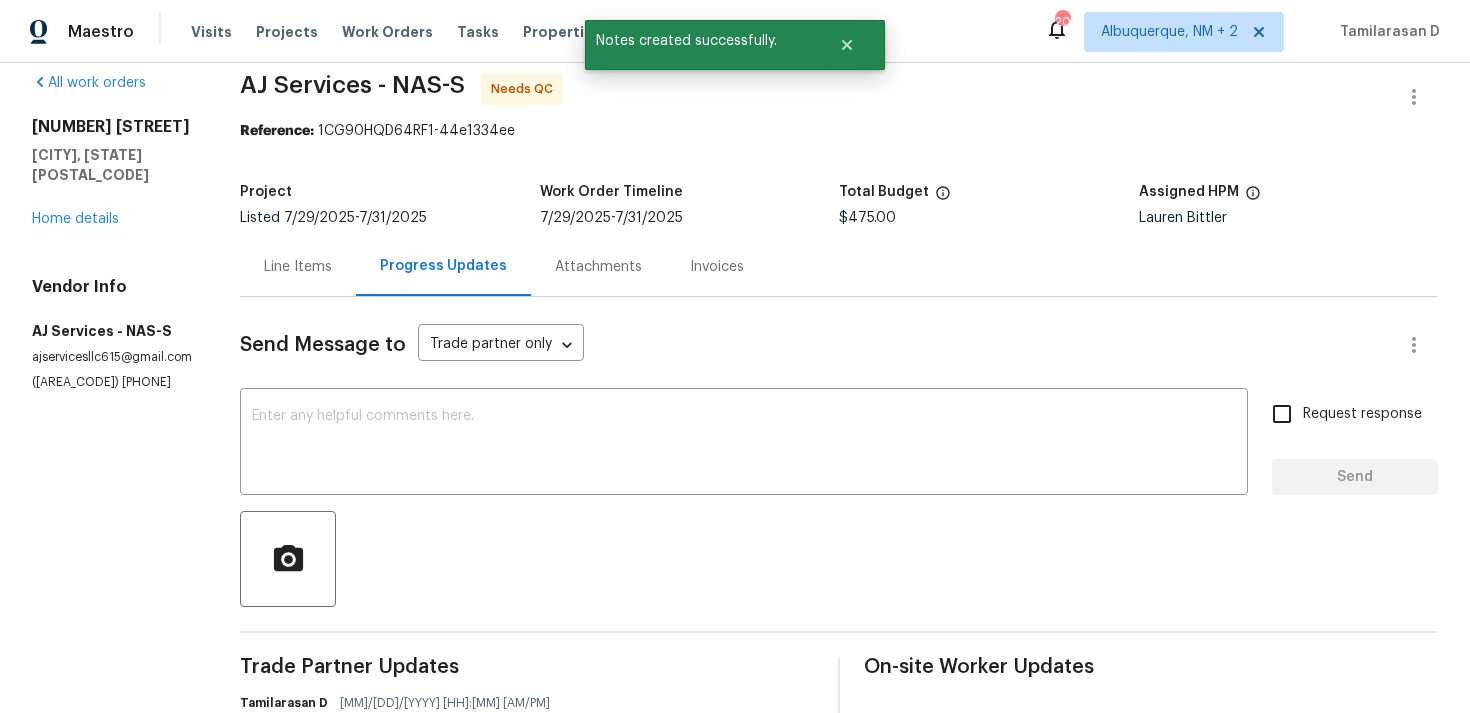 scroll, scrollTop: 0, scrollLeft: 0, axis: both 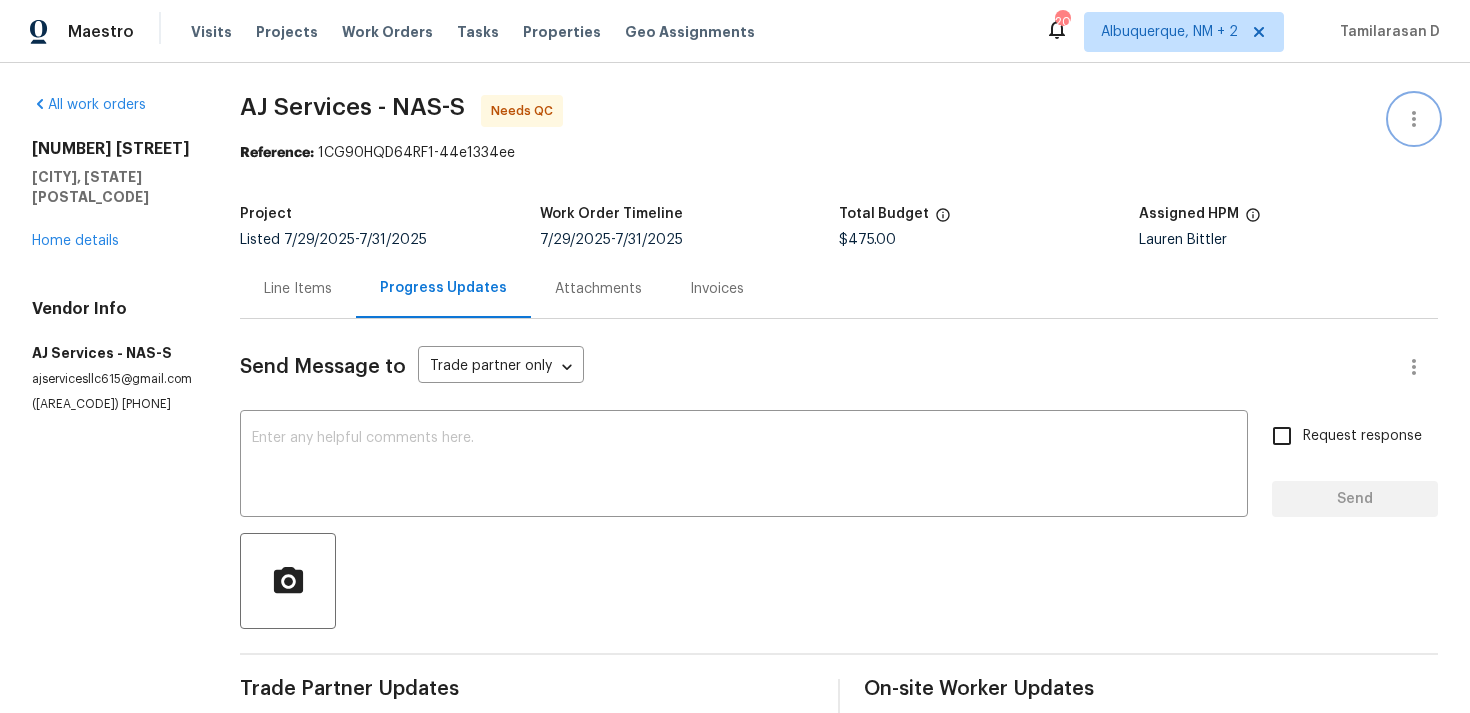 click 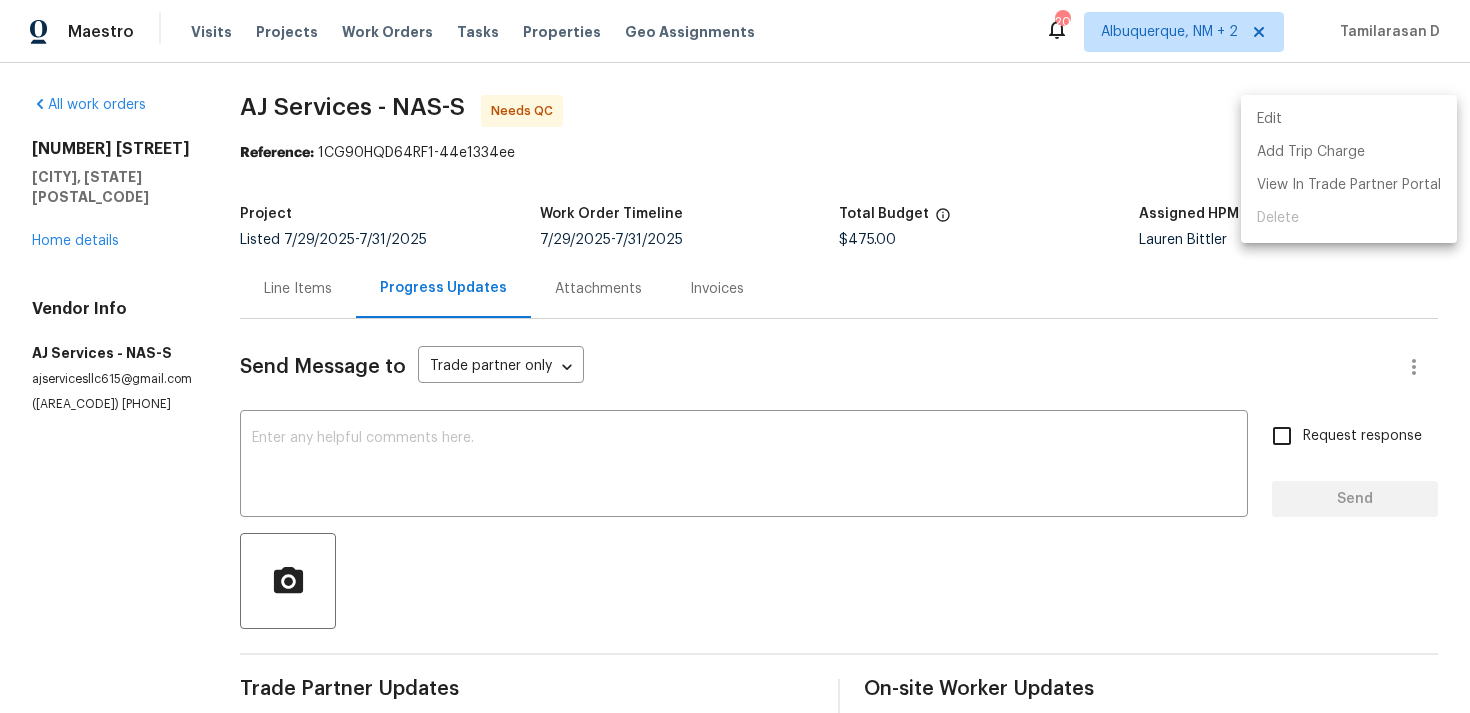 click on "Edit" at bounding box center (1349, 119) 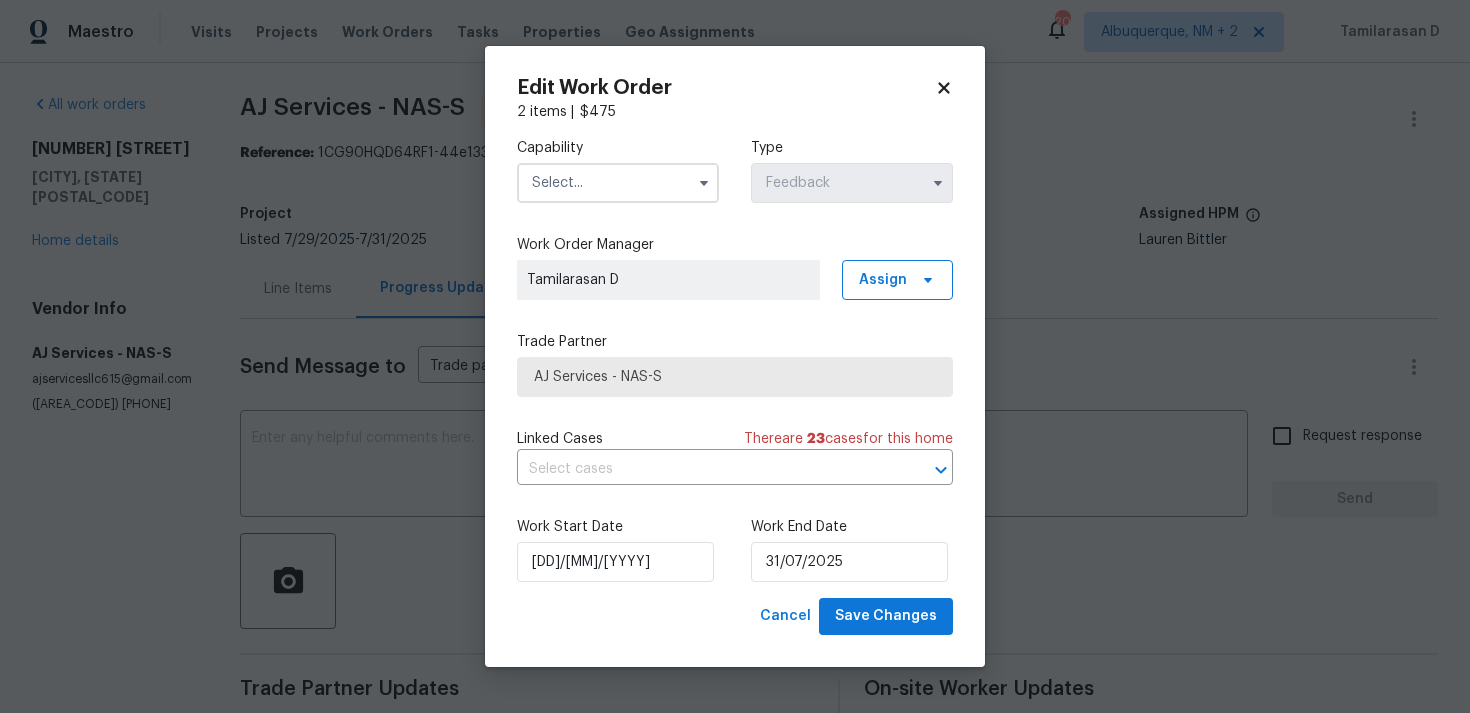 click at bounding box center (618, 183) 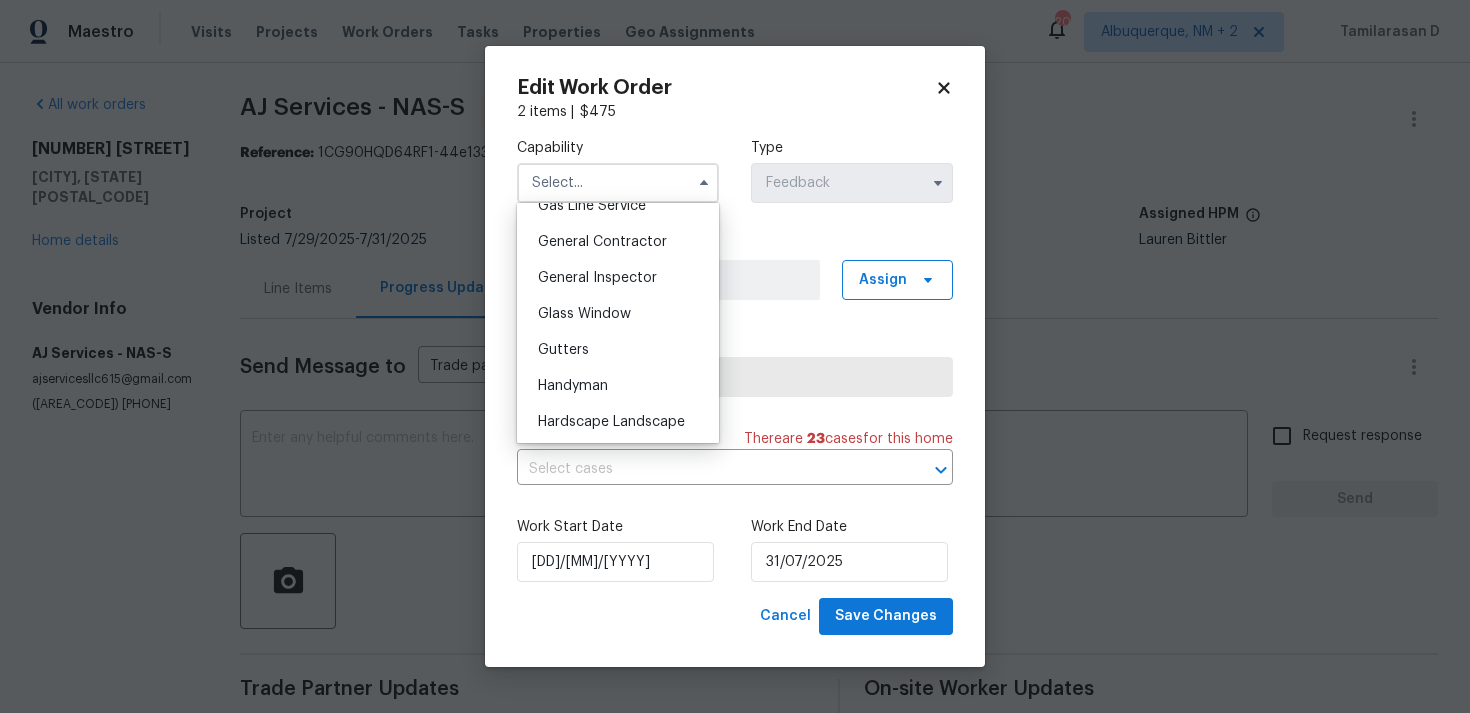 scroll, scrollTop: 985, scrollLeft: 0, axis: vertical 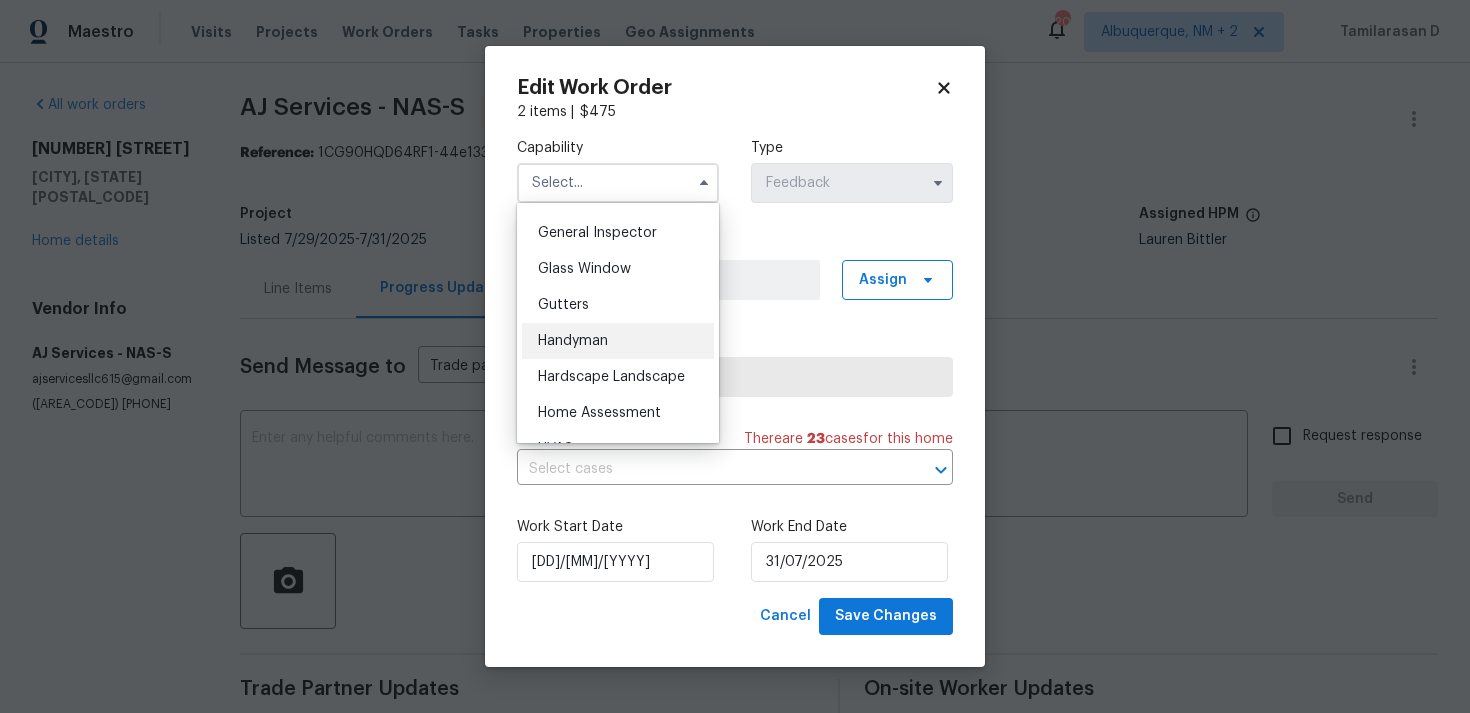 click on "Handyman" at bounding box center [573, 341] 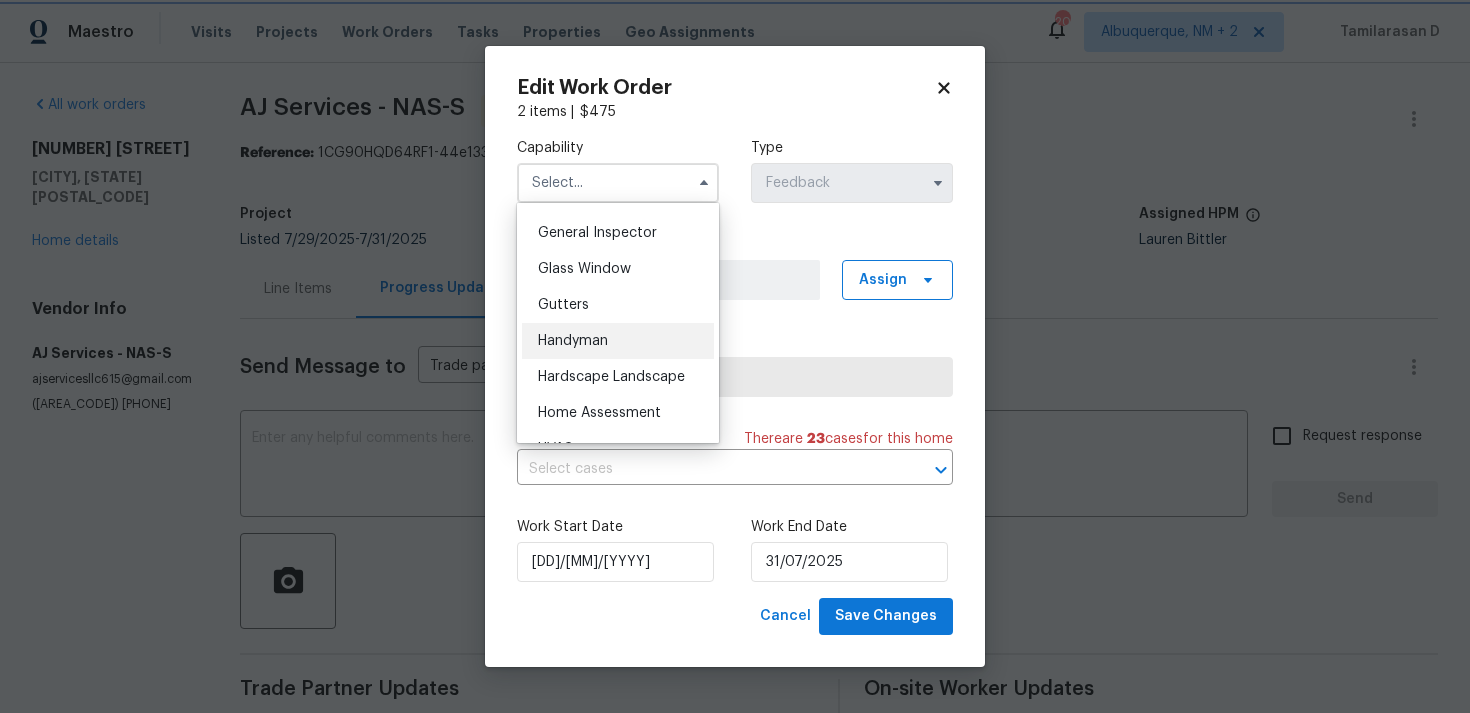 type on "Handyman" 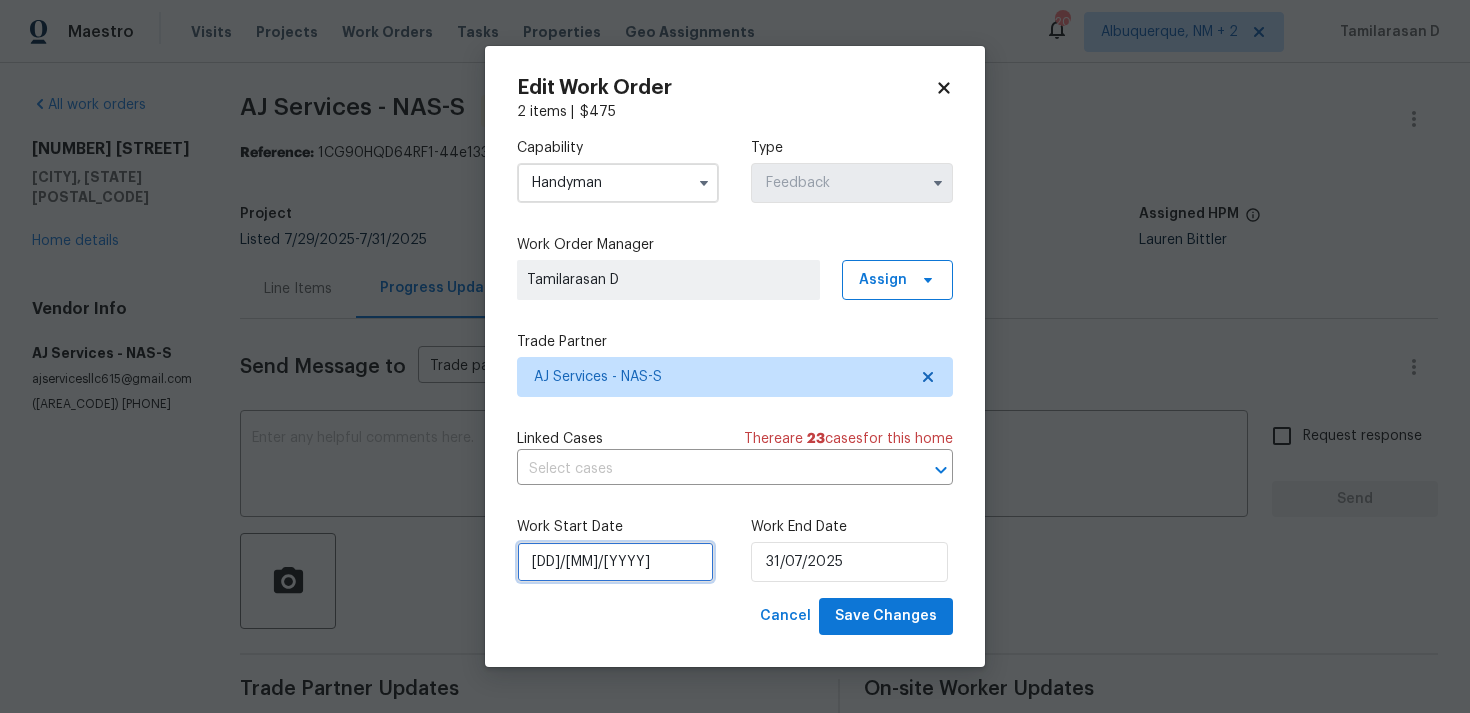 click on "29/07/2025" at bounding box center [615, 562] 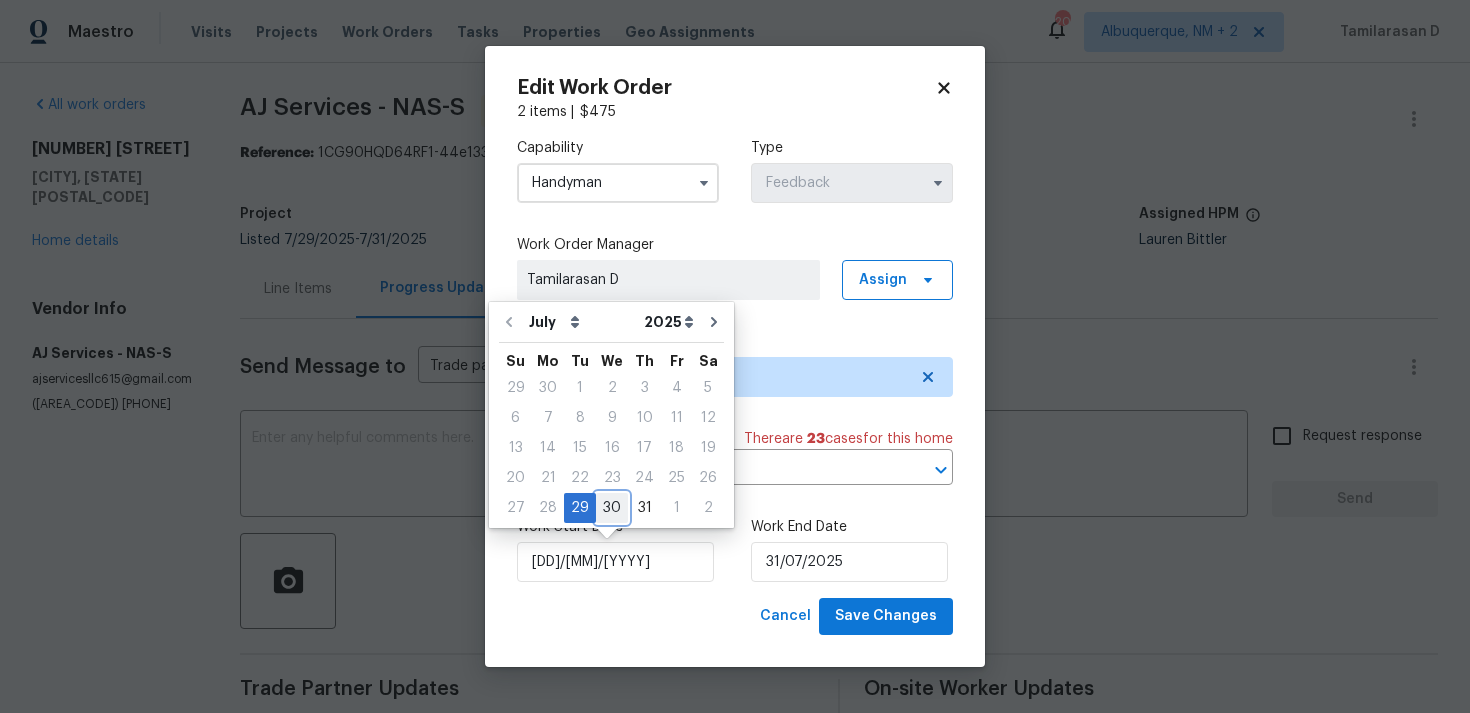 click on "30" at bounding box center [612, 508] 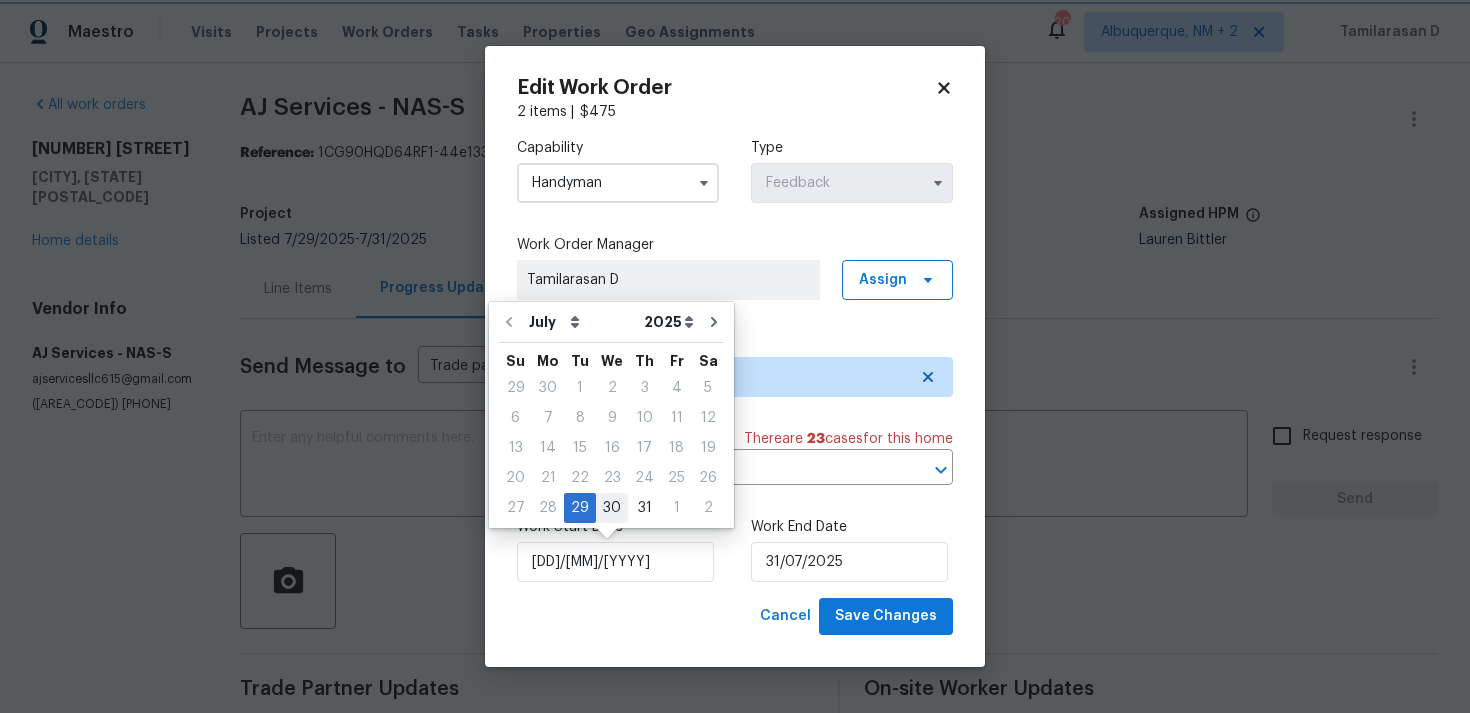 type on "30/07/2025" 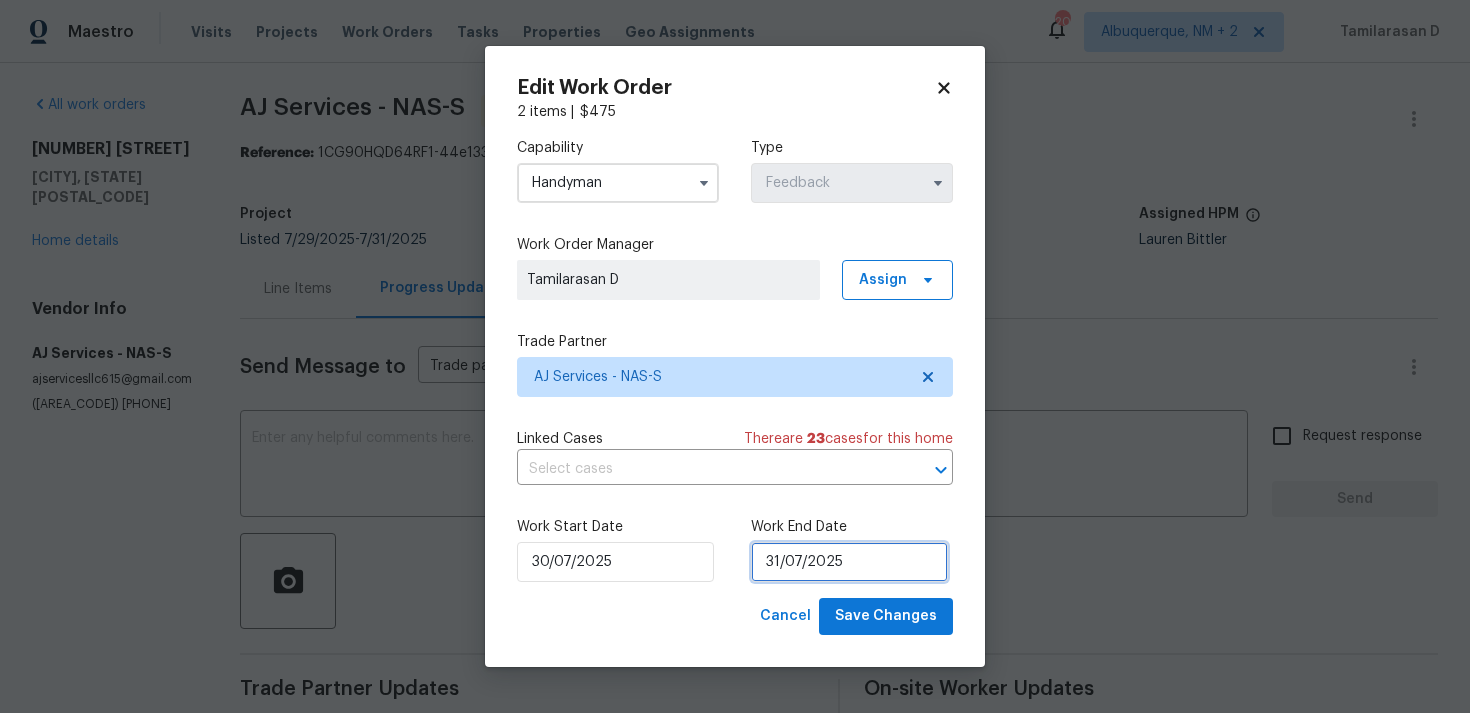 click on "31/07/2025" at bounding box center (849, 562) 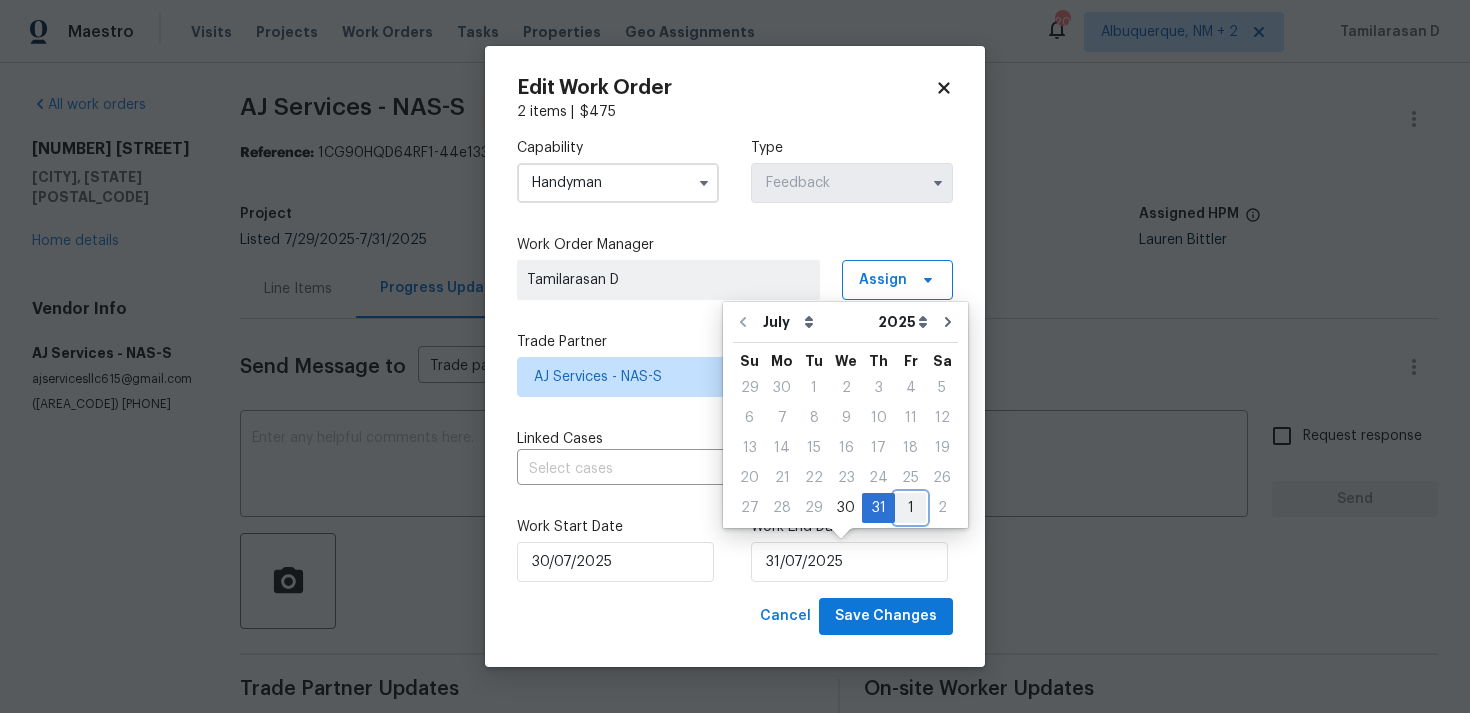 click on "1" at bounding box center (910, 508) 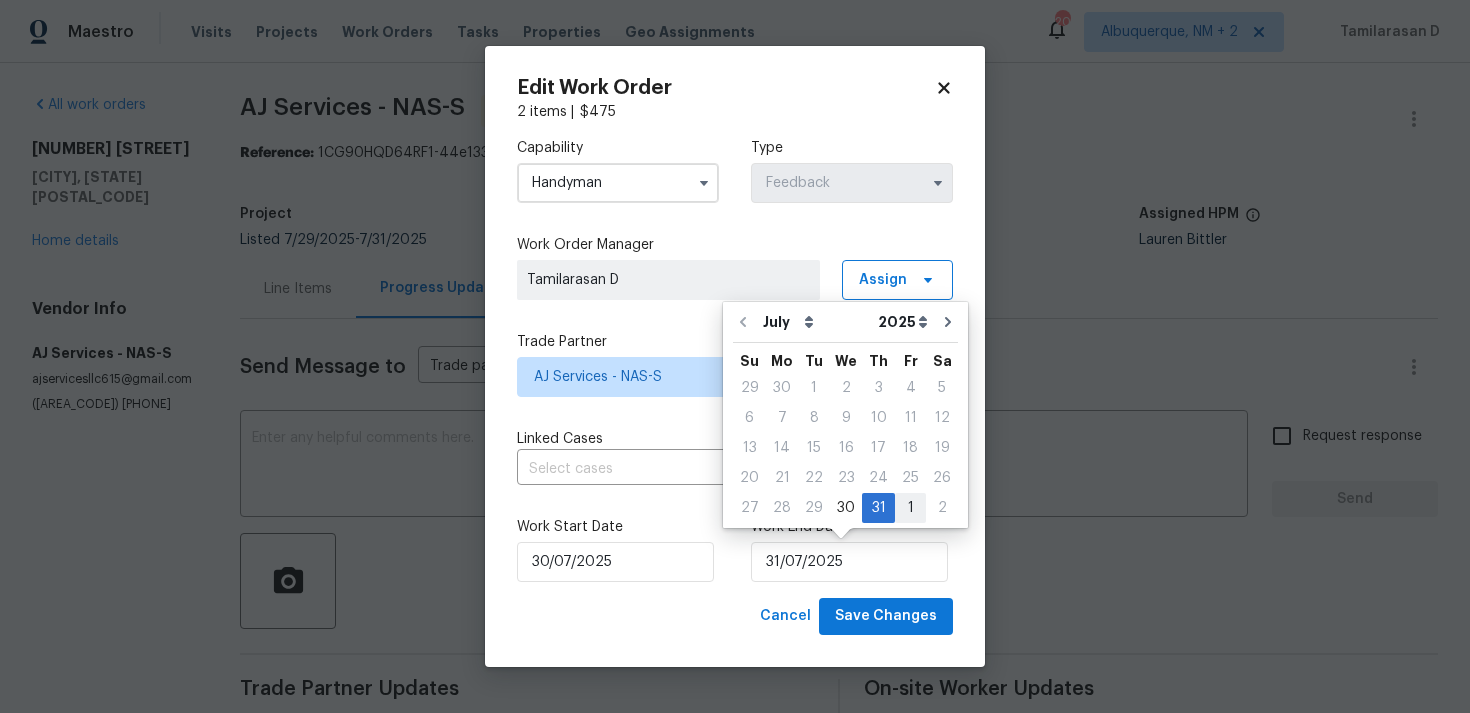type on "01/08/2025" 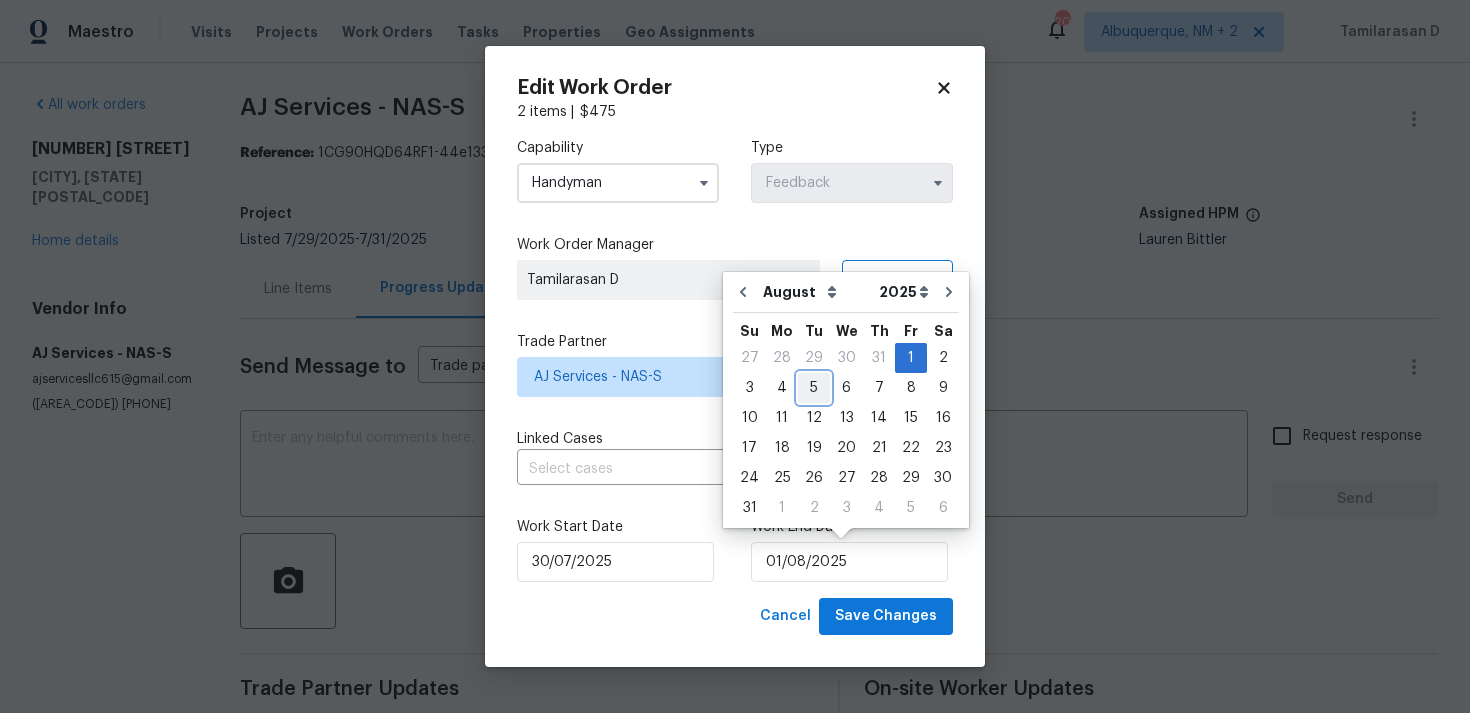 click on "5" at bounding box center [814, 388] 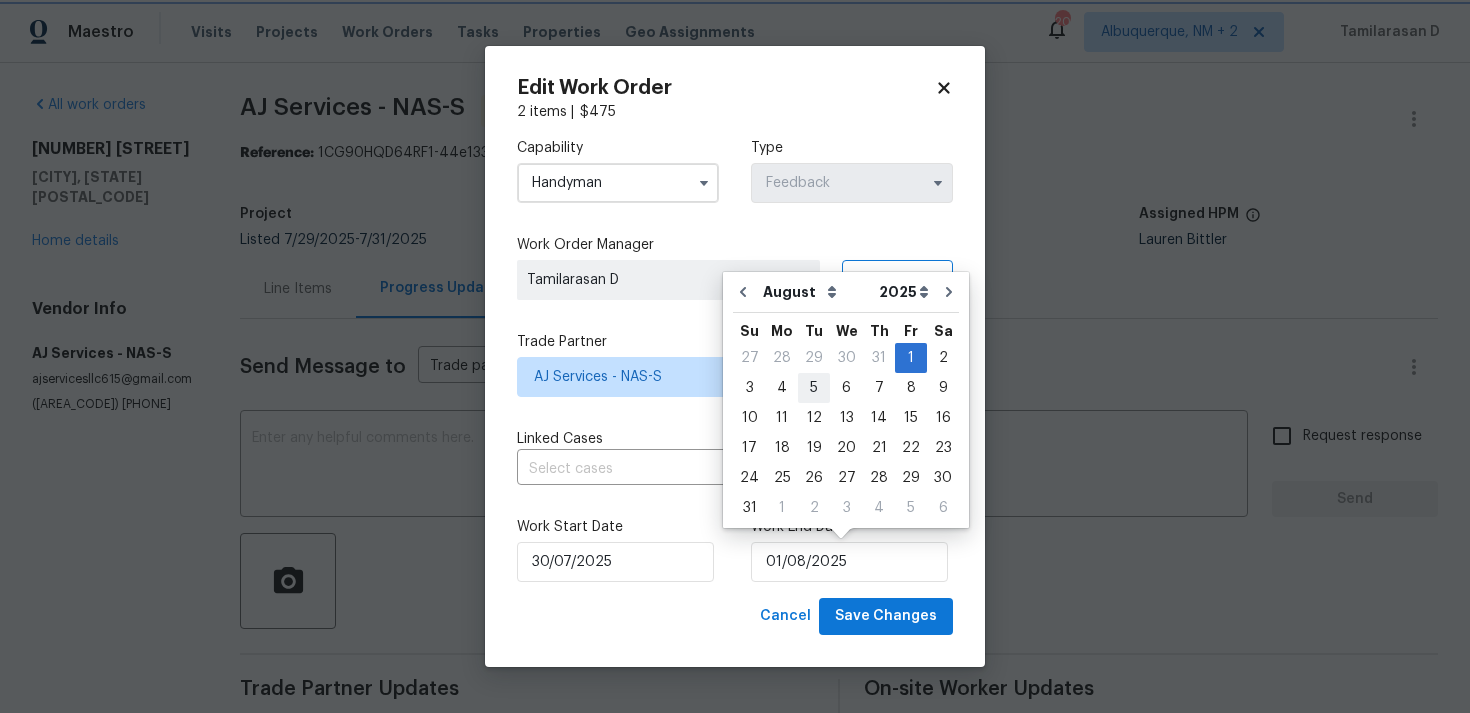 type on "05/08/2025" 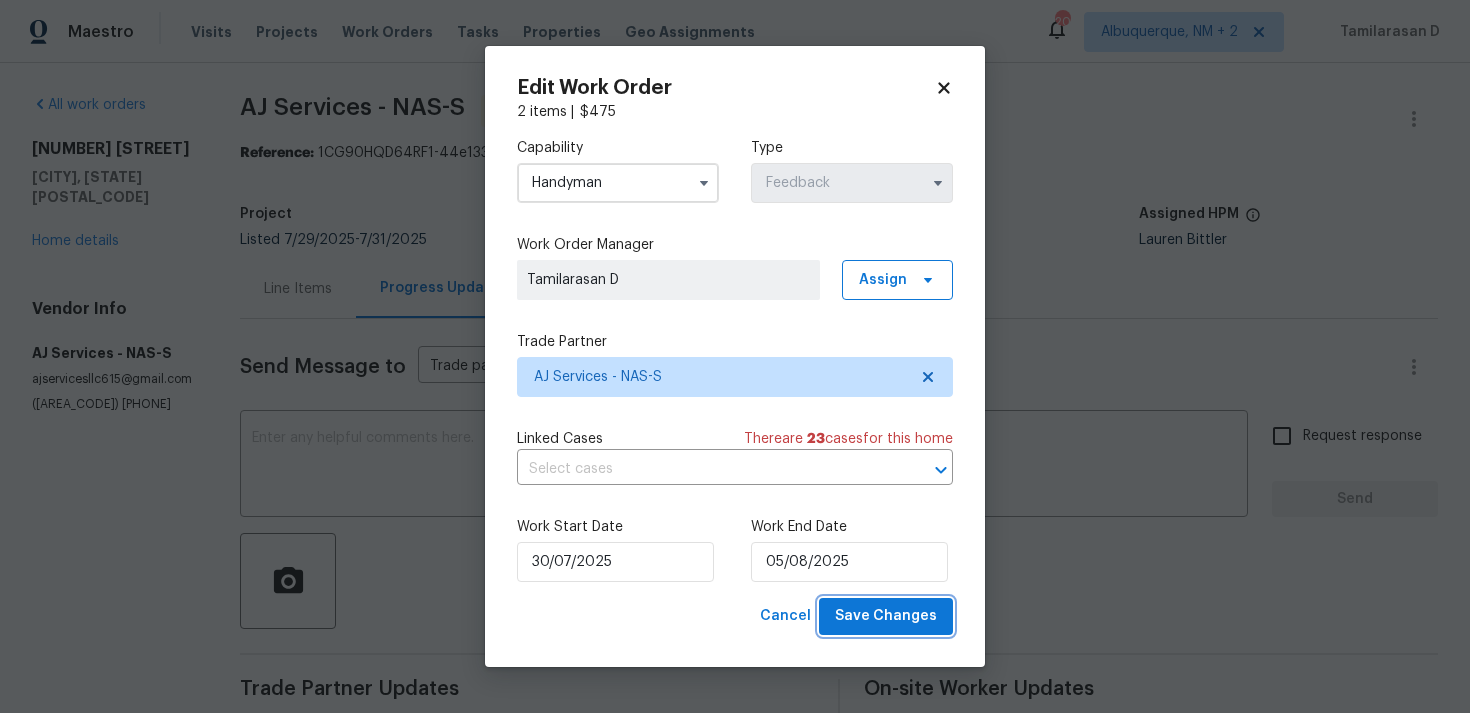 click on "Save Changes" at bounding box center [886, 616] 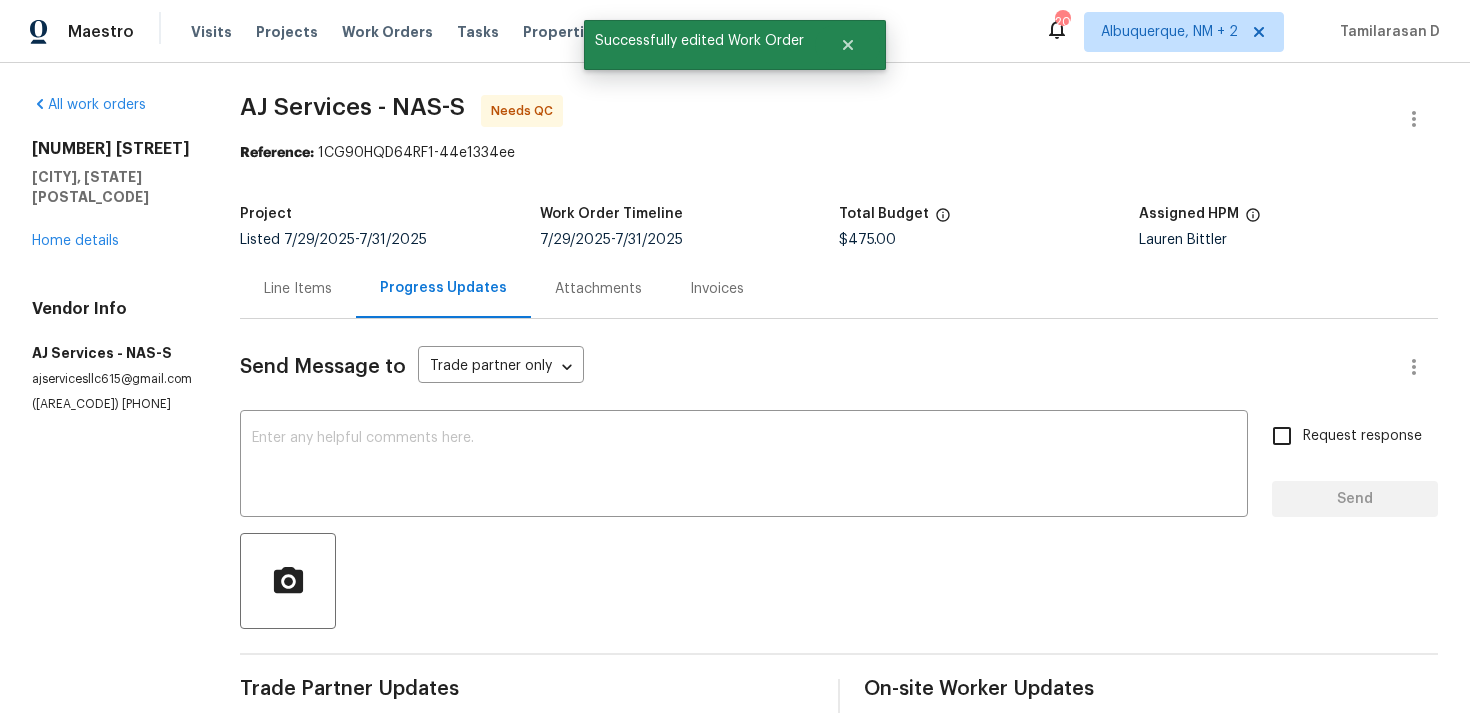 click on "Line Items" at bounding box center [298, 289] 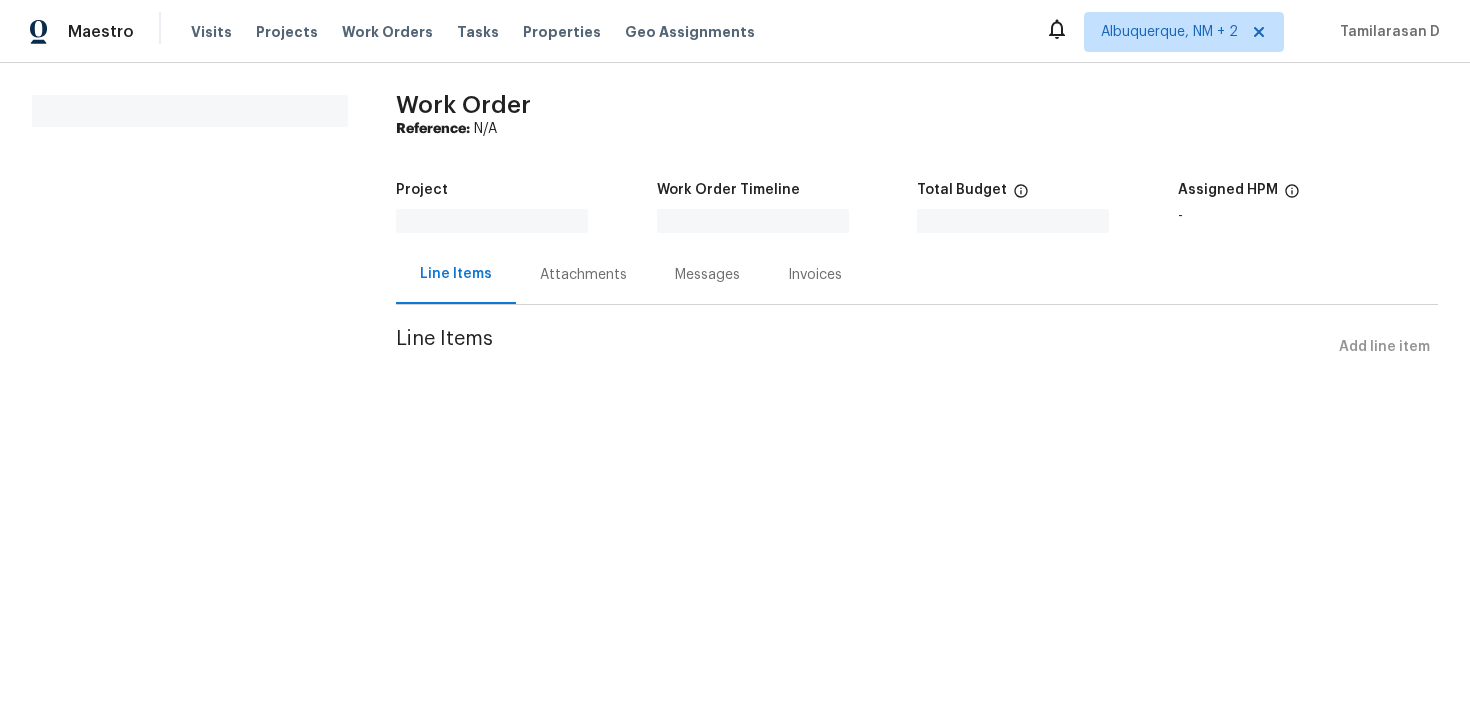scroll, scrollTop: 0, scrollLeft: 0, axis: both 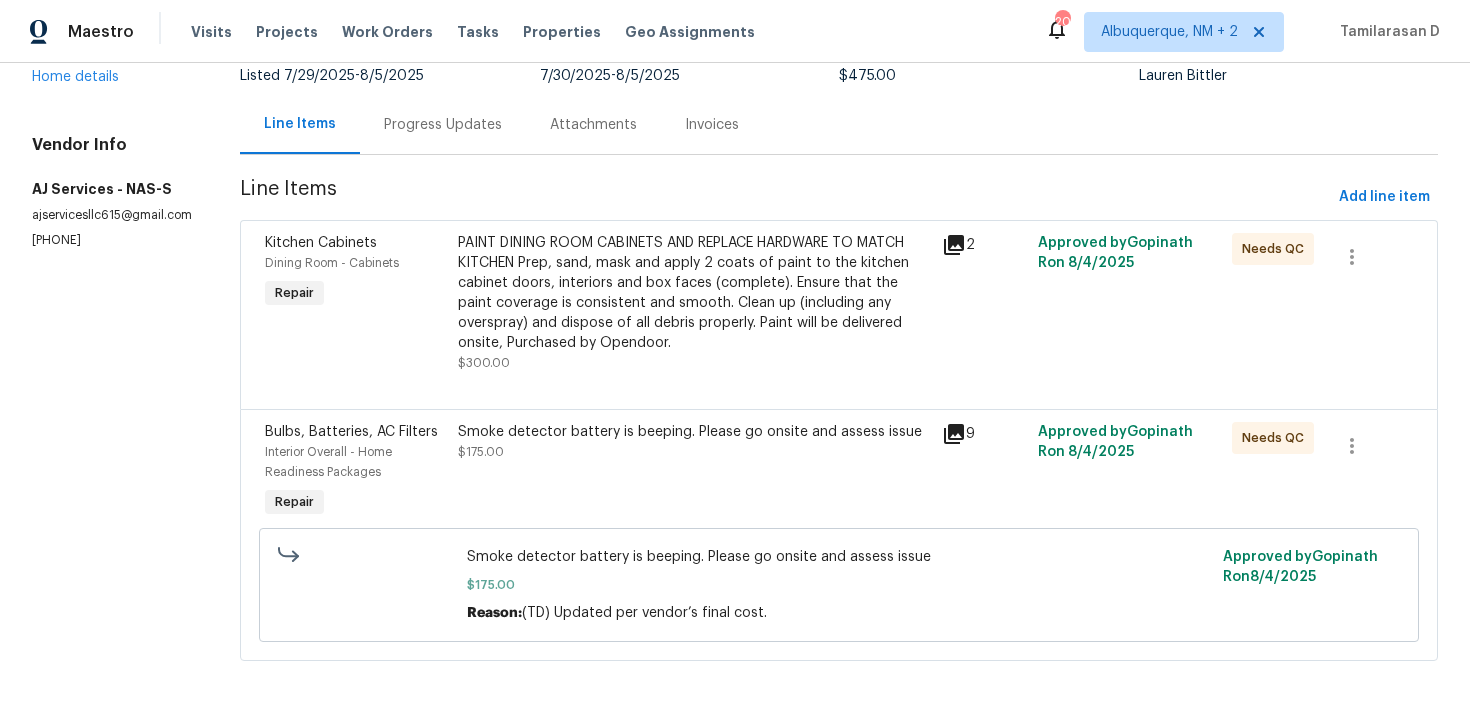 click on "PAINT DINING ROOM CABINETS AND REPLACE HARDWARE TO MATCH KITCHEN Prep, sand, mask and apply 2 coats of paint to the kitchen cabinet doors, interiors and box faces (complete). Ensure that the paint coverage is consistent and smooth. Clean up (including any overspray) and dispose of all debris properly. Paint will be delivered onsite, Purchased by Opendoor." at bounding box center [693, 293] 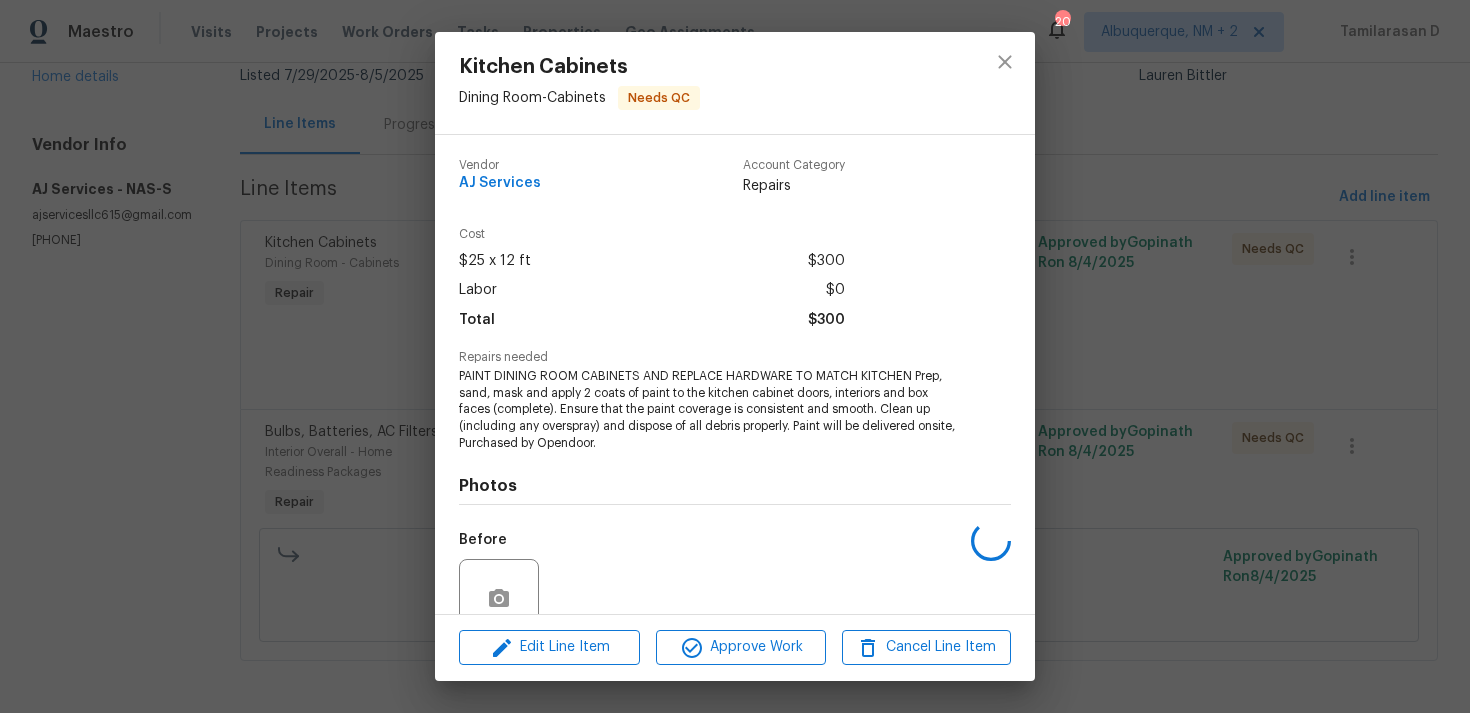 scroll, scrollTop: 175, scrollLeft: 0, axis: vertical 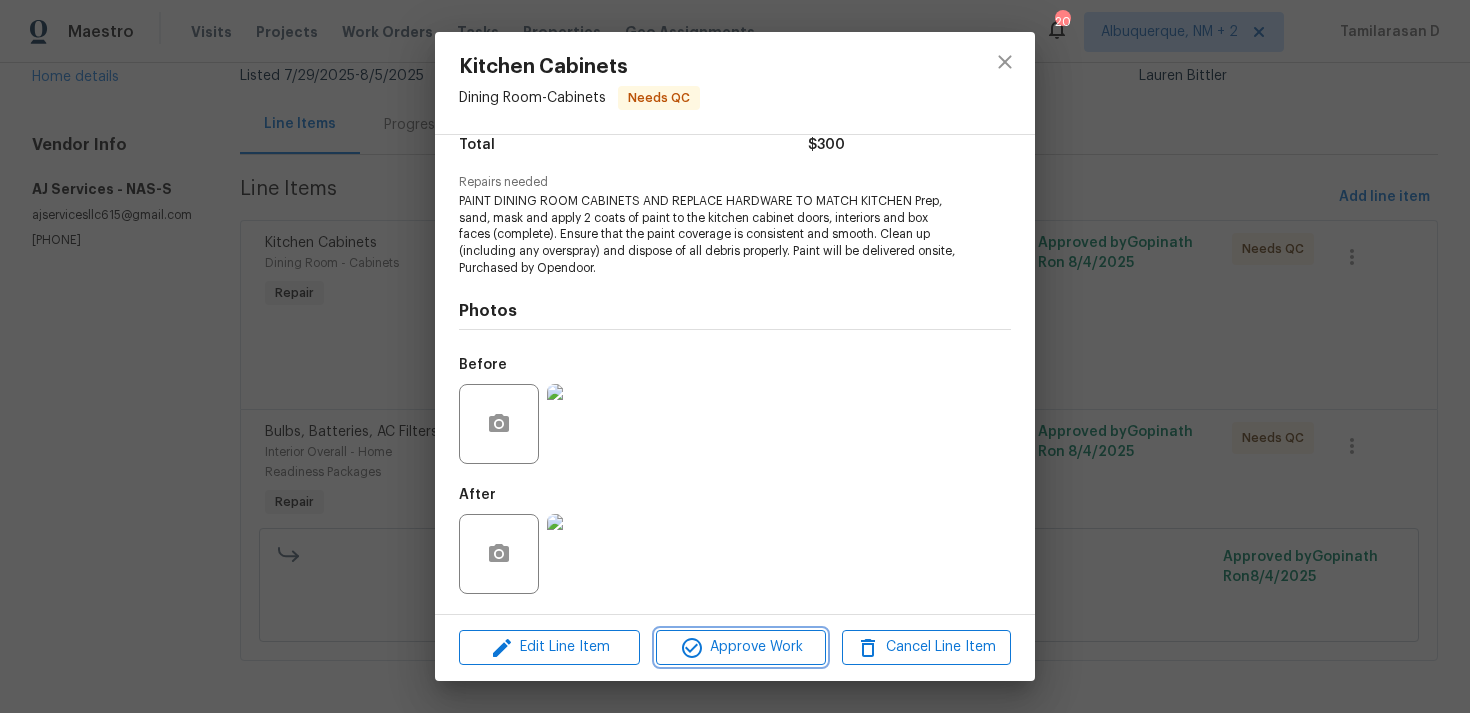 click on "Approve Work" at bounding box center [740, 647] 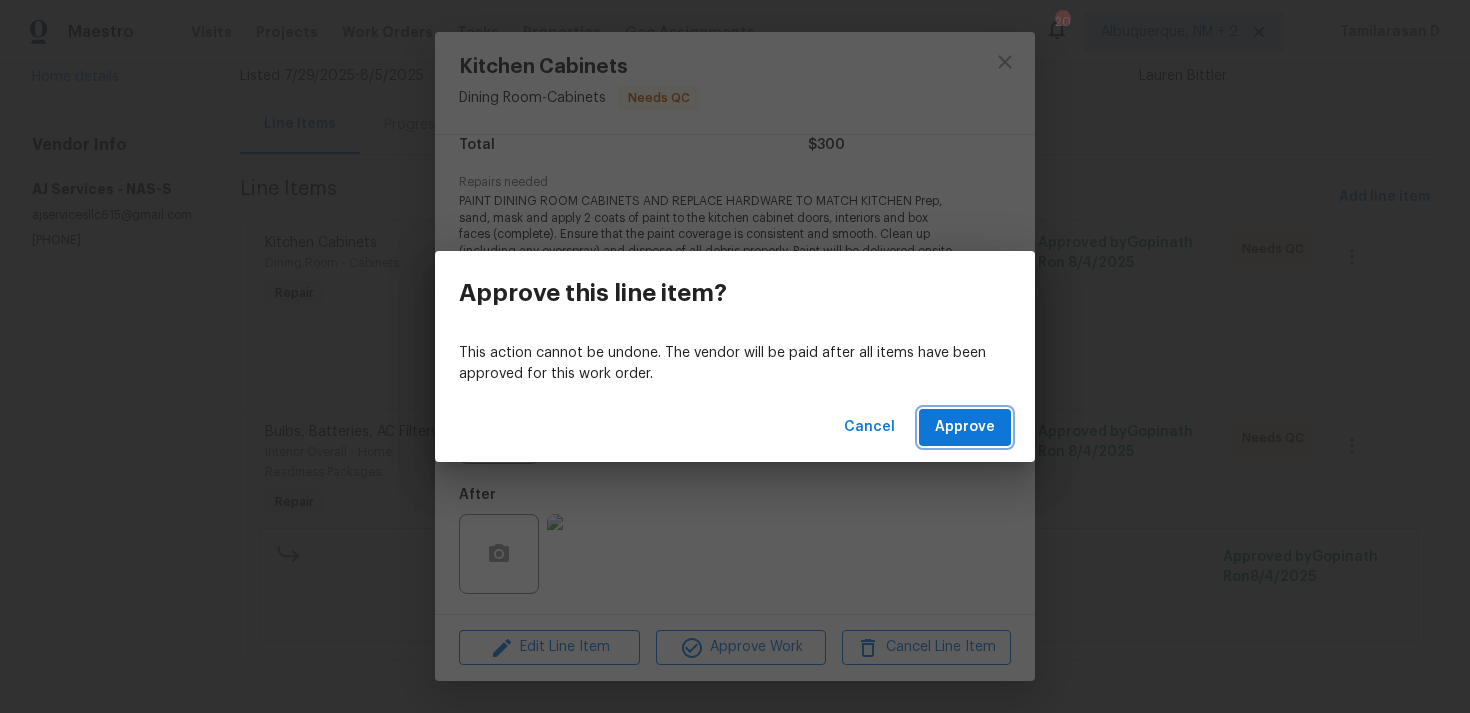 click on "Approve" at bounding box center [965, 427] 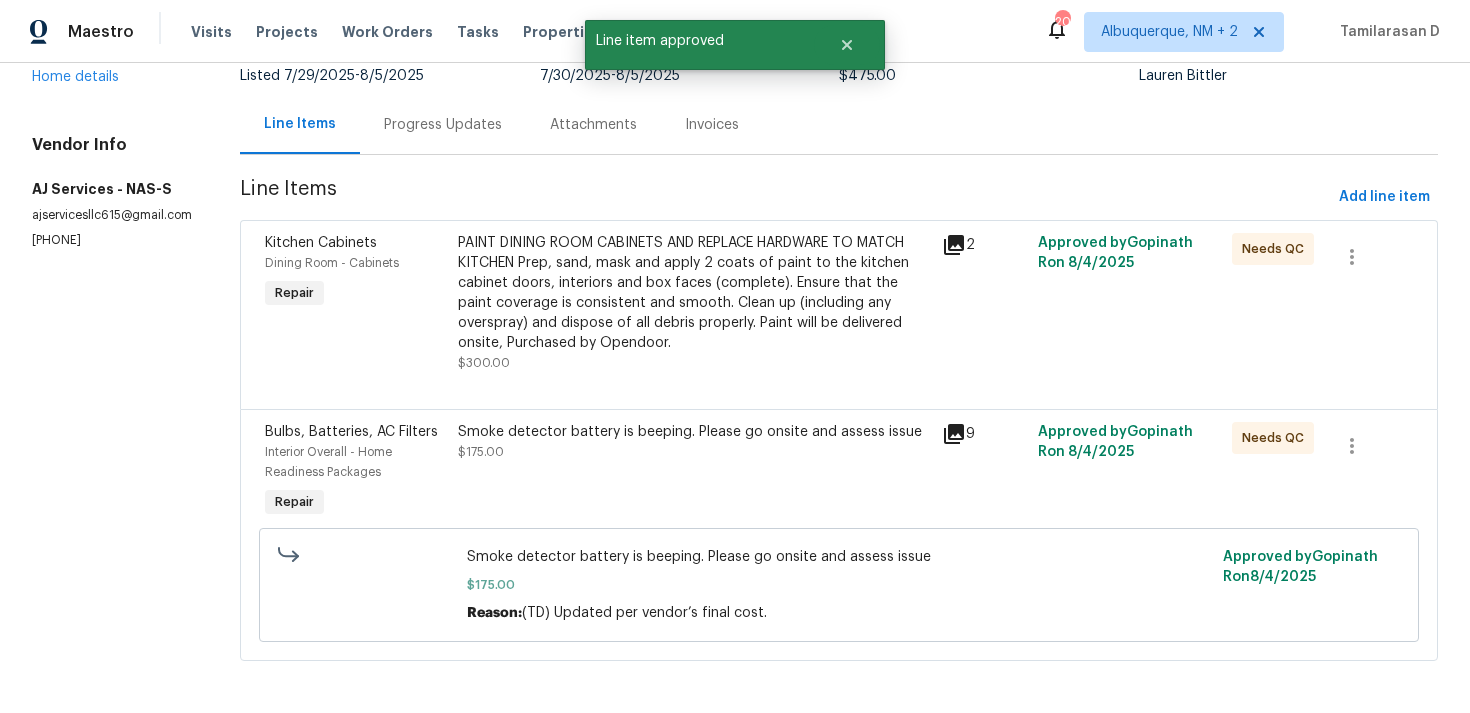 scroll, scrollTop: 0, scrollLeft: 0, axis: both 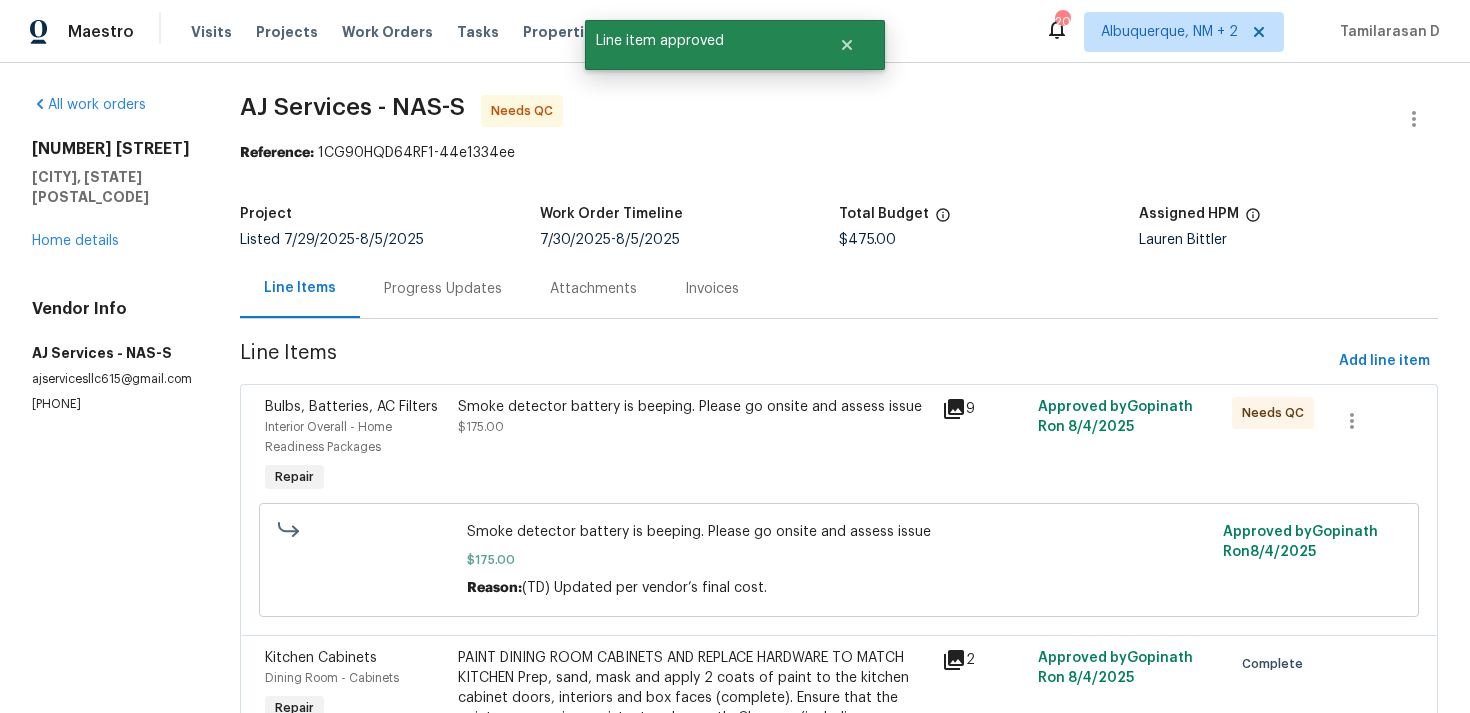click on "Smoke detector battery is beeping. Please go onsite and assess issue [PRICE]" at bounding box center [693, 417] 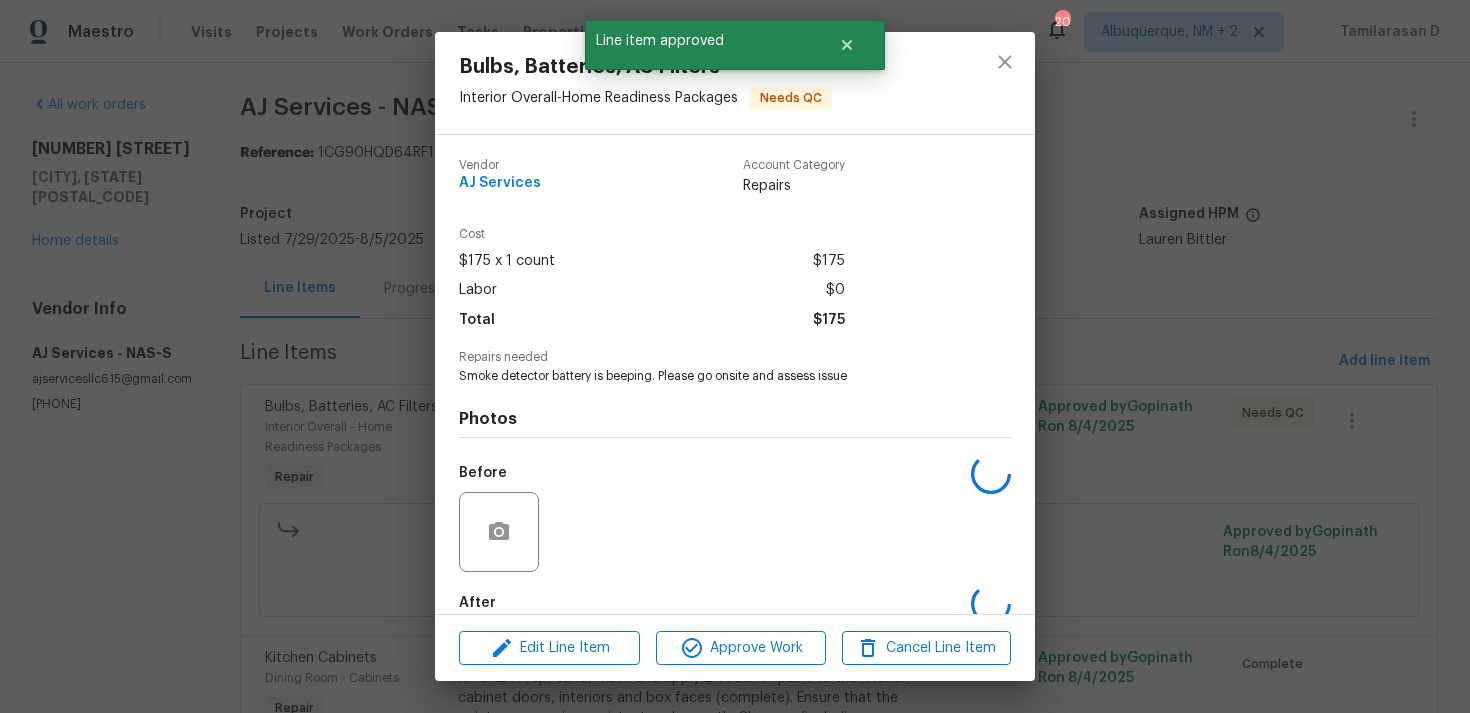 scroll, scrollTop: 108, scrollLeft: 0, axis: vertical 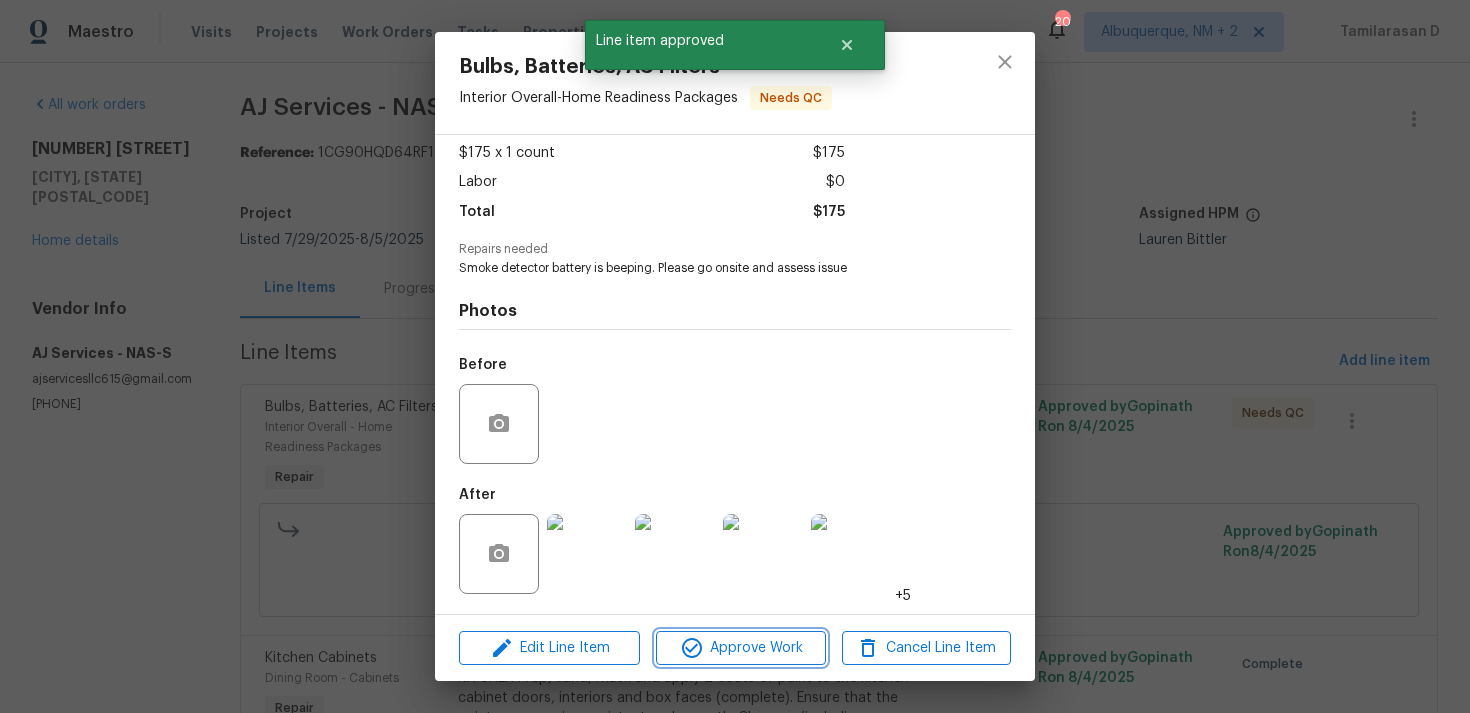 click on "Approve Work" at bounding box center [740, 648] 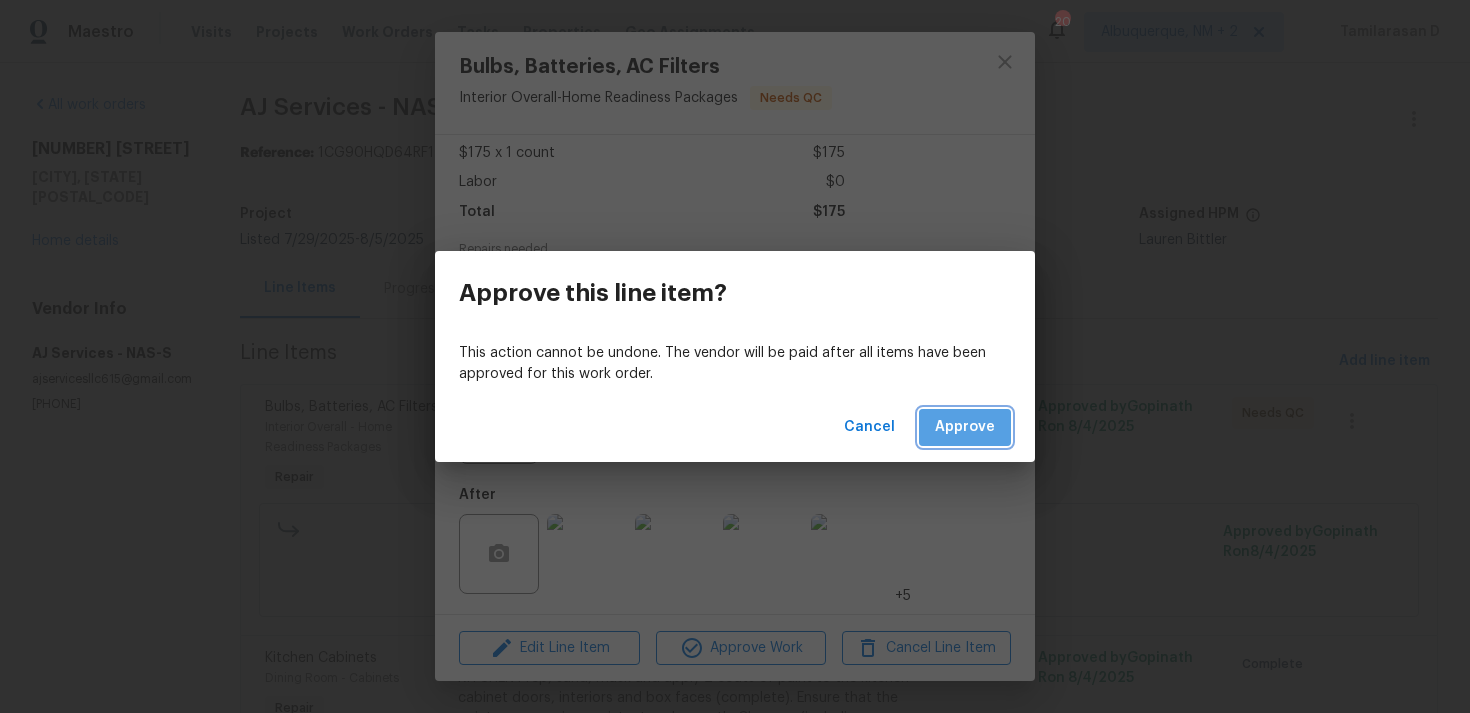 click on "Approve" at bounding box center [965, 427] 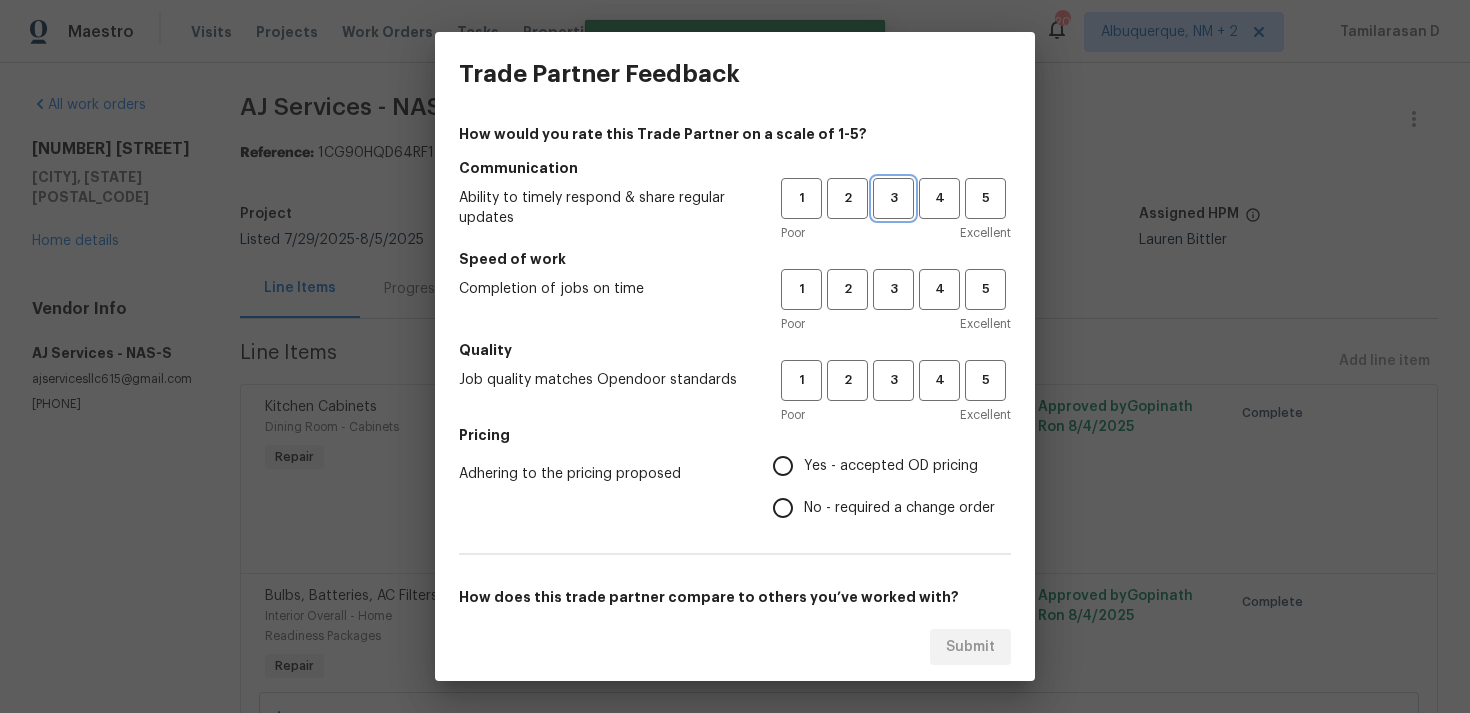 click on "3" at bounding box center (893, 198) 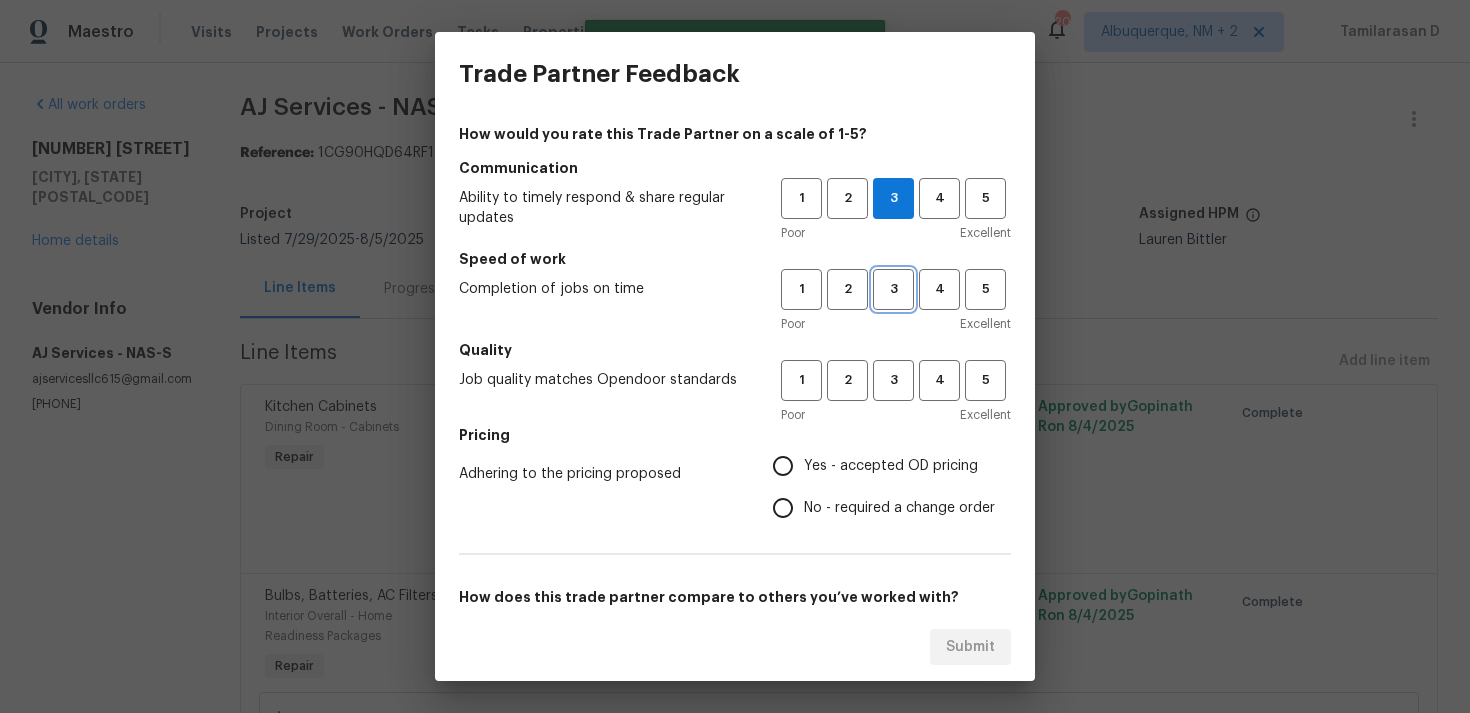 click on "3" at bounding box center (893, 289) 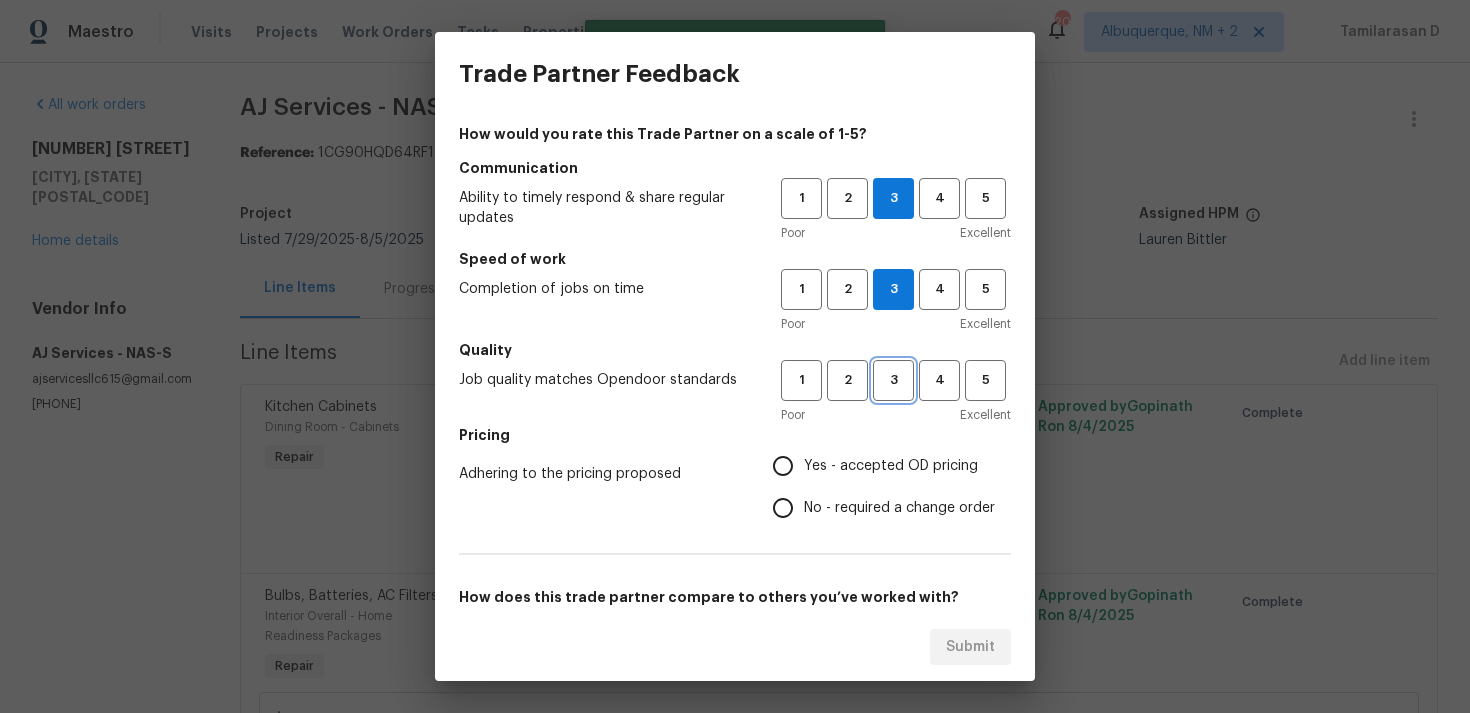click on "3" at bounding box center (893, 380) 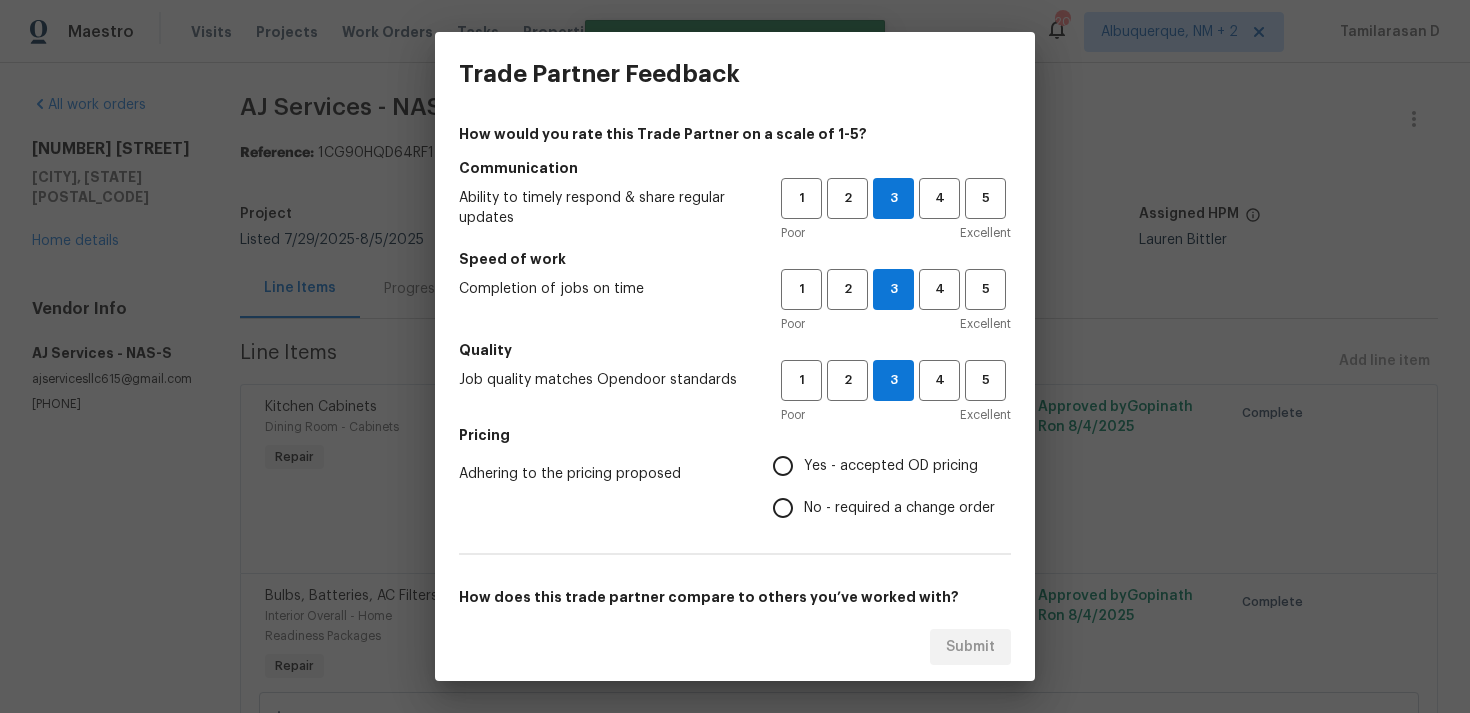 click on "Yes - accepted OD pricing" at bounding box center [783, 466] 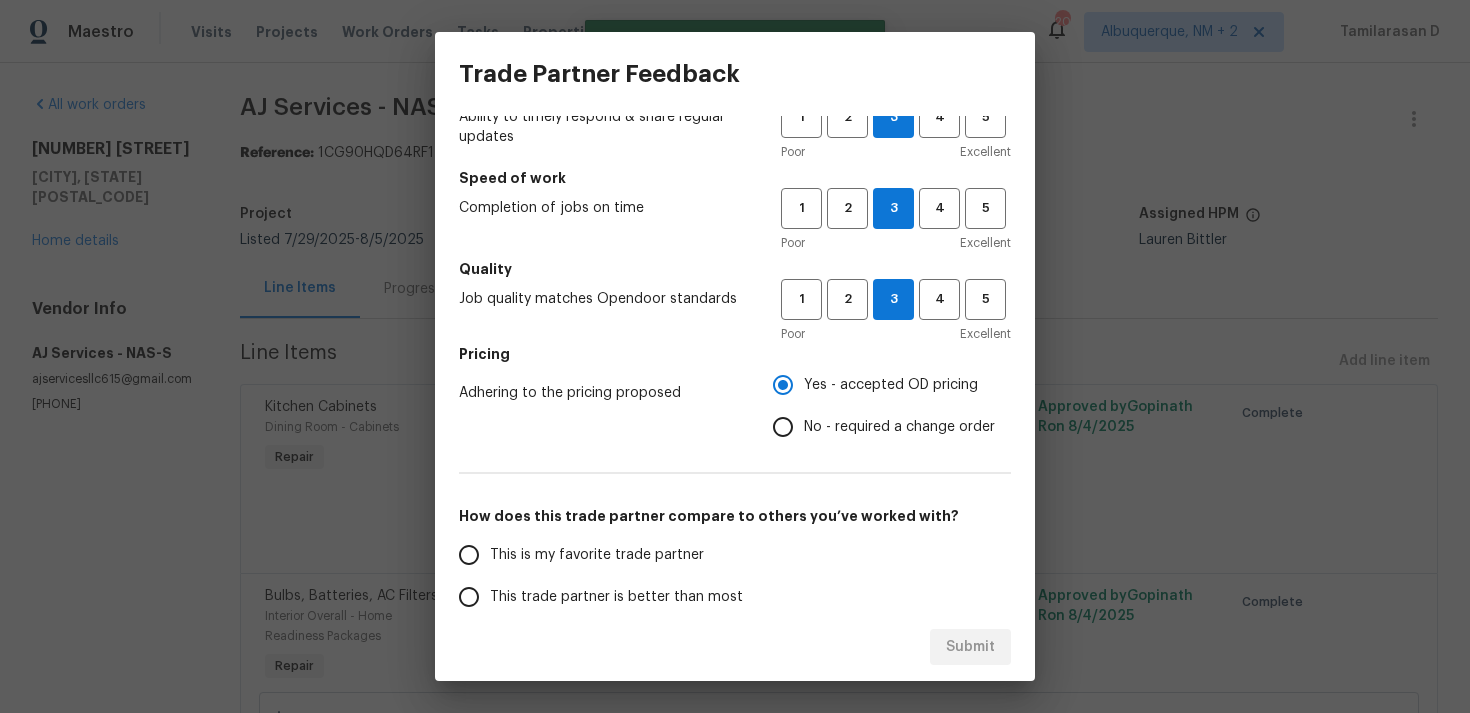 scroll, scrollTop: 181, scrollLeft: 0, axis: vertical 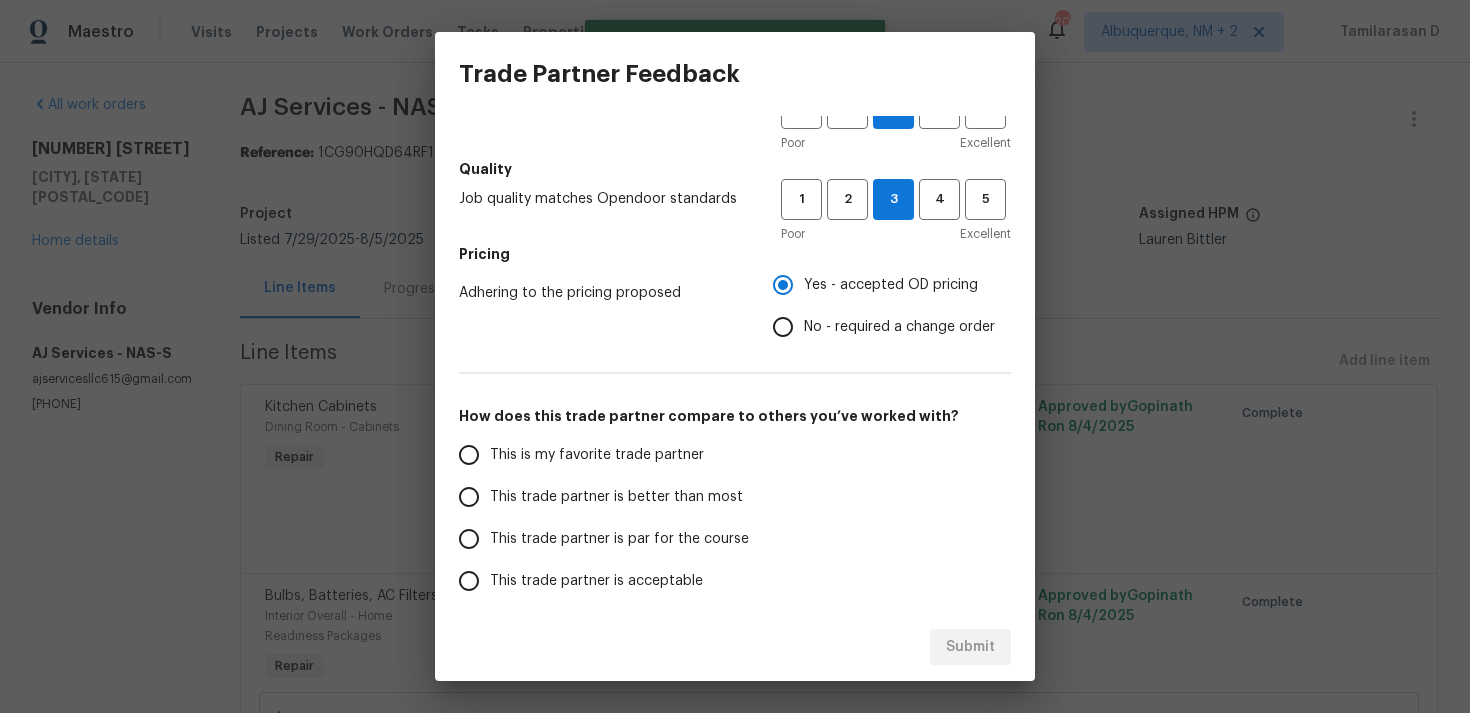 click on "No - required a change order" at bounding box center [783, 327] 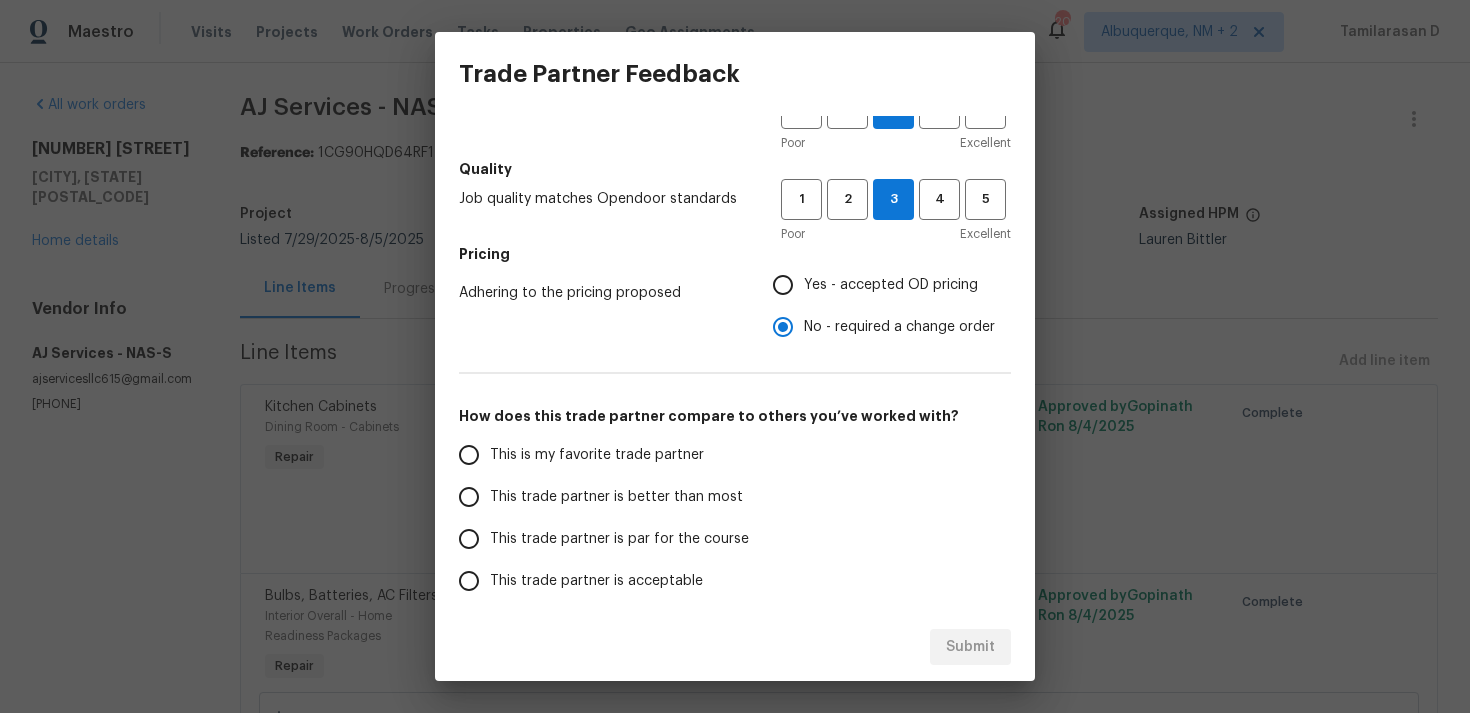 click on "This trade partner is par for the course" at bounding box center (469, 539) 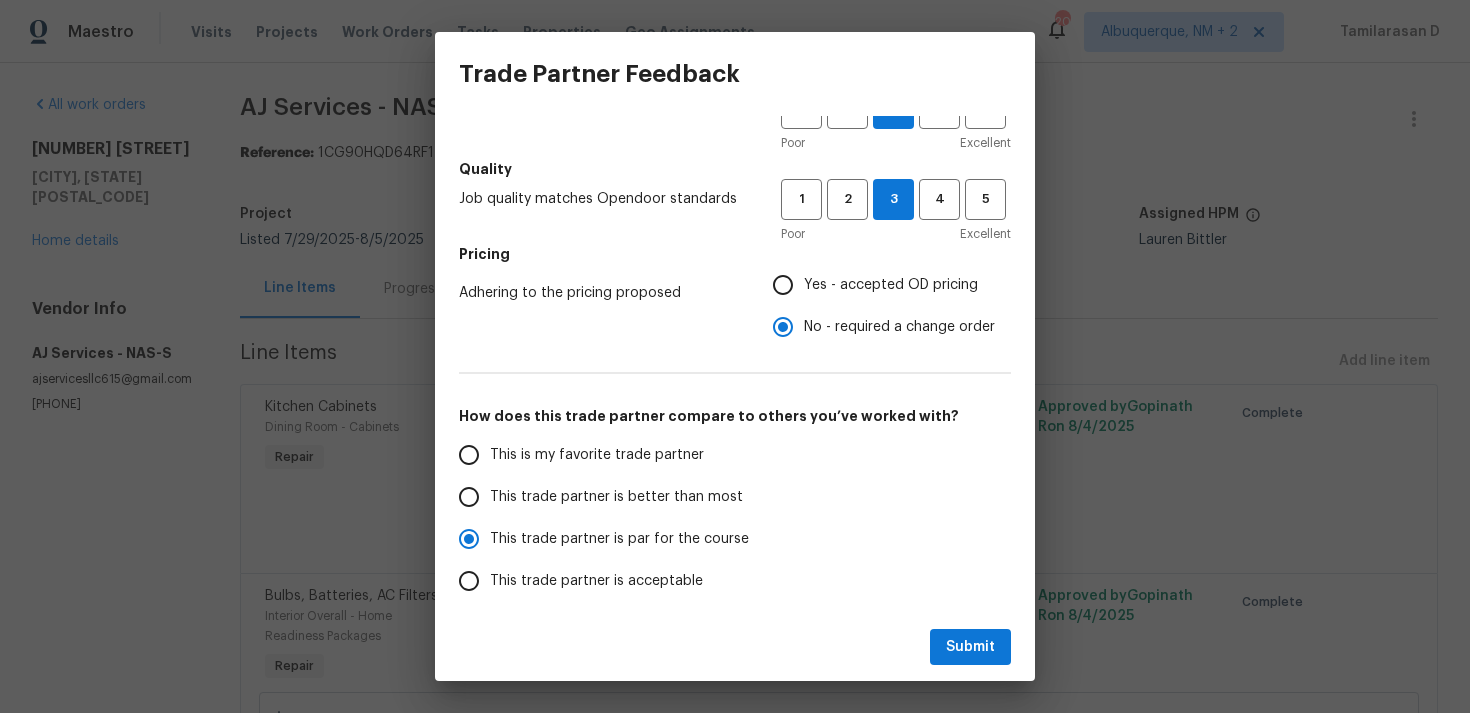 scroll, scrollTop: 302, scrollLeft: 0, axis: vertical 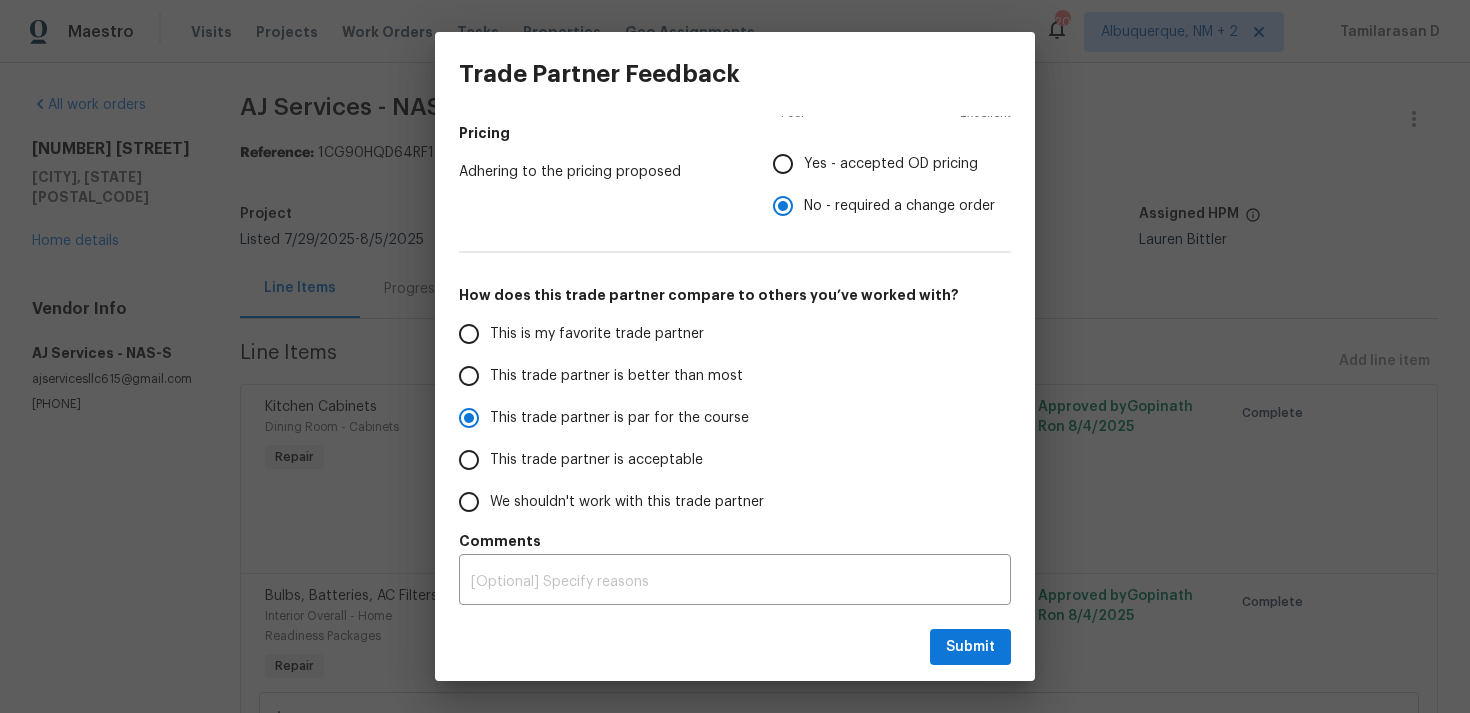 click on "Submit" at bounding box center [735, 647] 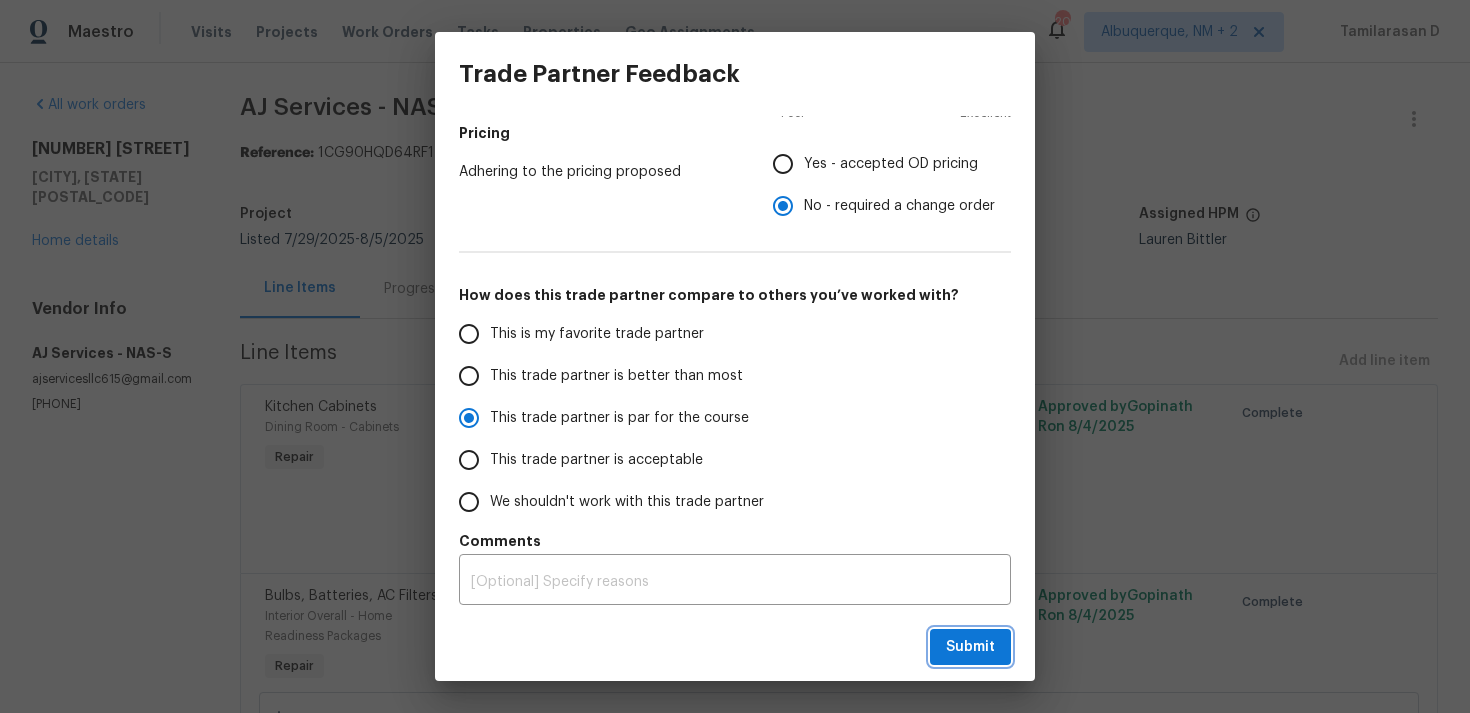 click on "Submit" at bounding box center (970, 647) 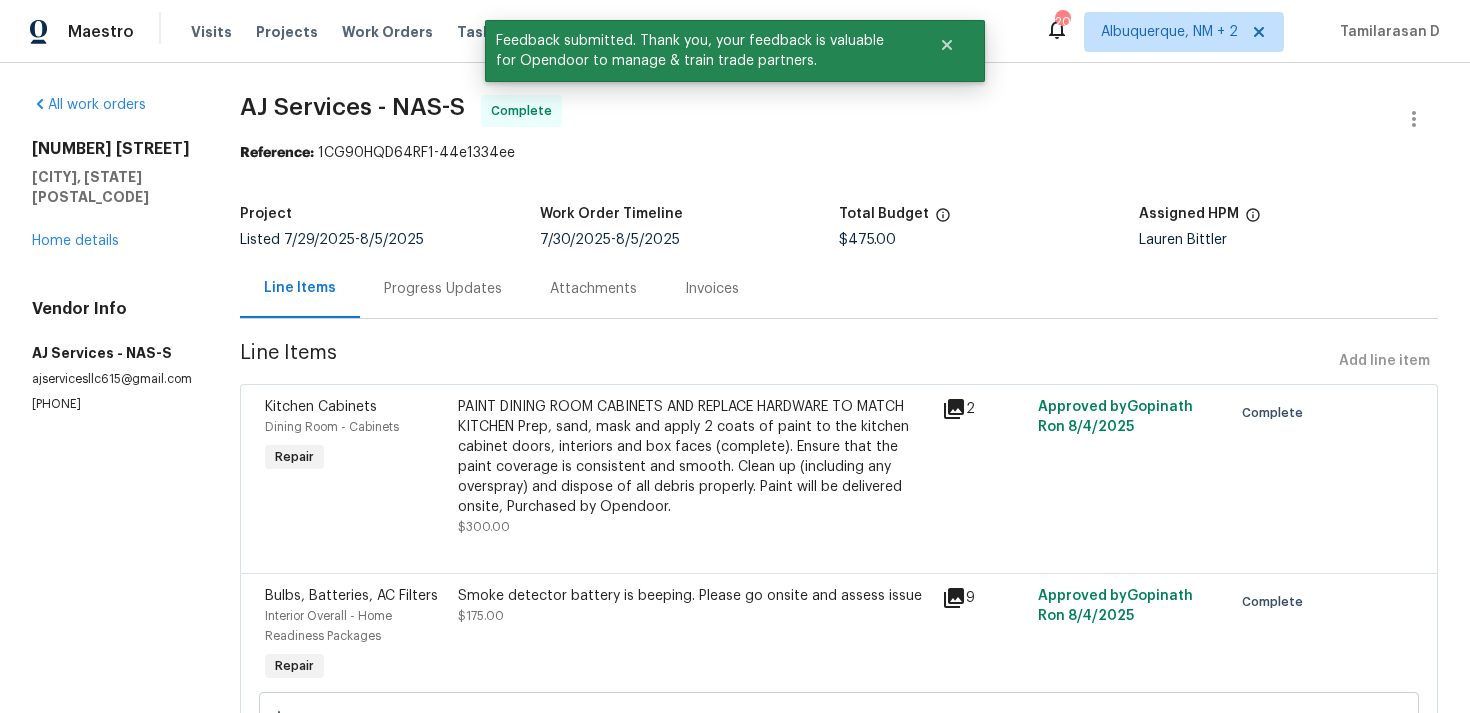 click on "Progress Updates" at bounding box center (443, 289) 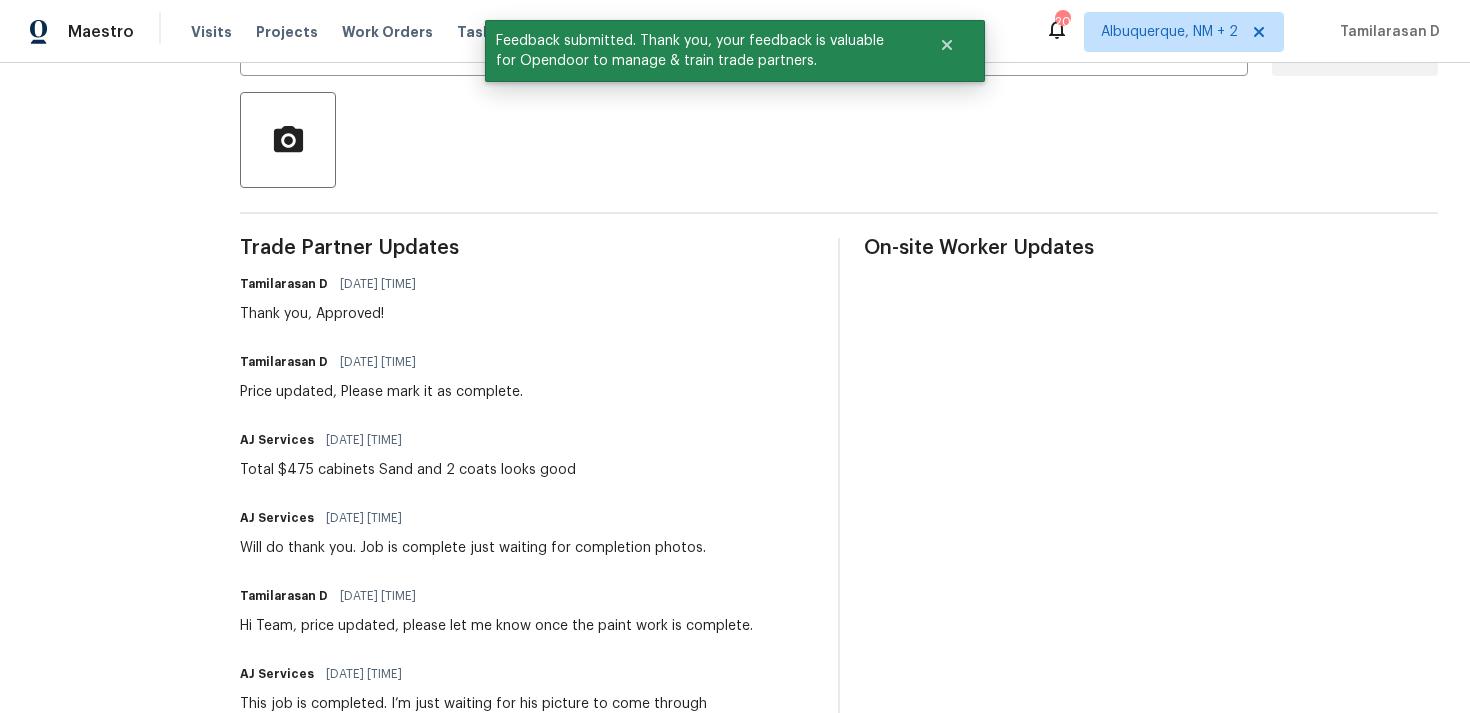 scroll, scrollTop: 493, scrollLeft: 0, axis: vertical 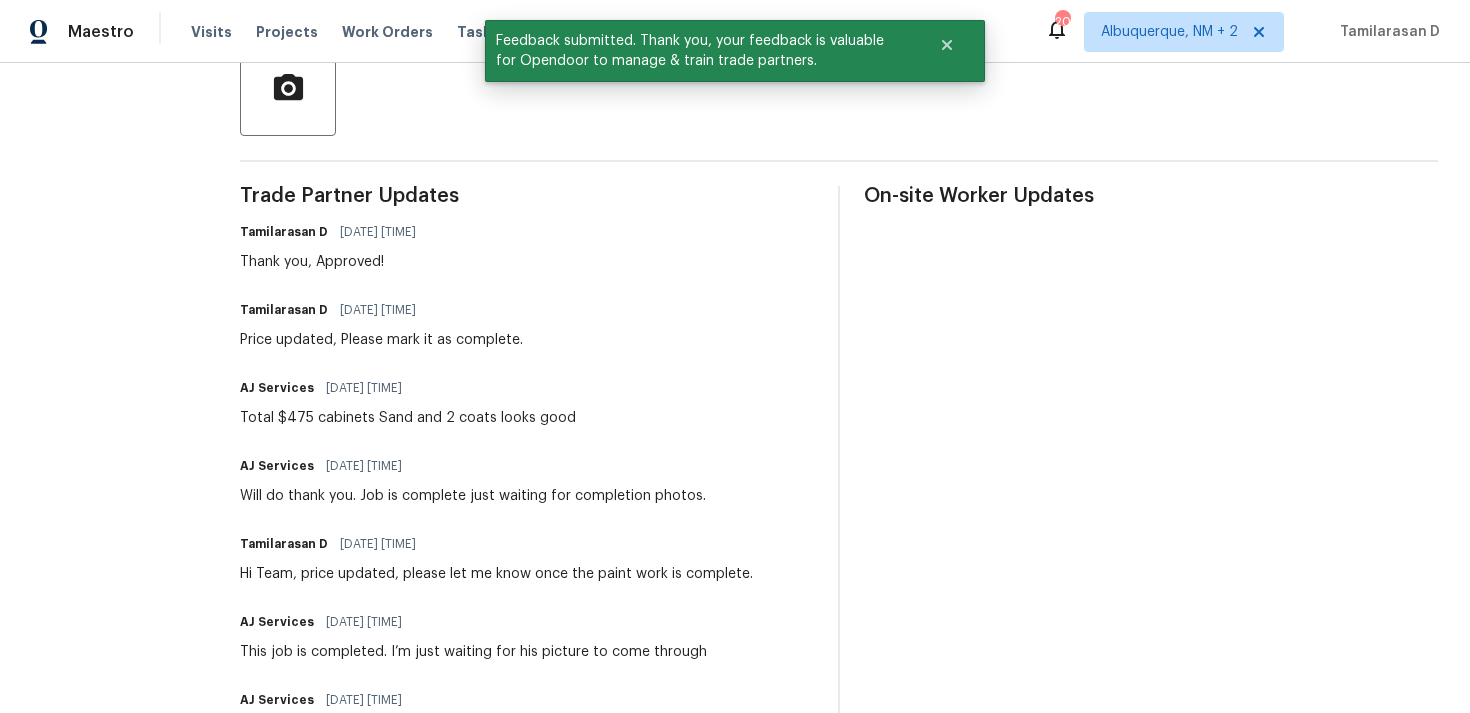 click on "Trade Partner Updates [PERSON] [DATE] [TIME] Thank you, Approved! [PERSON] [DATE] [TIME] Price updated, Please mark it as complete. AJ Services [DATE] [TIME] Total [PRICE] cabinets
Sand and 2 coats looks good AJ Services [DATE] [TIME] Will do thank you. Job is complete just waiting for completion photos. [PERSON] [DATE] [TIME] Hi Team, price updated, please let me know once the paint work is complete. AJ Services [DATE] [TIME] This job is completed. I’m just waiting for his picture to come through AJ Services [DATE] [TIME] Price on smoke detectors replaced two batteries and all the rest are replaced batteries and two smoke alarms cost 75 with a trip charge labor. Can we put that at an even [PRICE] total? [PERSON] [DATE] [TIME] Hi Team, Please let me know the current status of the work order. [PERSON] [DATE] [TIME] Hi Team, could you please let me know the schedule date for this? [PERSON] [DATE] [TIME] [PERSON]" at bounding box center (527, 691) 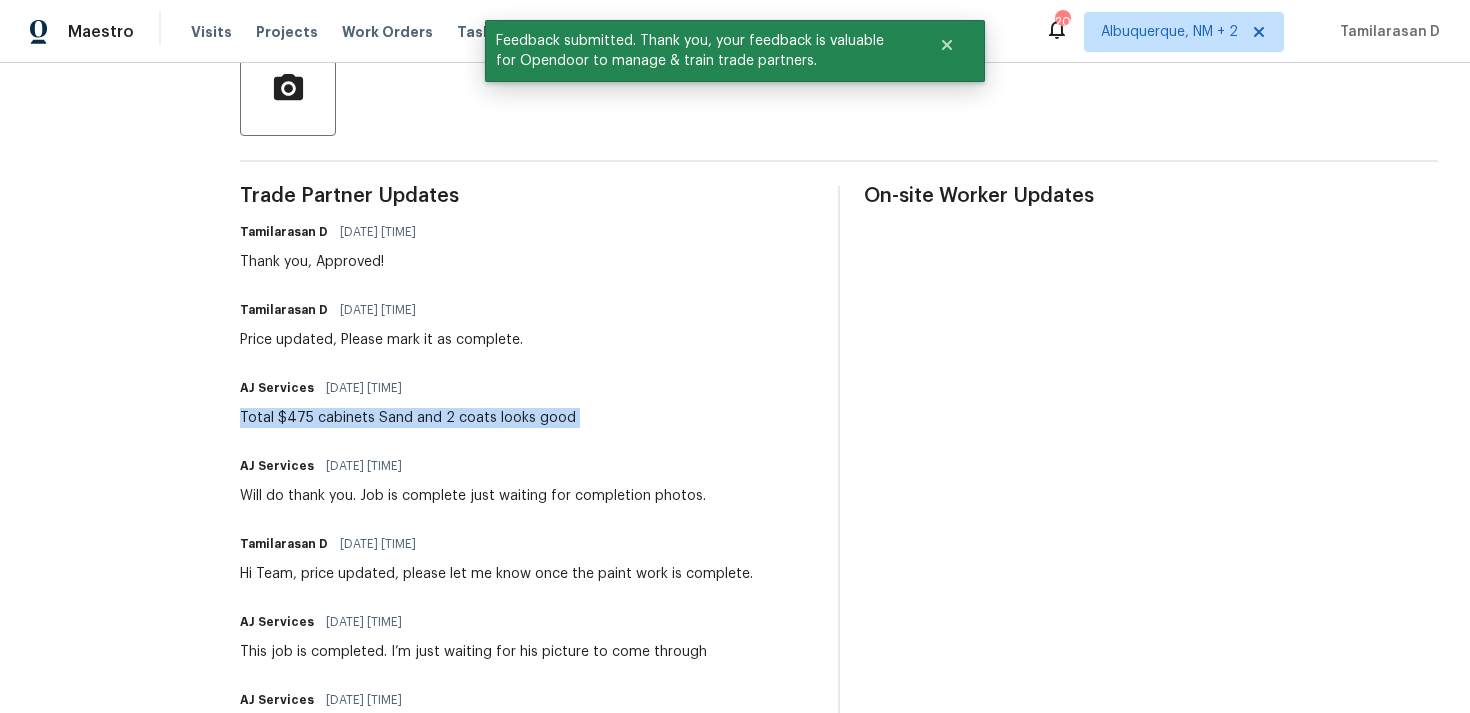 copy on "Total $475 cabinets
Sand and 2 coats looks good" 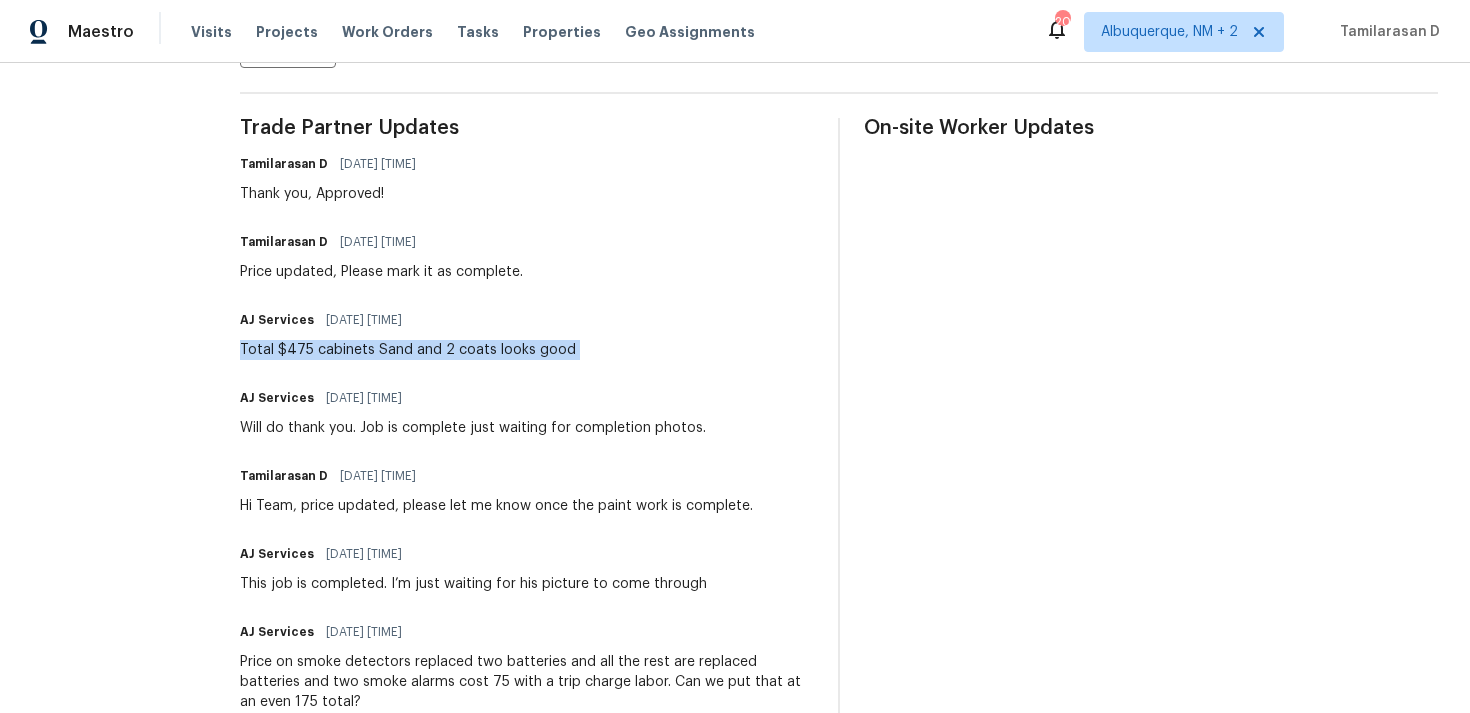 scroll, scrollTop: 526, scrollLeft: 0, axis: vertical 